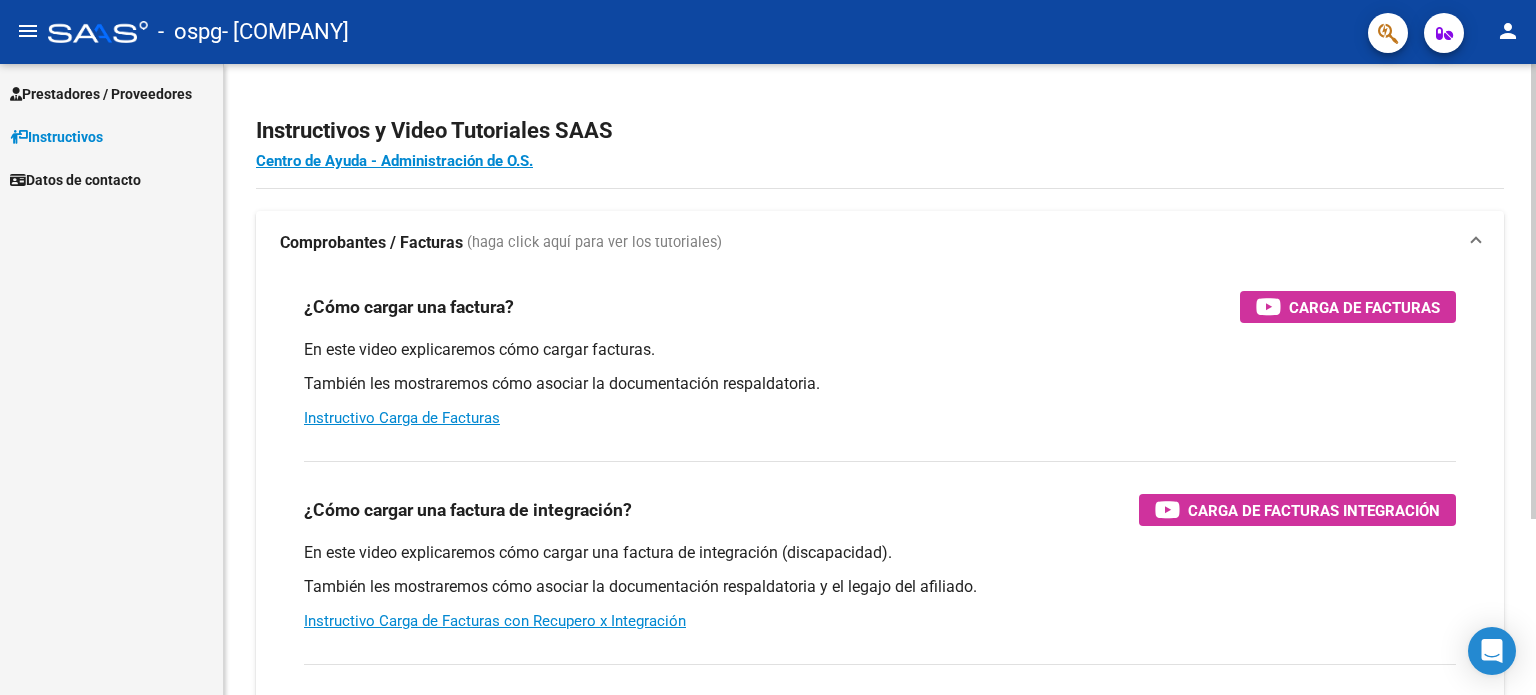 scroll, scrollTop: 0, scrollLeft: 0, axis: both 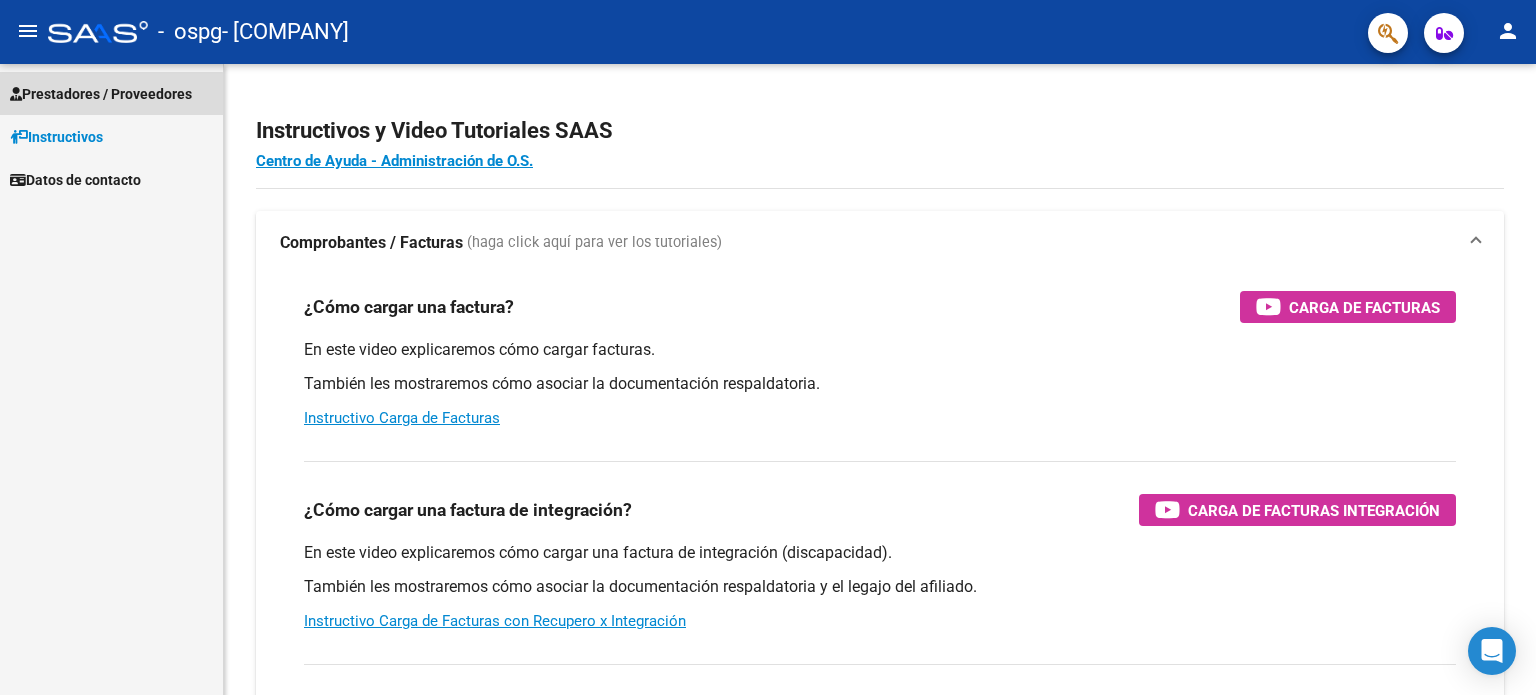 click on "Prestadores / Proveedores" at bounding box center [101, 94] 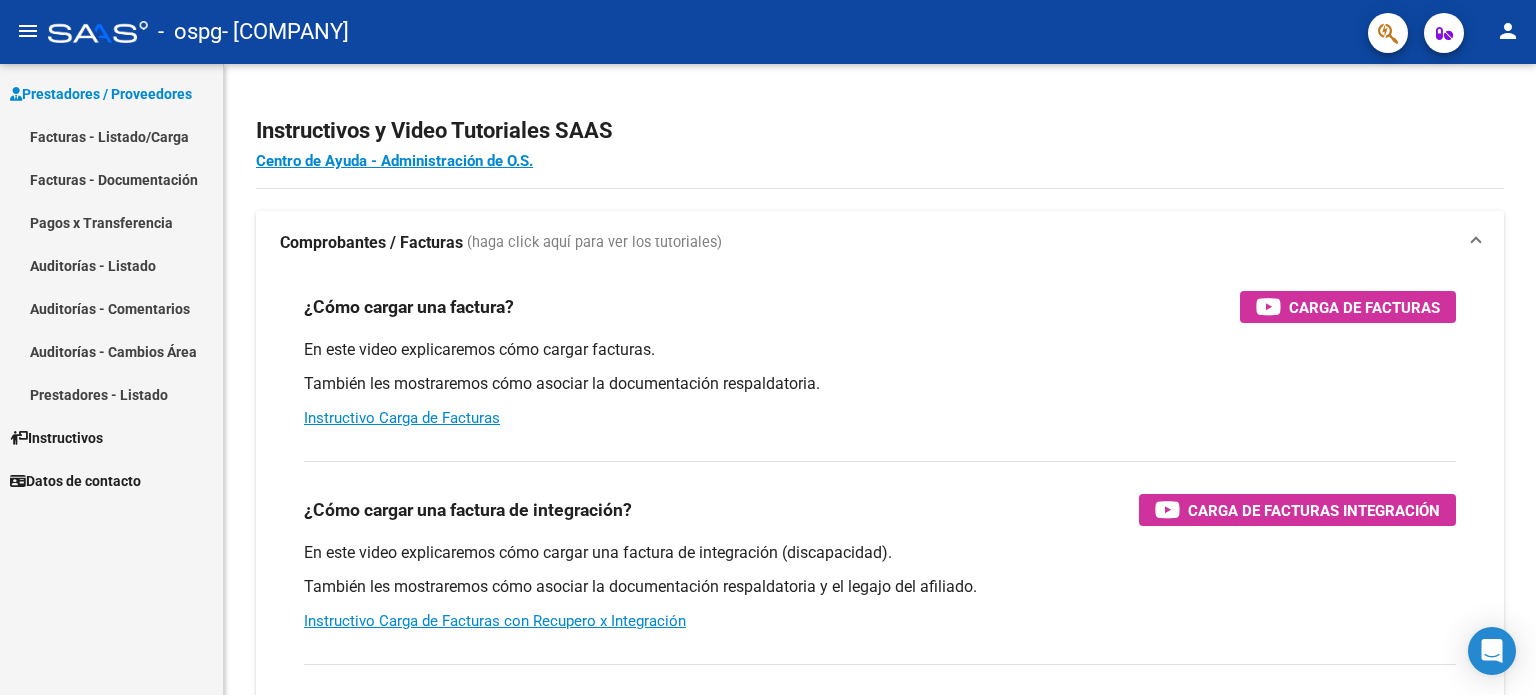 click on "Facturas - Listado/Carga" at bounding box center [111, 136] 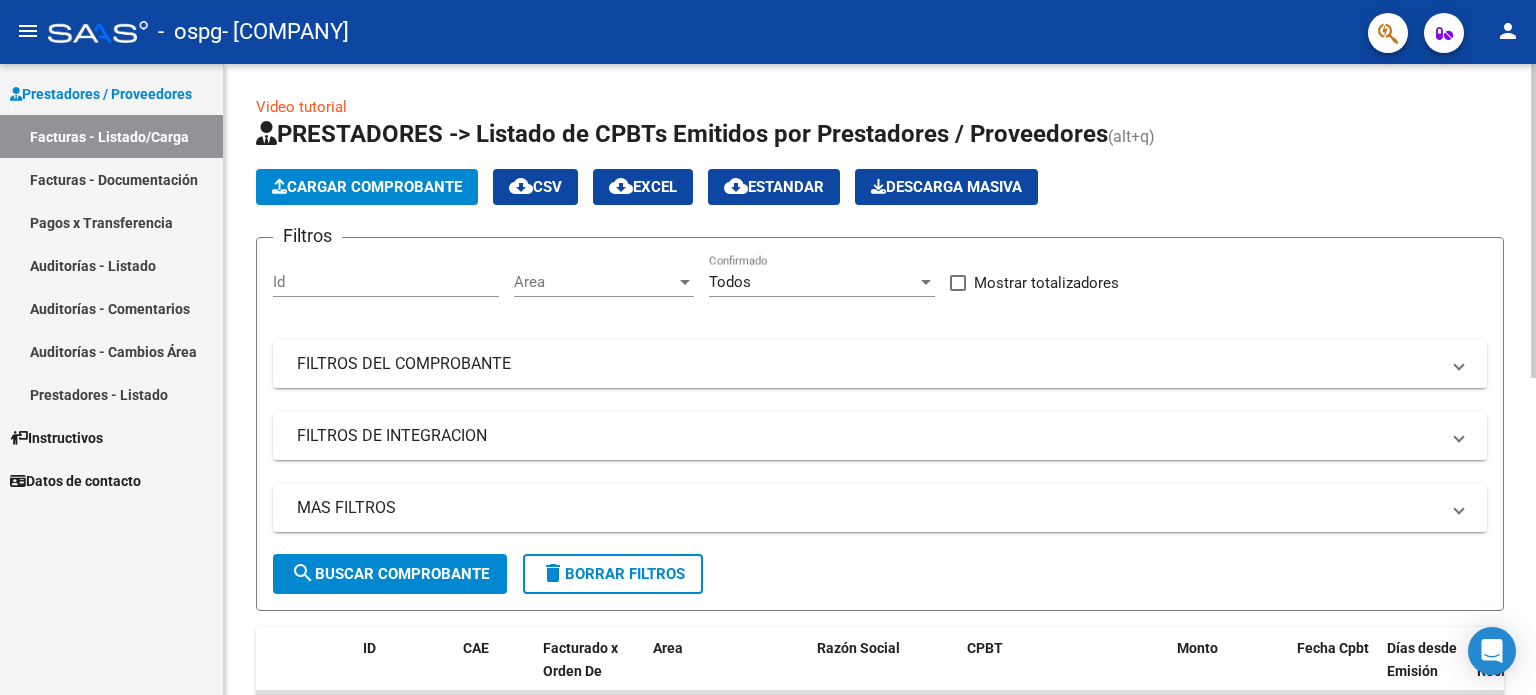 click on "Cargar Comprobante" 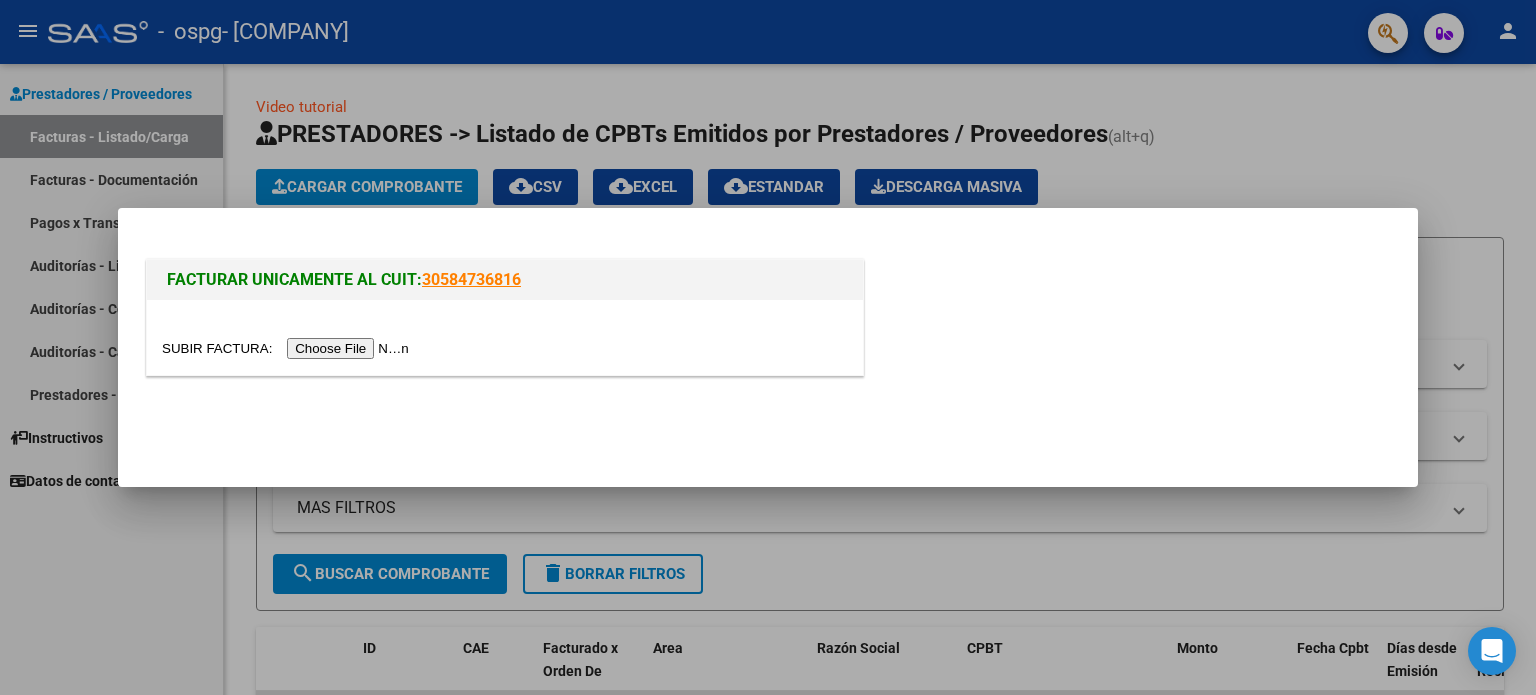 click at bounding box center (288, 348) 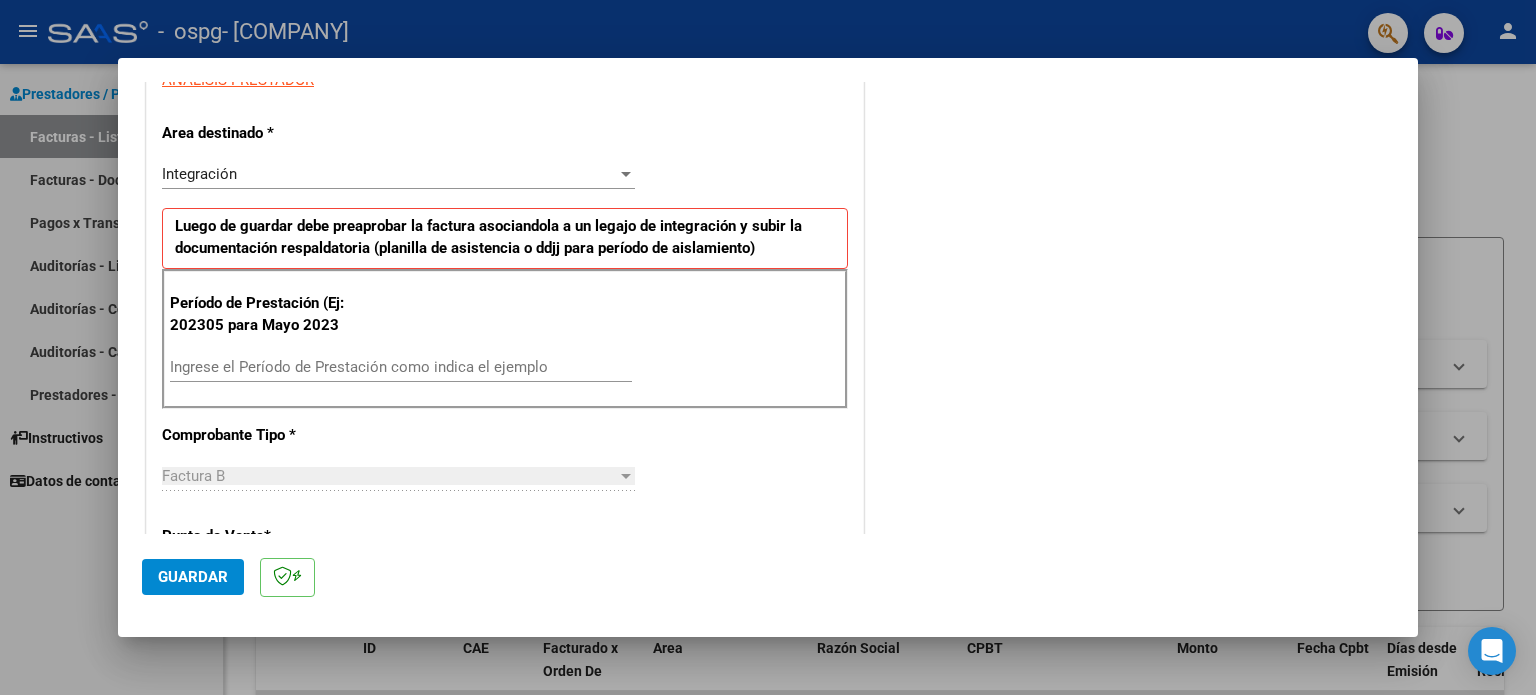 scroll, scrollTop: 400, scrollLeft: 0, axis: vertical 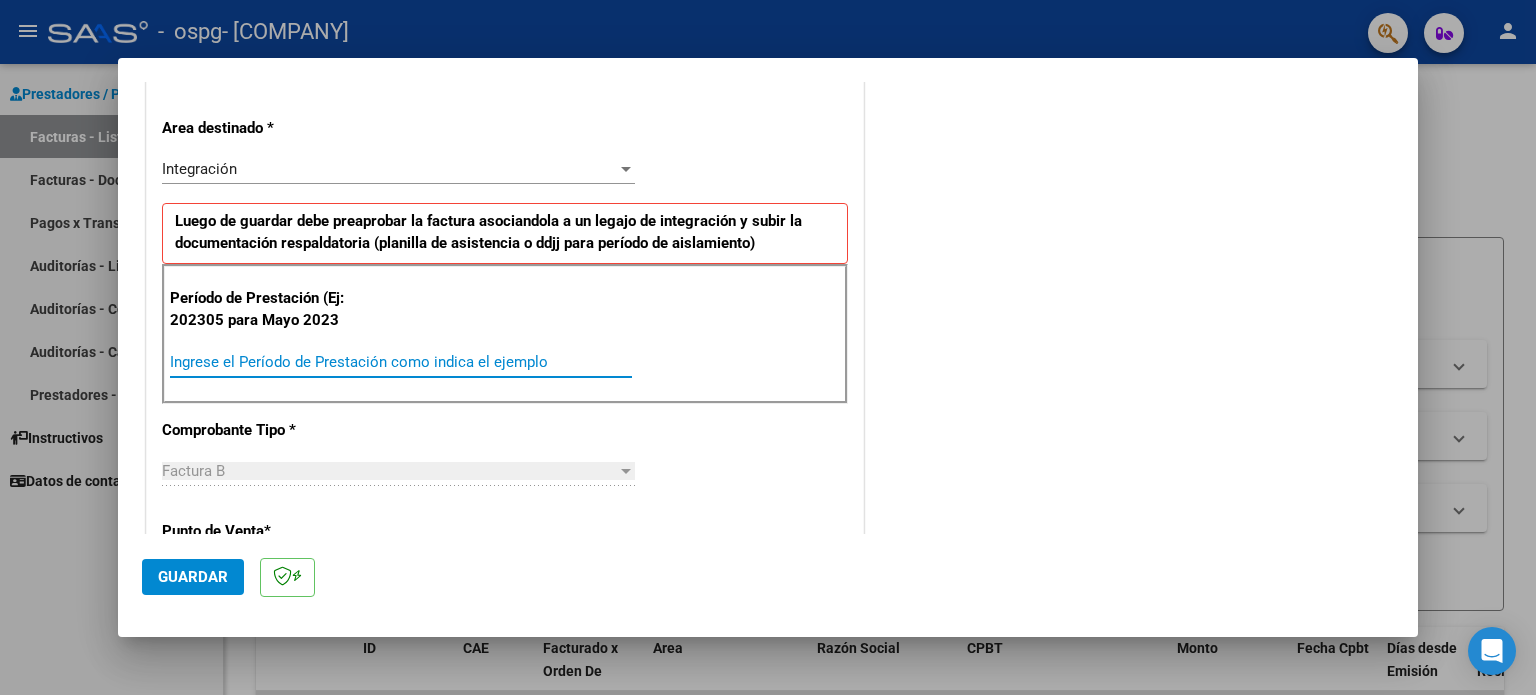 click on "Ingrese el Período de Prestación como indica el ejemplo" at bounding box center [401, 362] 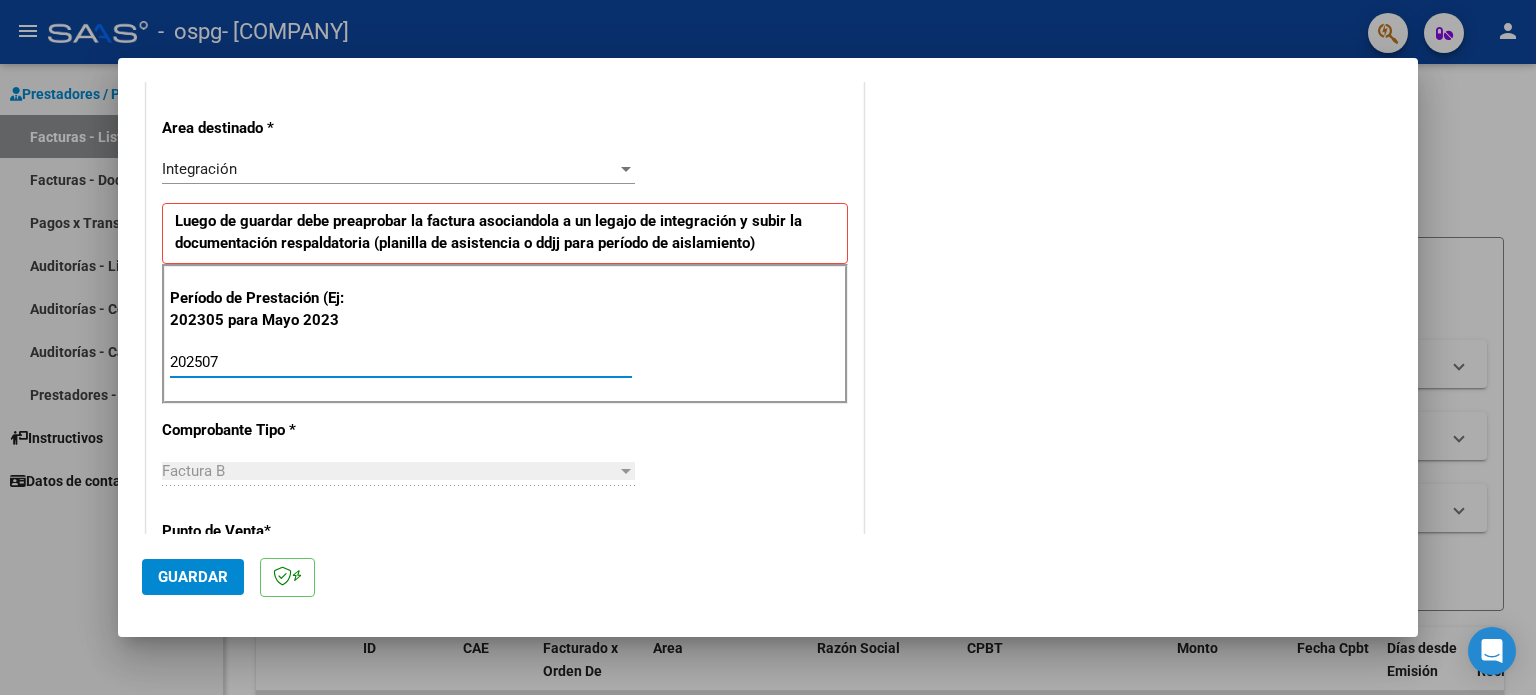 type on "202507" 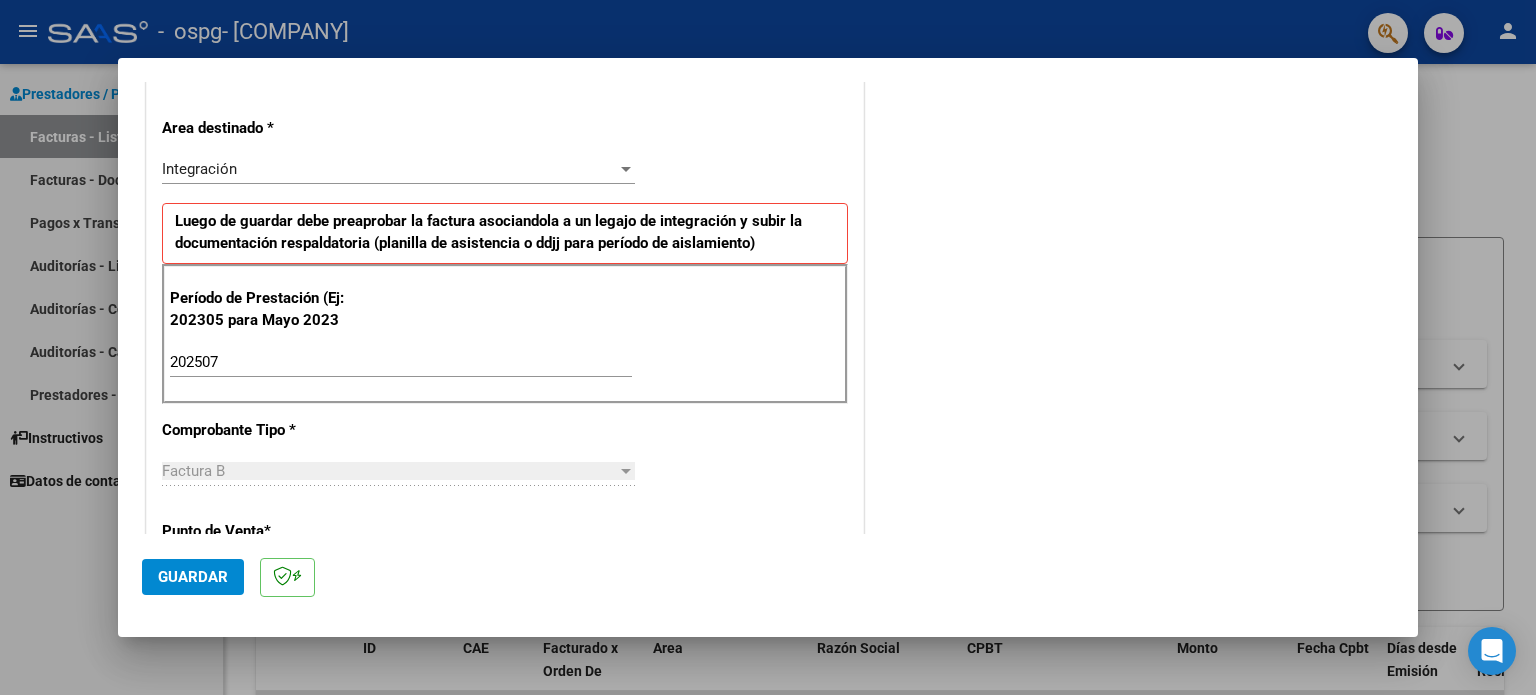 scroll, scrollTop: 1231, scrollLeft: 0, axis: vertical 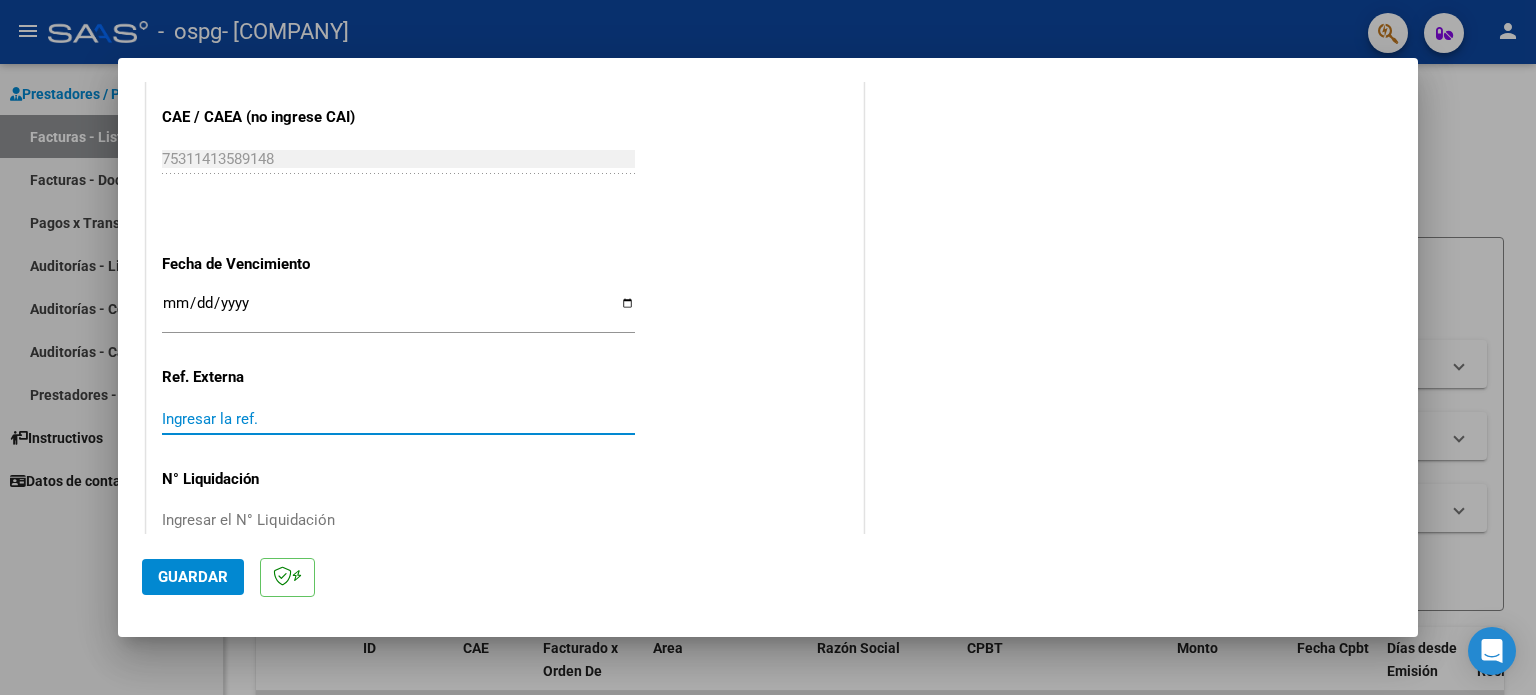click on "Guardar" 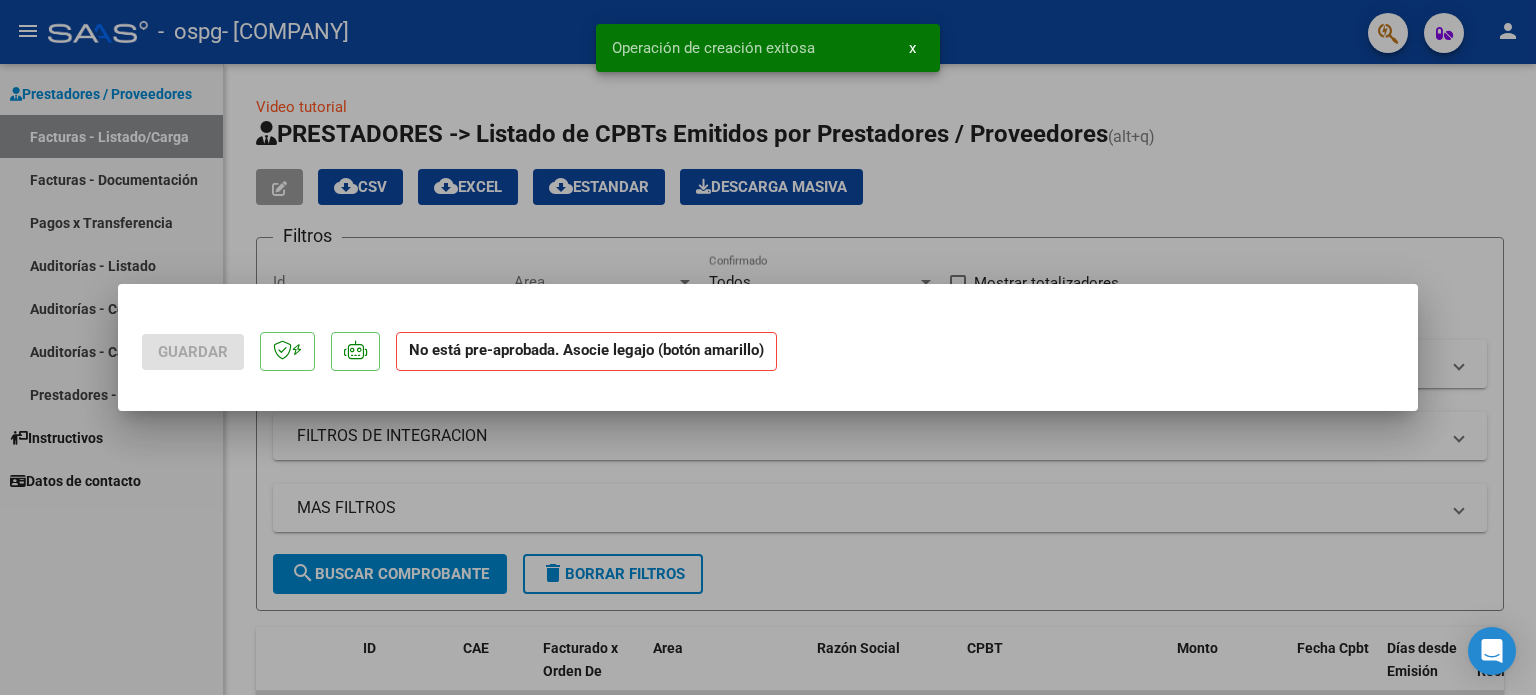 scroll, scrollTop: 0, scrollLeft: 0, axis: both 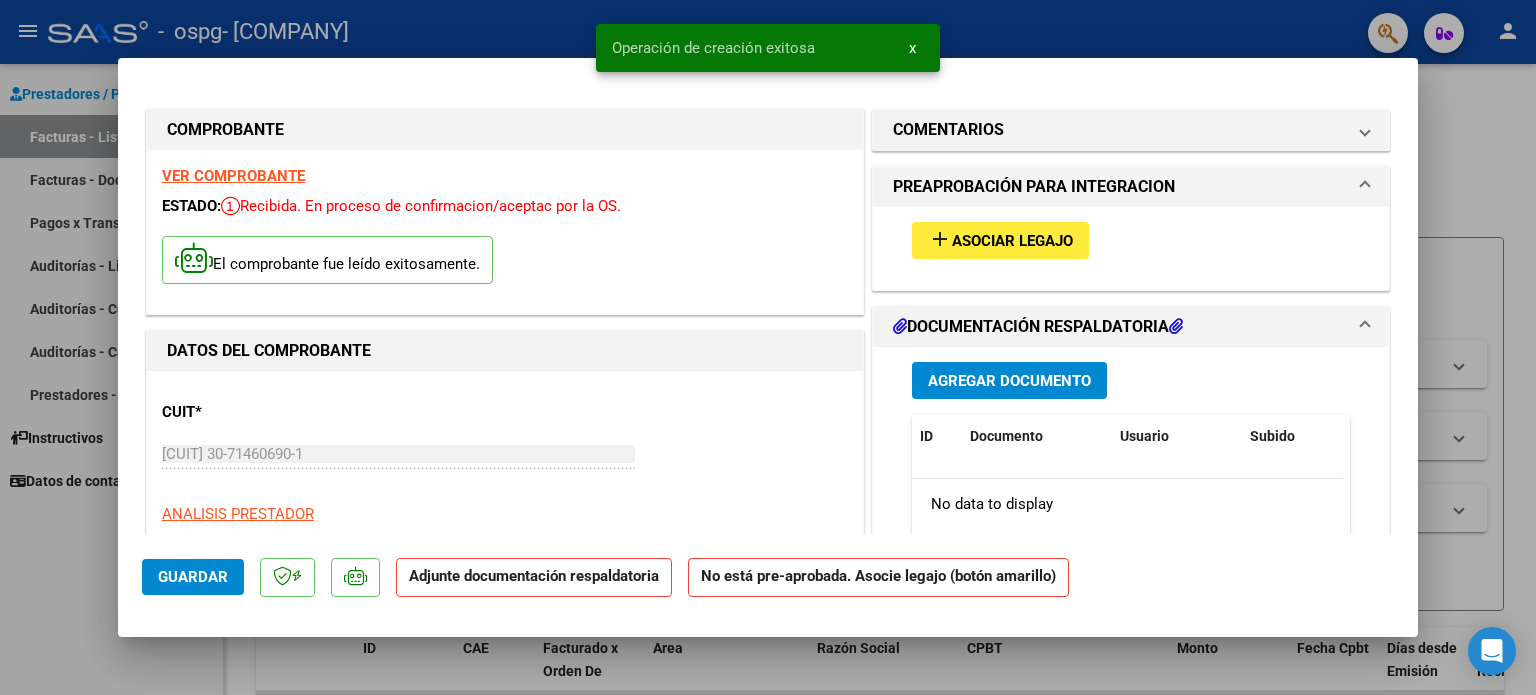 click on "Asociar Legajo" at bounding box center [1012, 241] 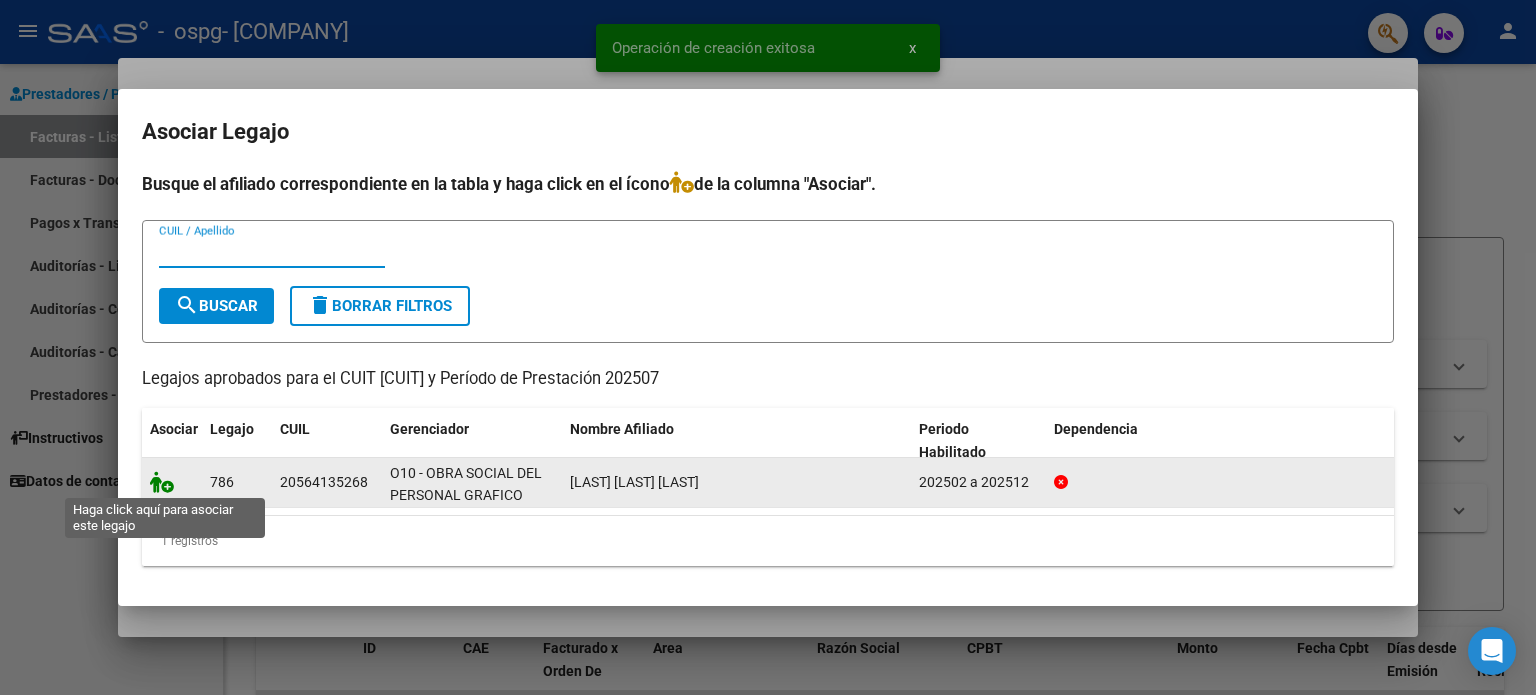 click 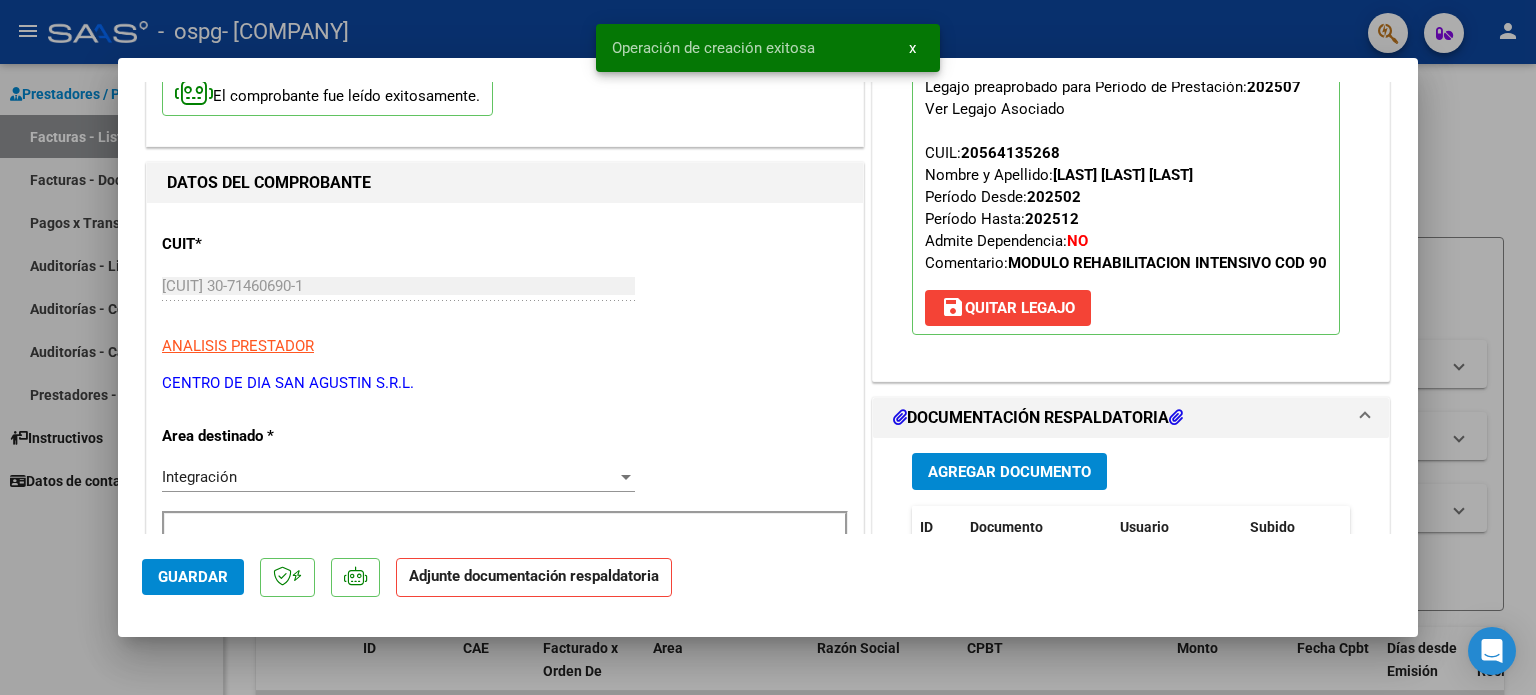 scroll, scrollTop: 200, scrollLeft: 0, axis: vertical 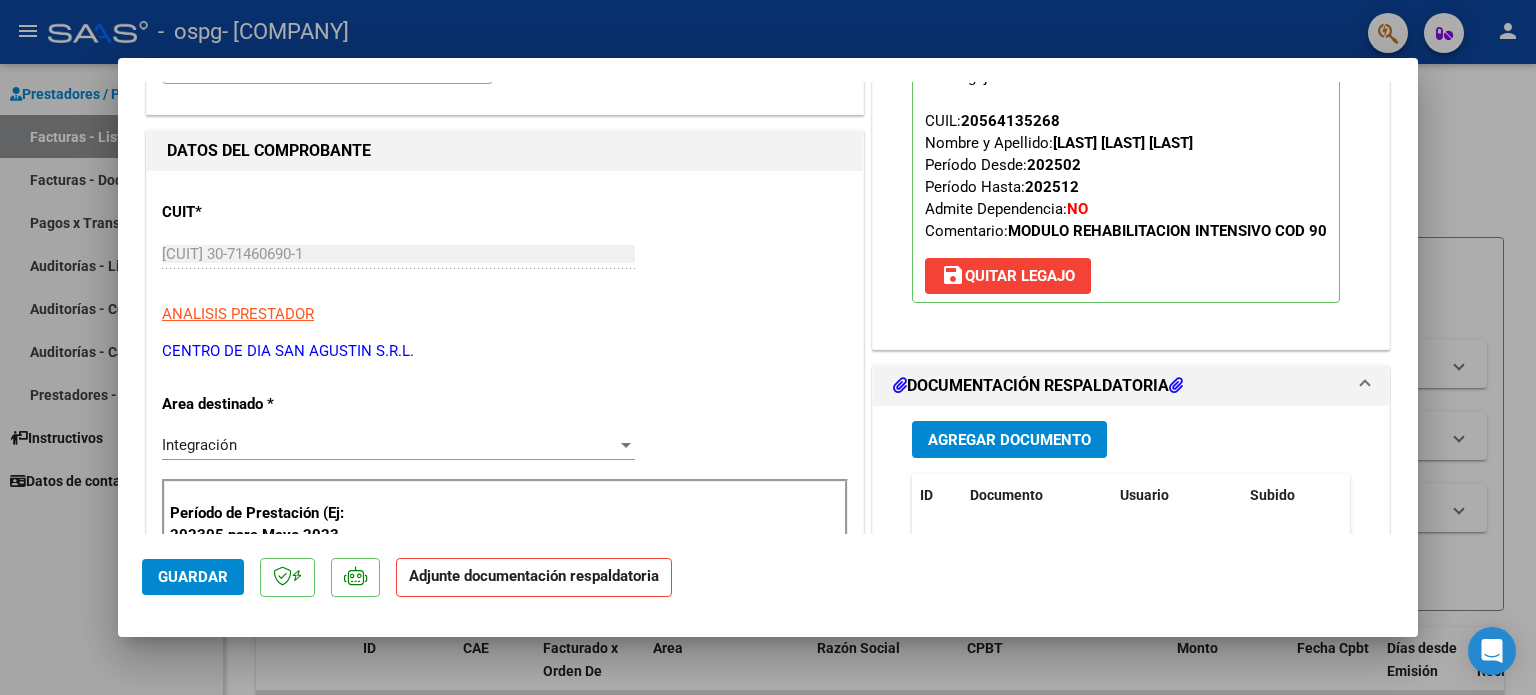 click on "Agregar Documento" at bounding box center (1009, 440) 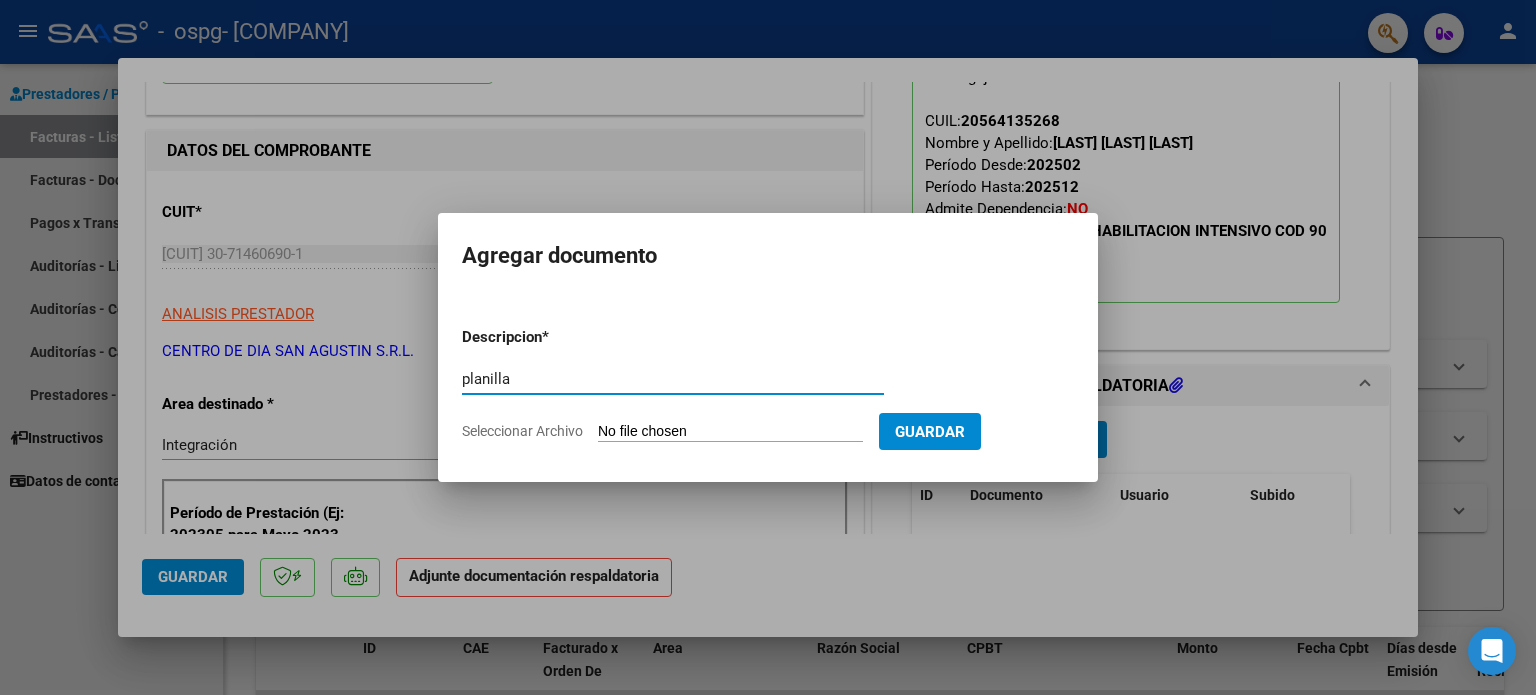 type on "planilla" 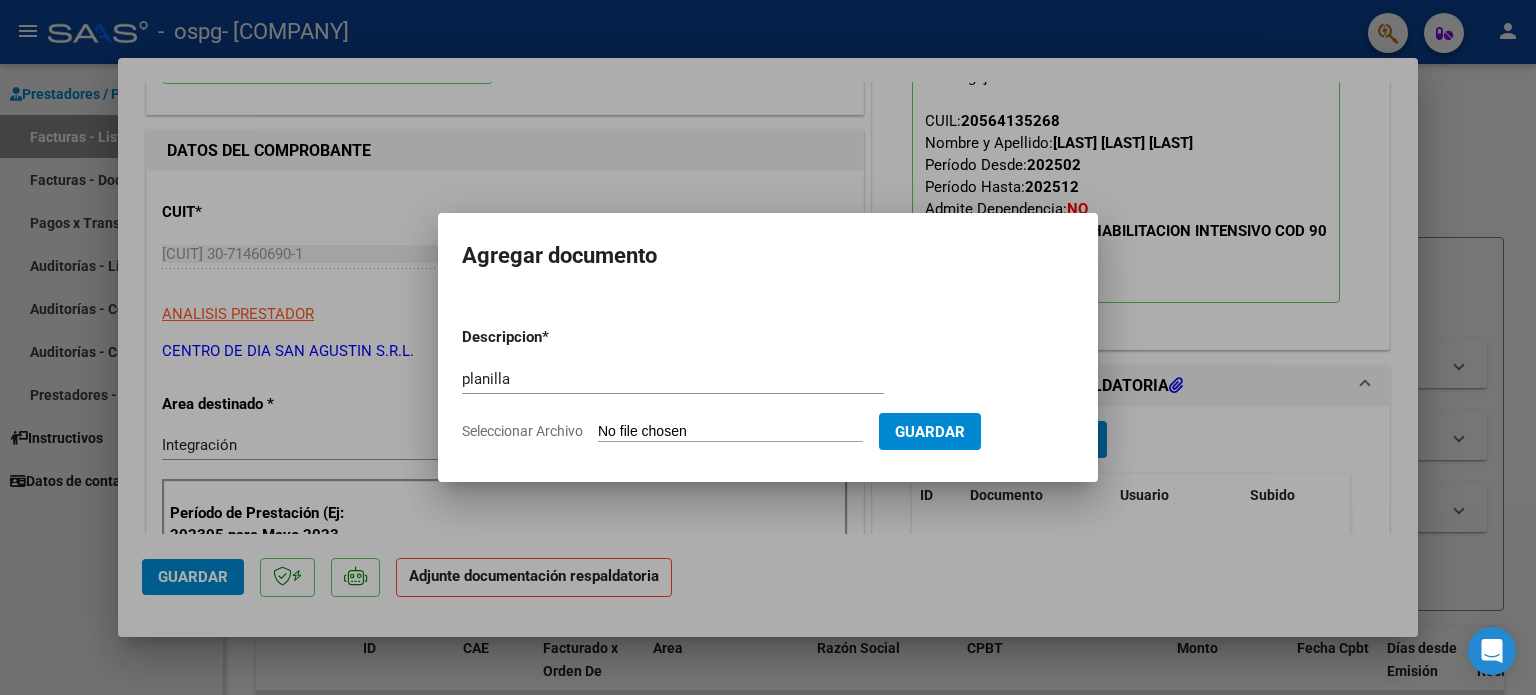 click on "Seleccionar Archivo" at bounding box center [730, 432] 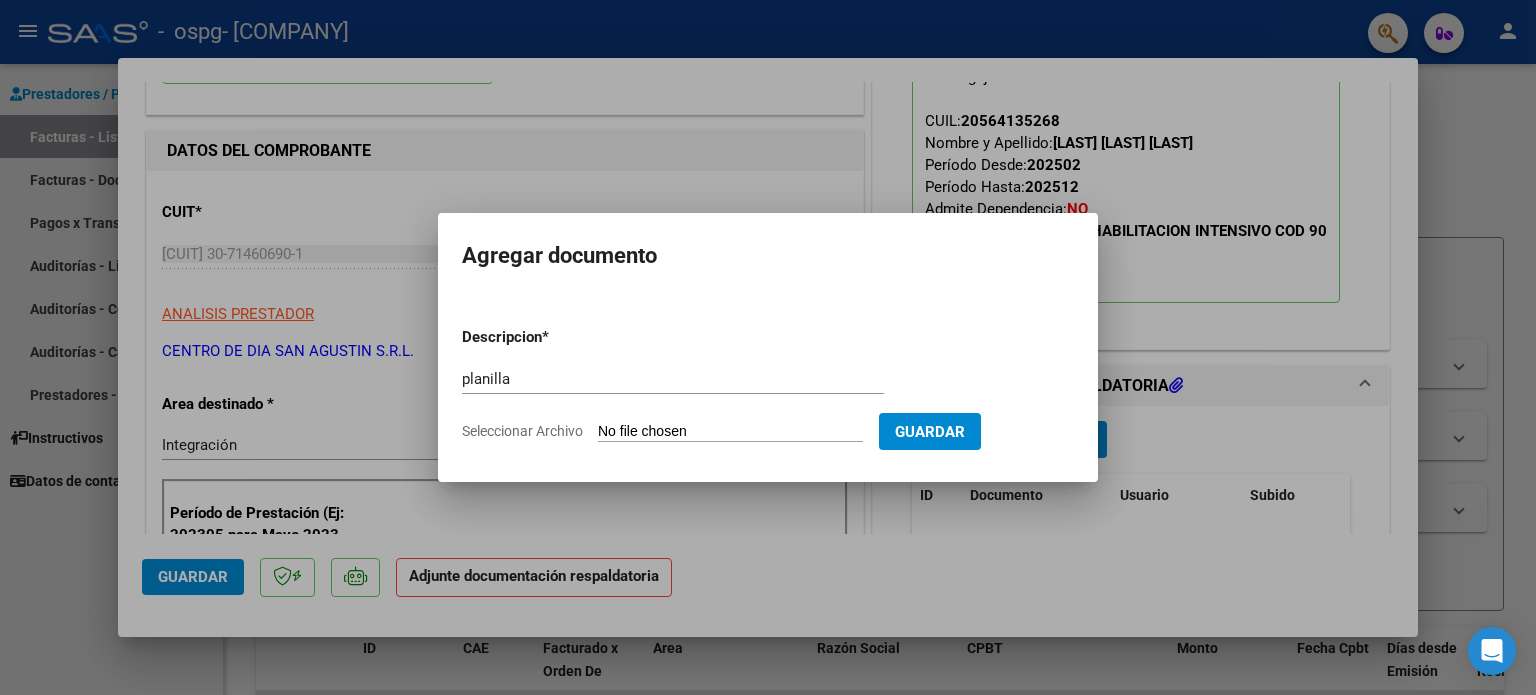 type on "C:\fakepath\MOLINA MELEAN - ASISTENCIA JULIO 840.pdf" 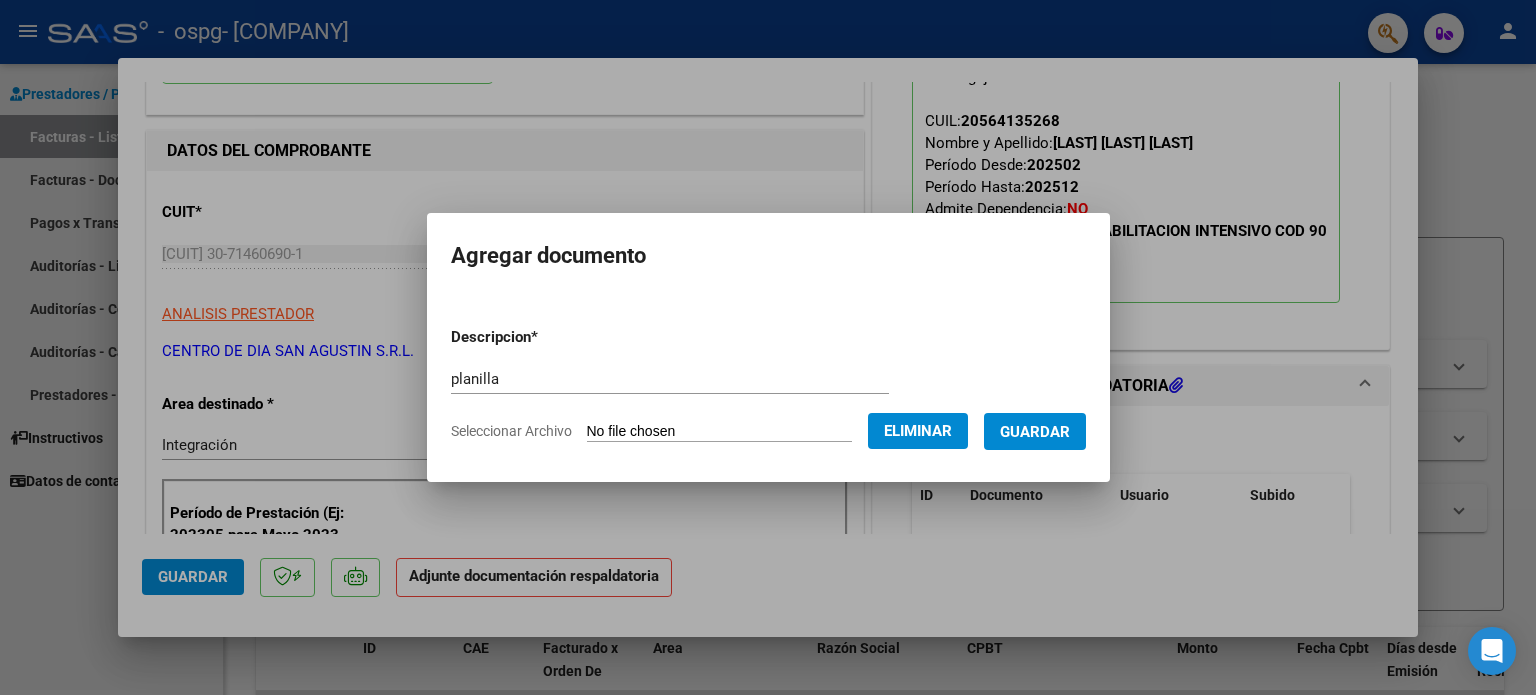 click on "Guardar" at bounding box center [1035, 432] 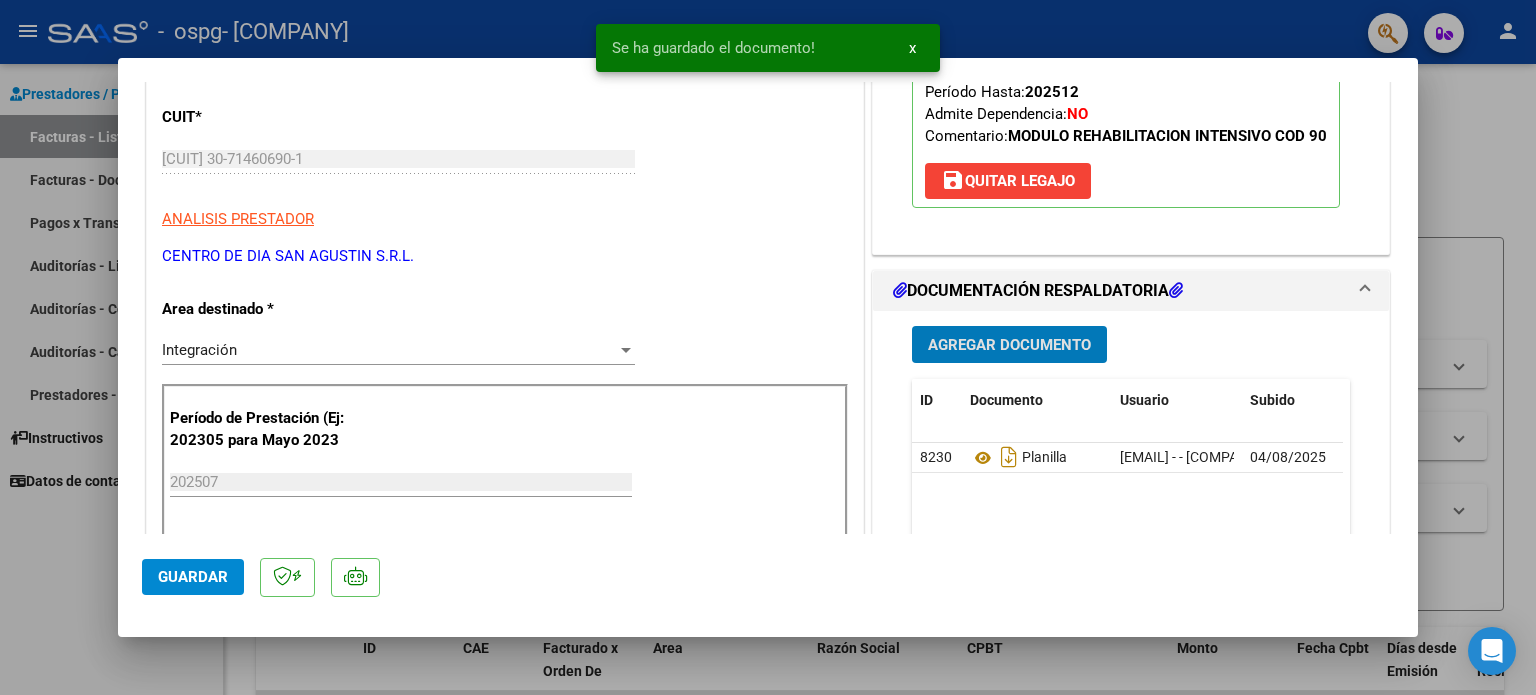 scroll, scrollTop: 300, scrollLeft: 0, axis: vertical 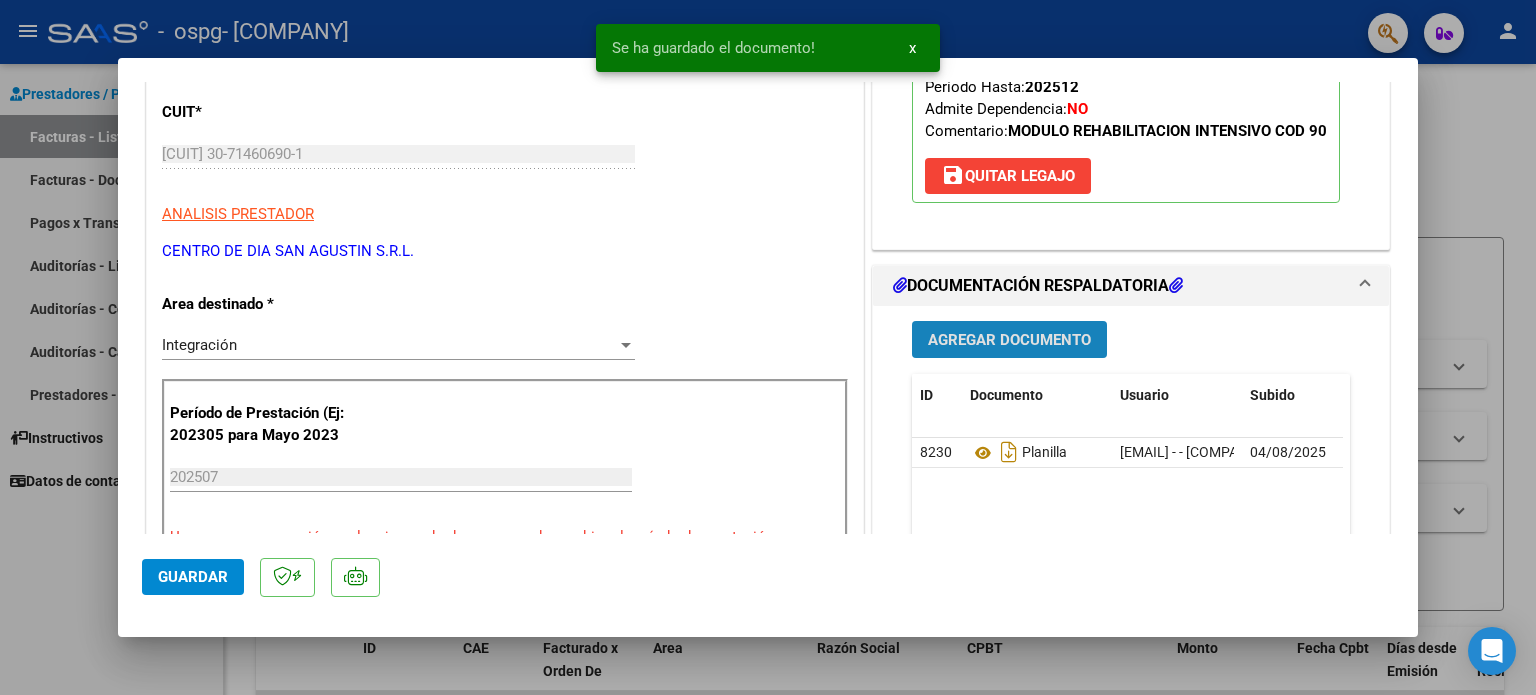 click on "Agregar Documento" at bounding box center (1009, 340) 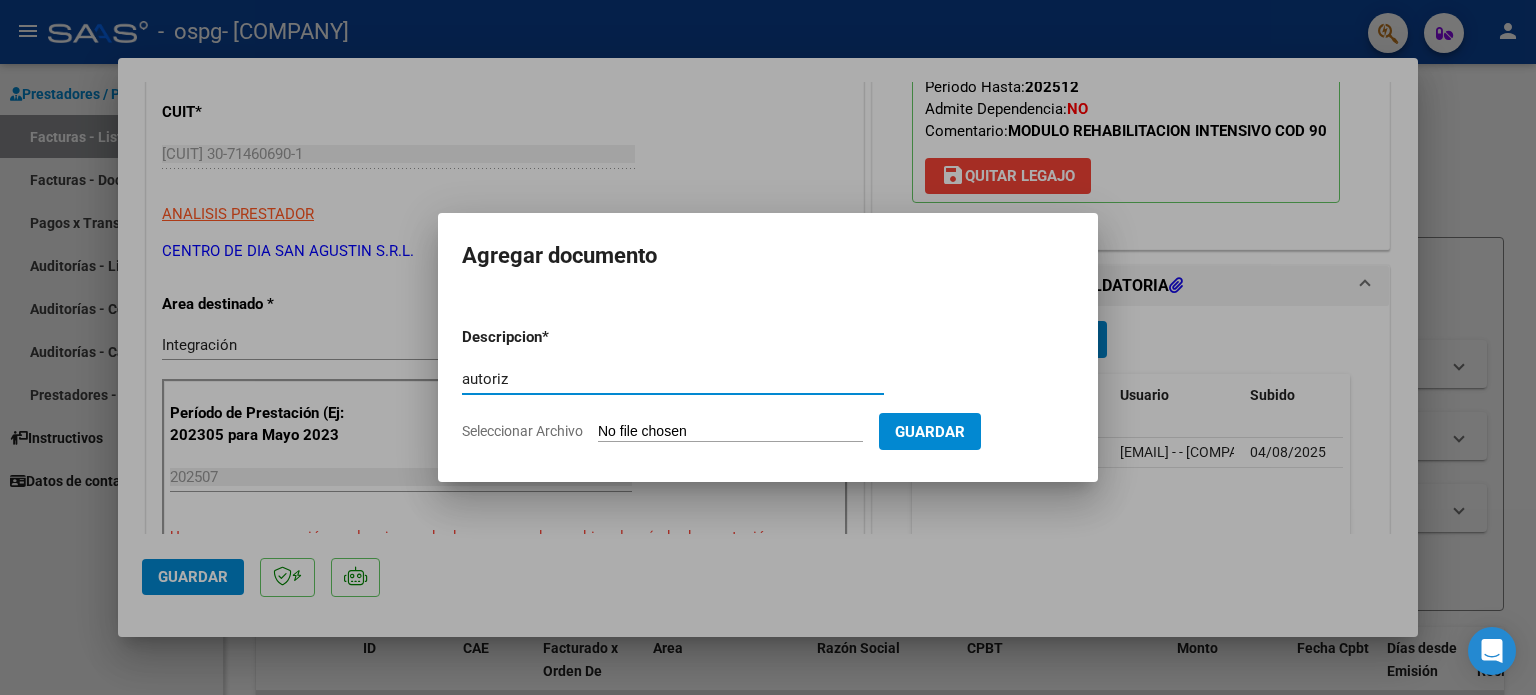 type on "autoriz" 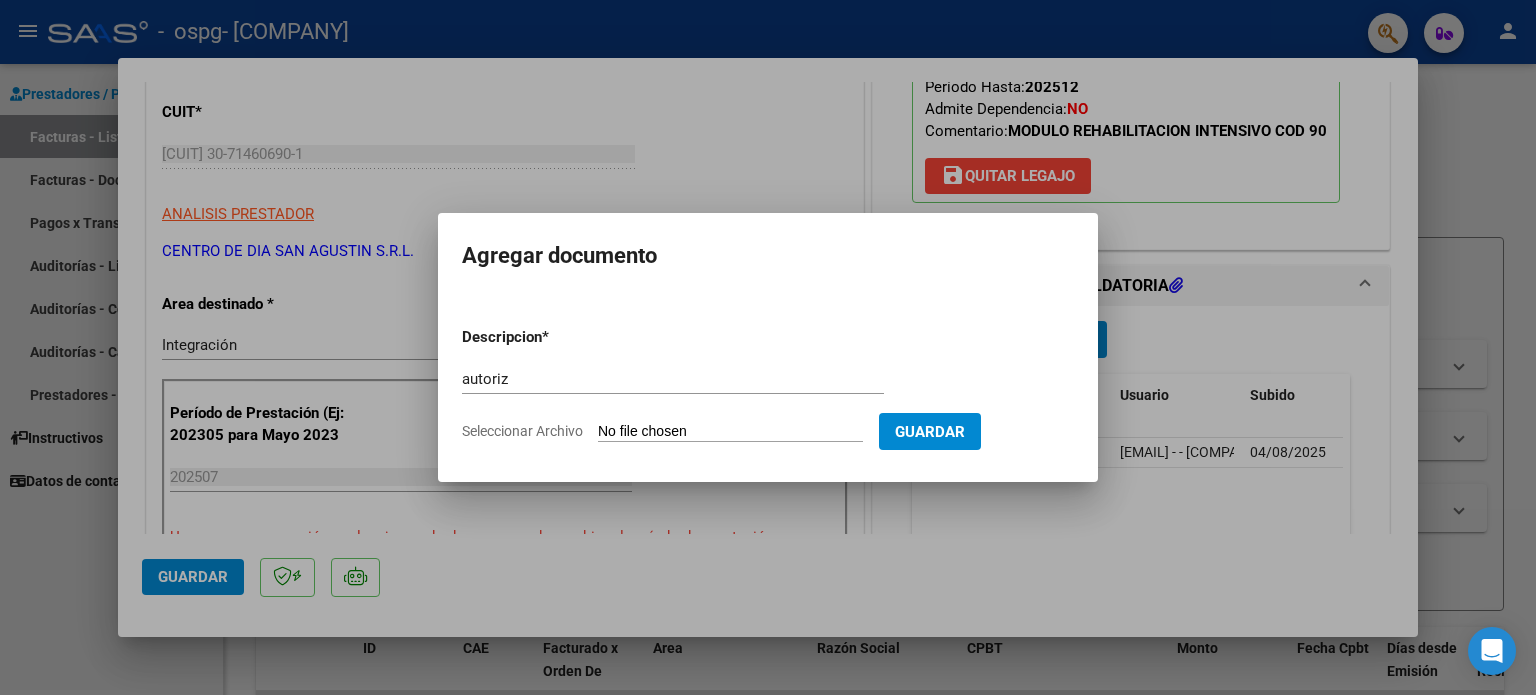 click on "Seleccionar Archivo" at bounding box center (730, 432) 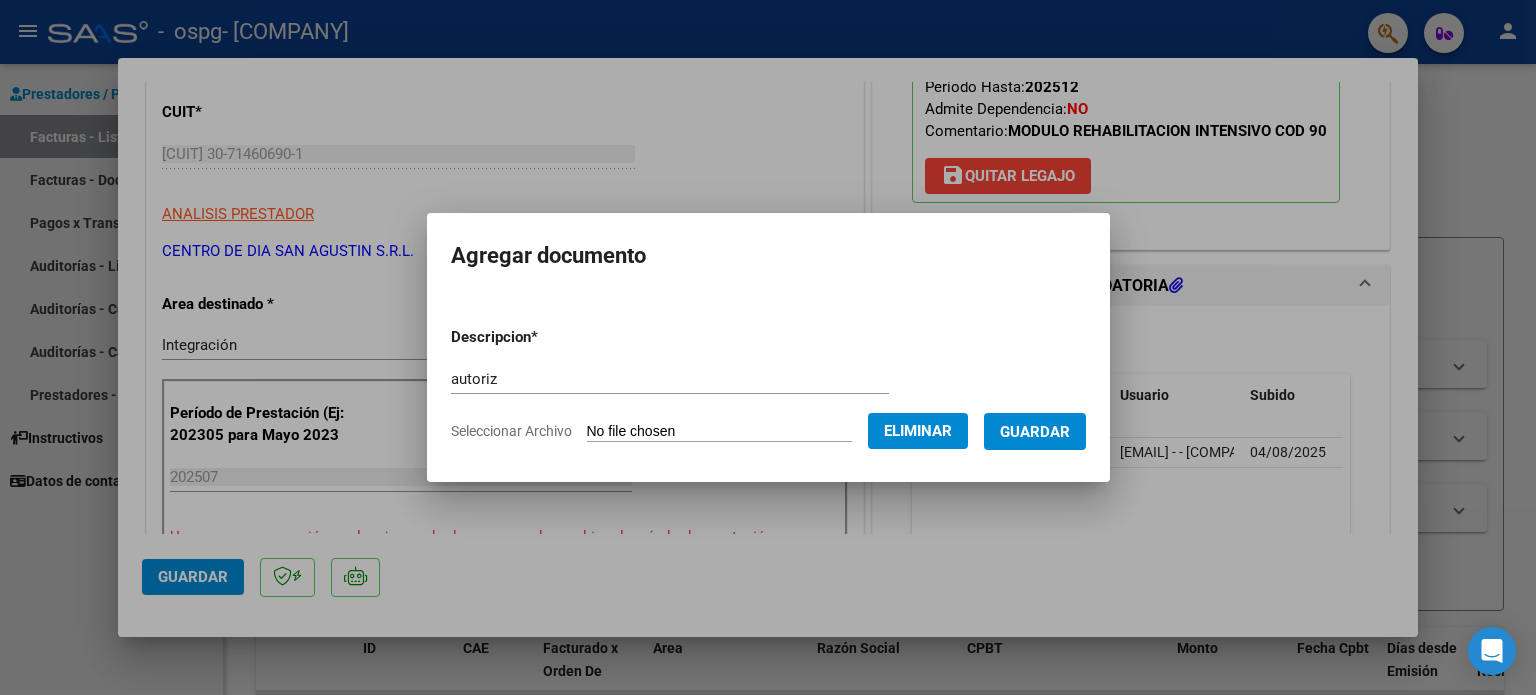 click on "Guardar" at bounding box center (1035, 432) 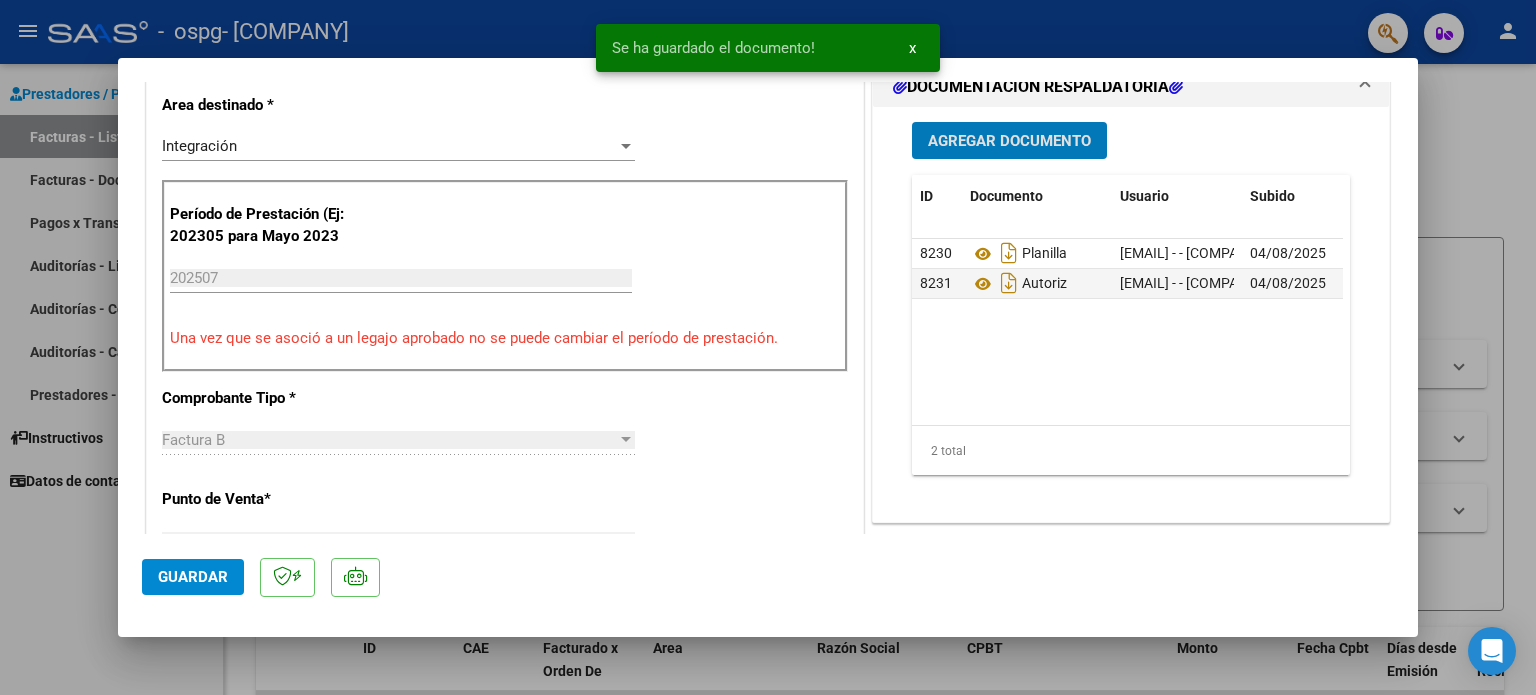 scroll, scrollTop: 500, scrollLeft: 0, axis: vertical 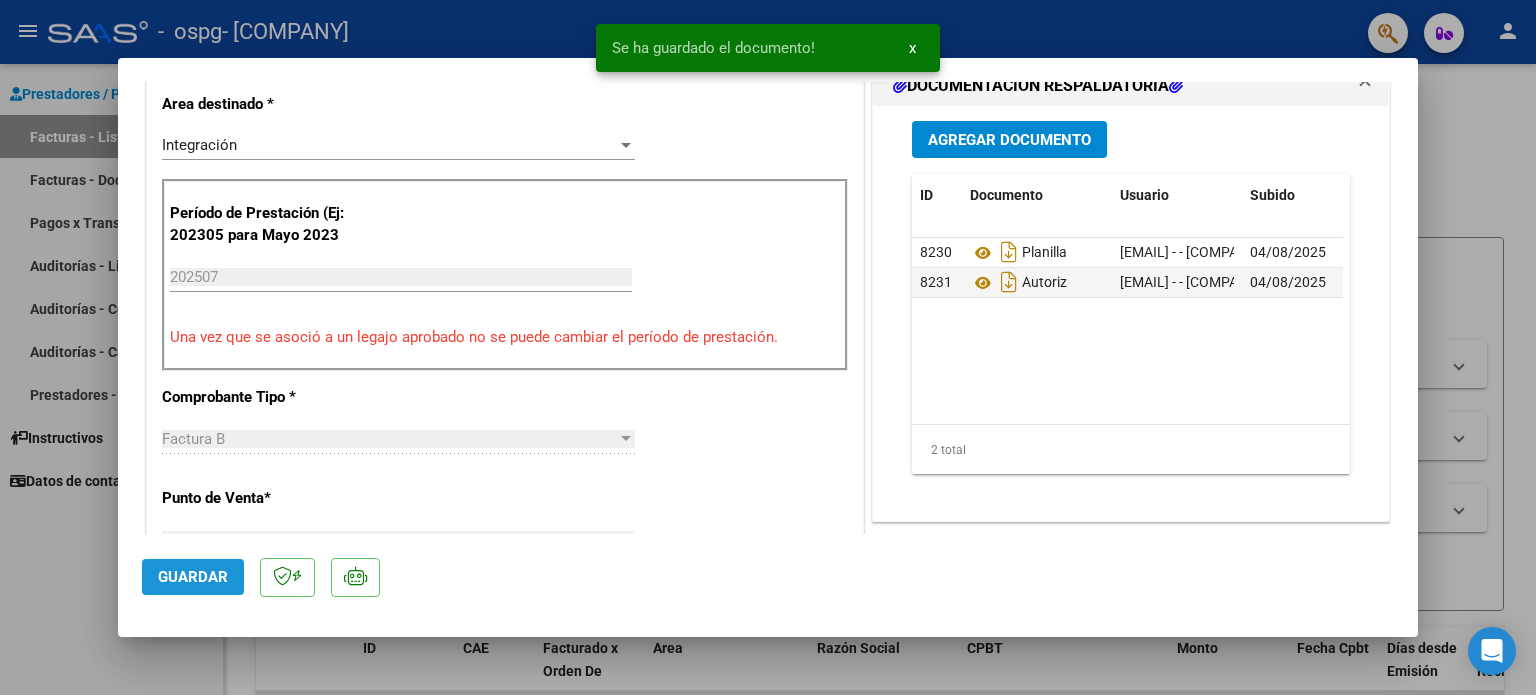 click on "Guardar" 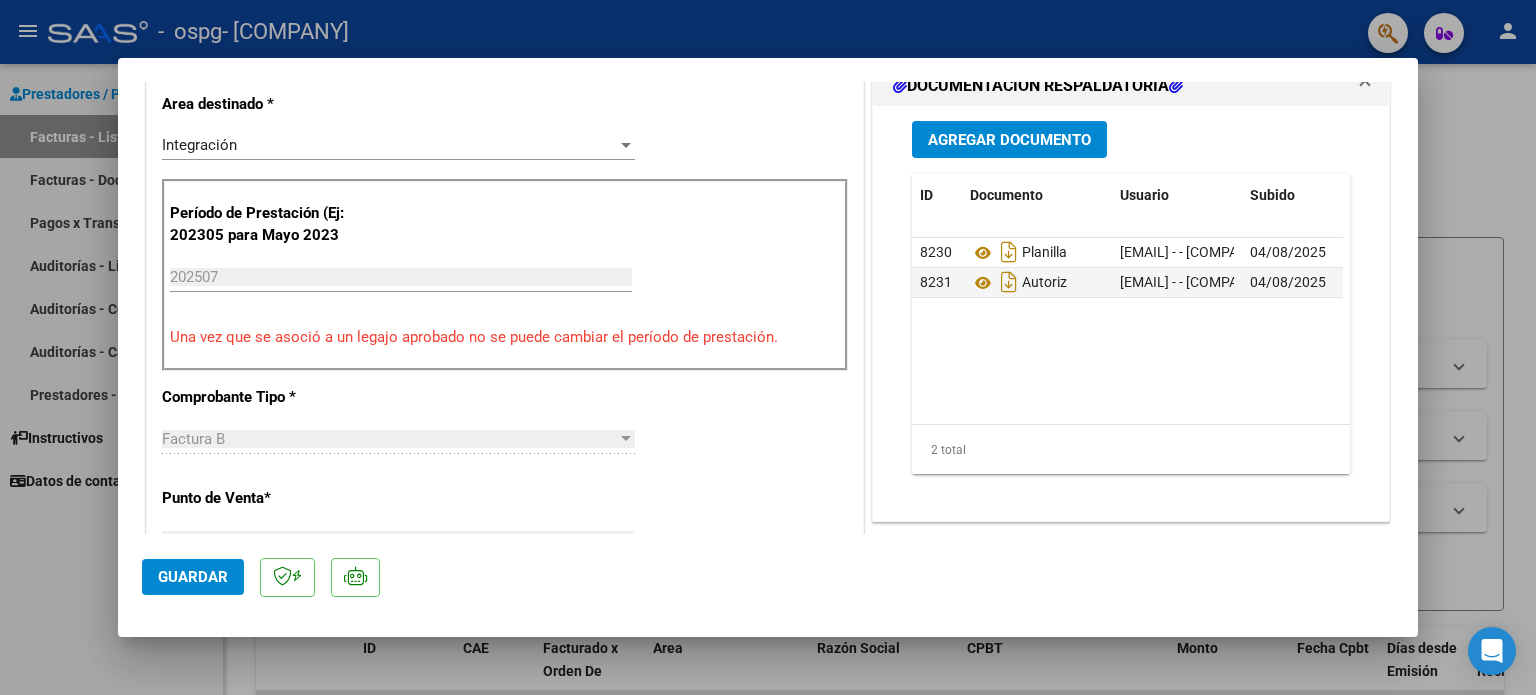 click on "Guardar" 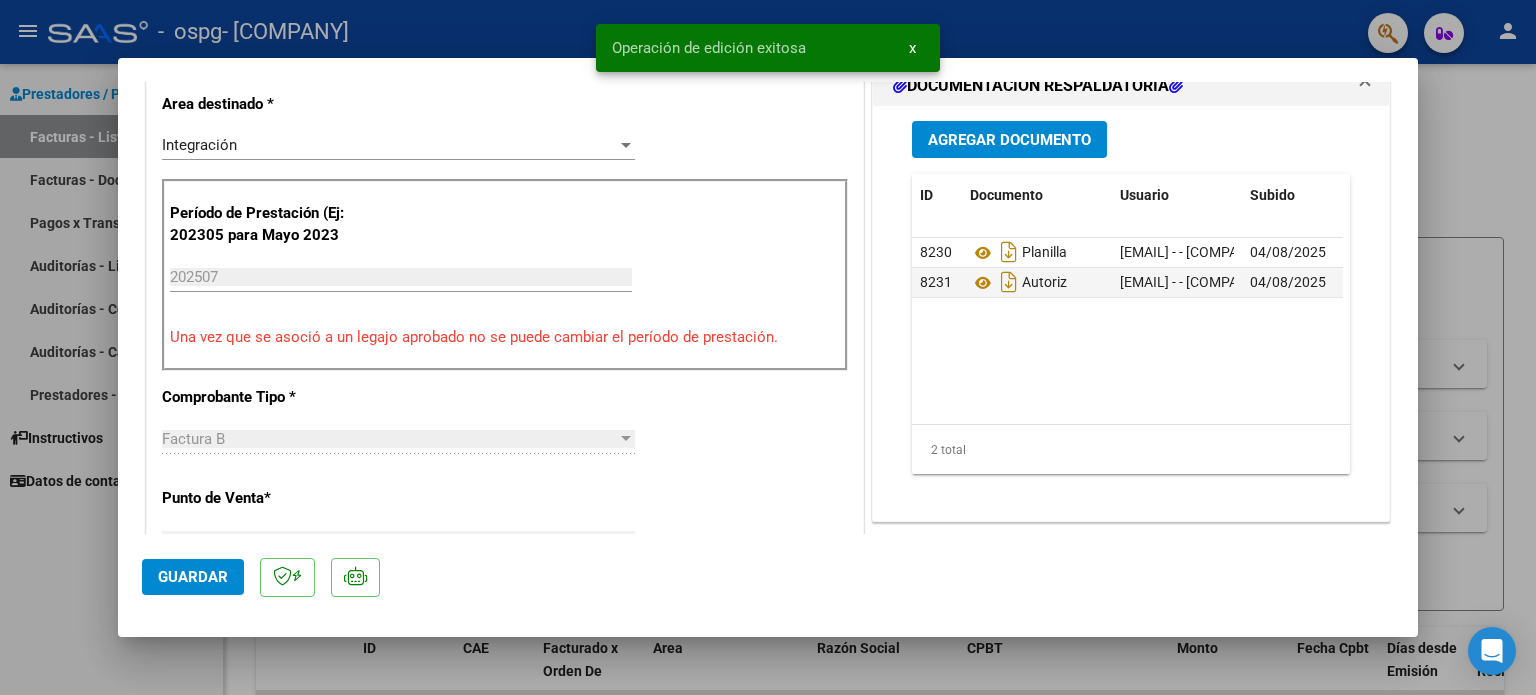 click at bounding box center (768, 347) 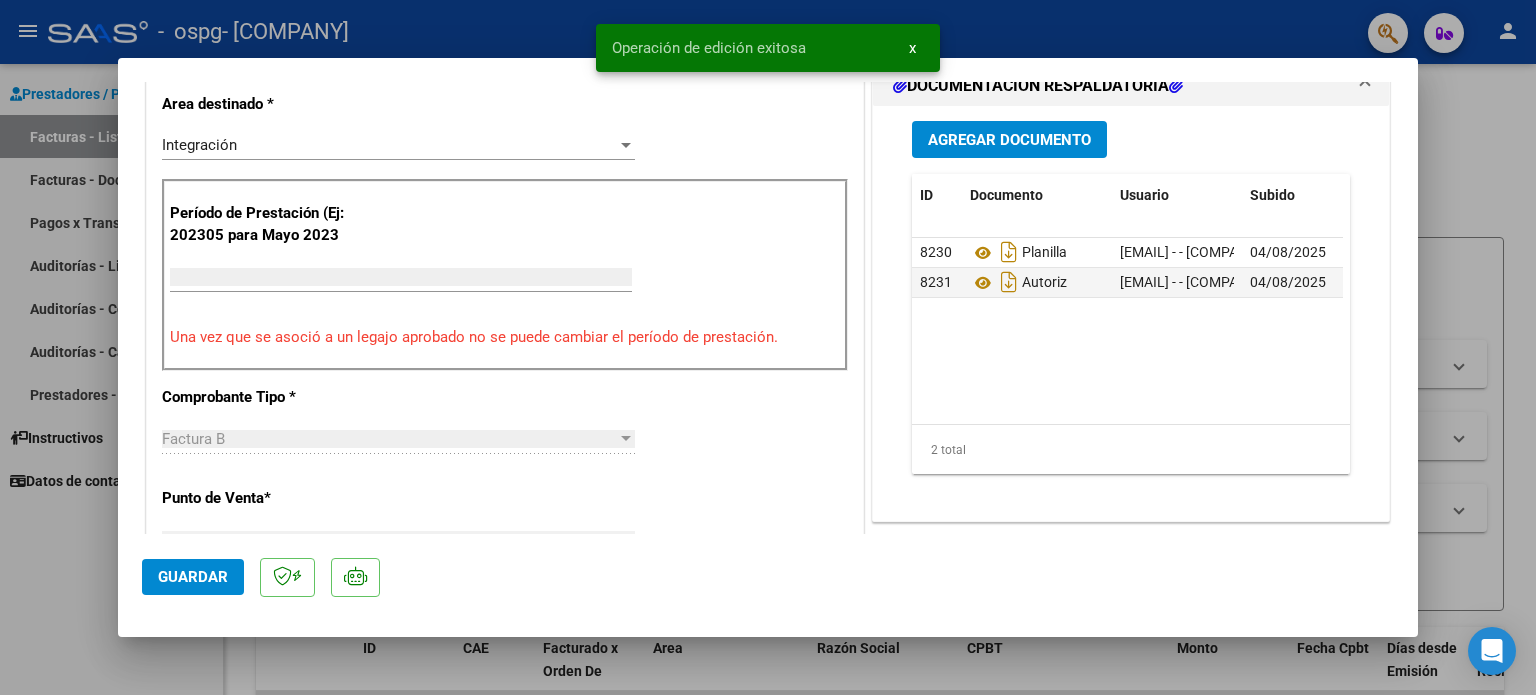 type 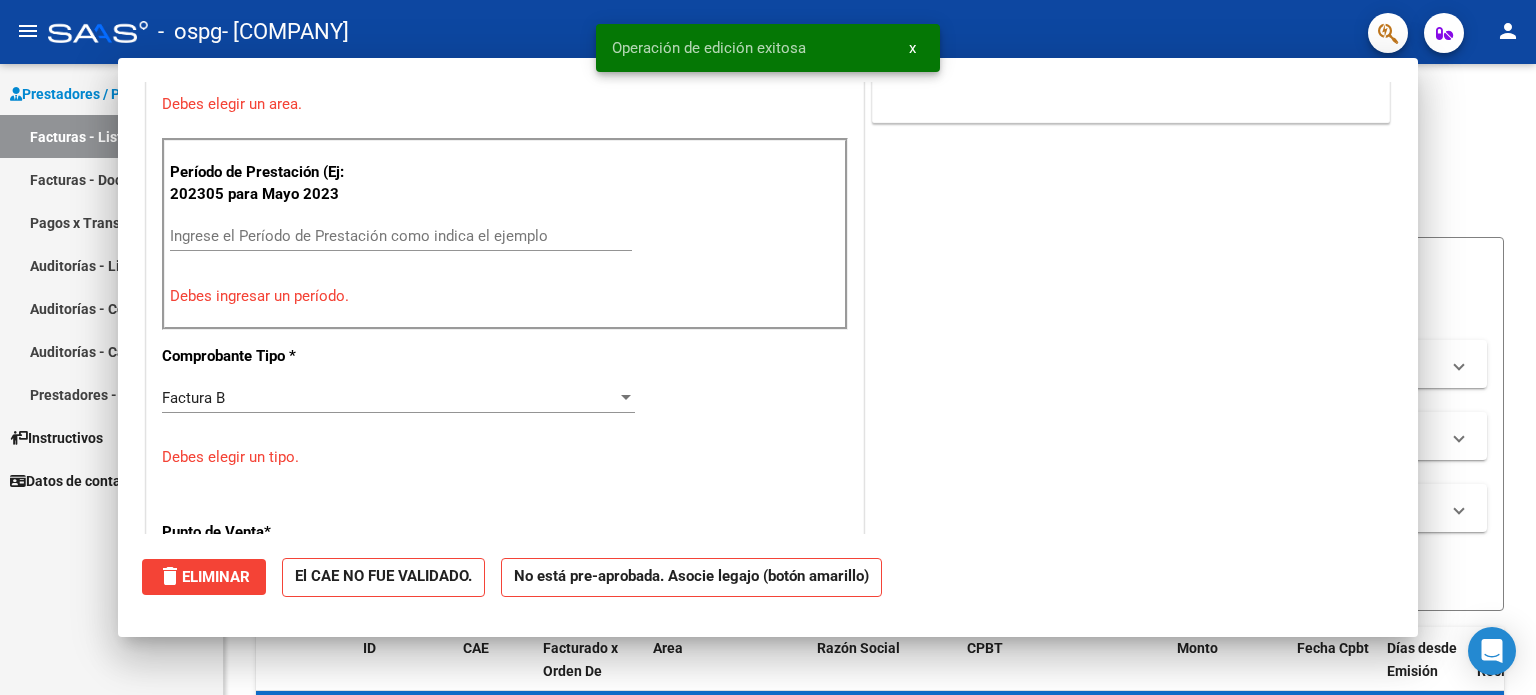 scroll, scrollTop: 414, scrollLeft: 0, axis: vertical 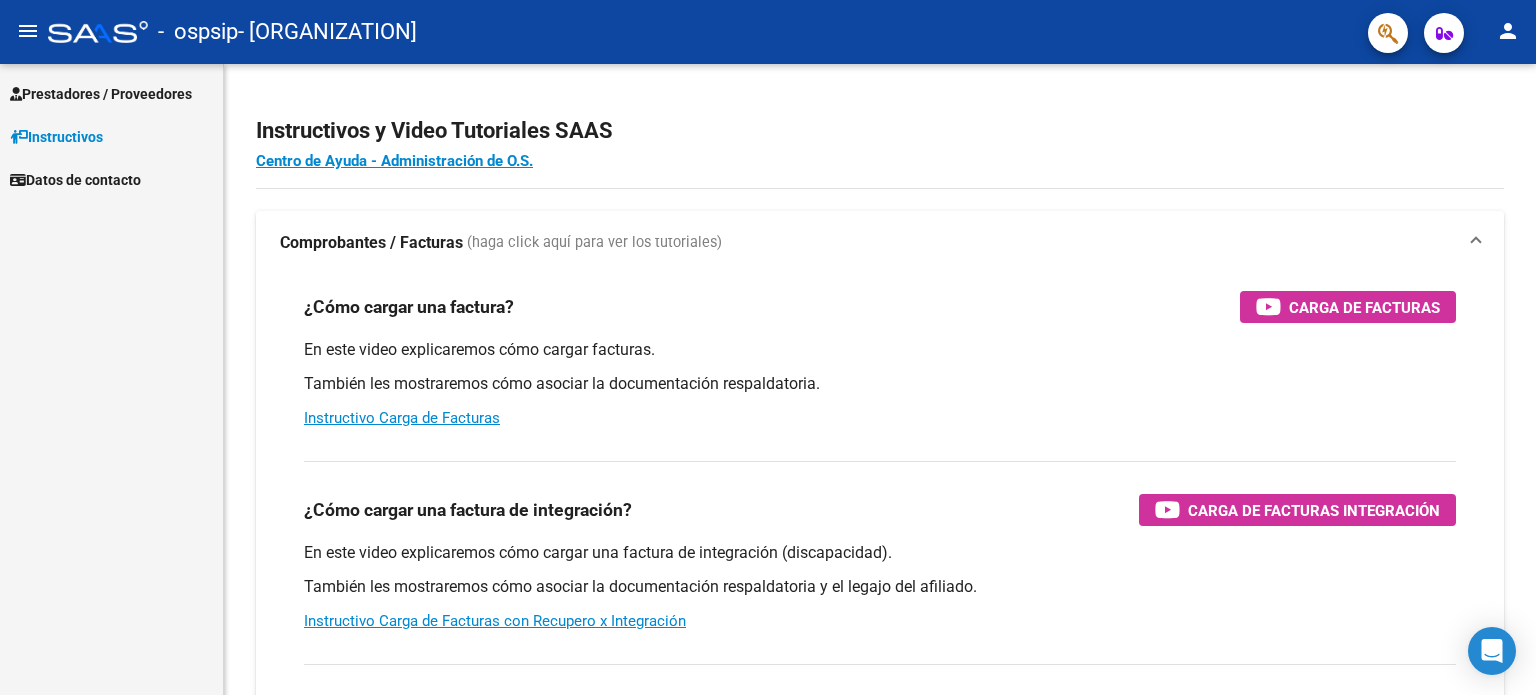 click on "Prestadores / Proveedores" at bounding box center [101, 94] 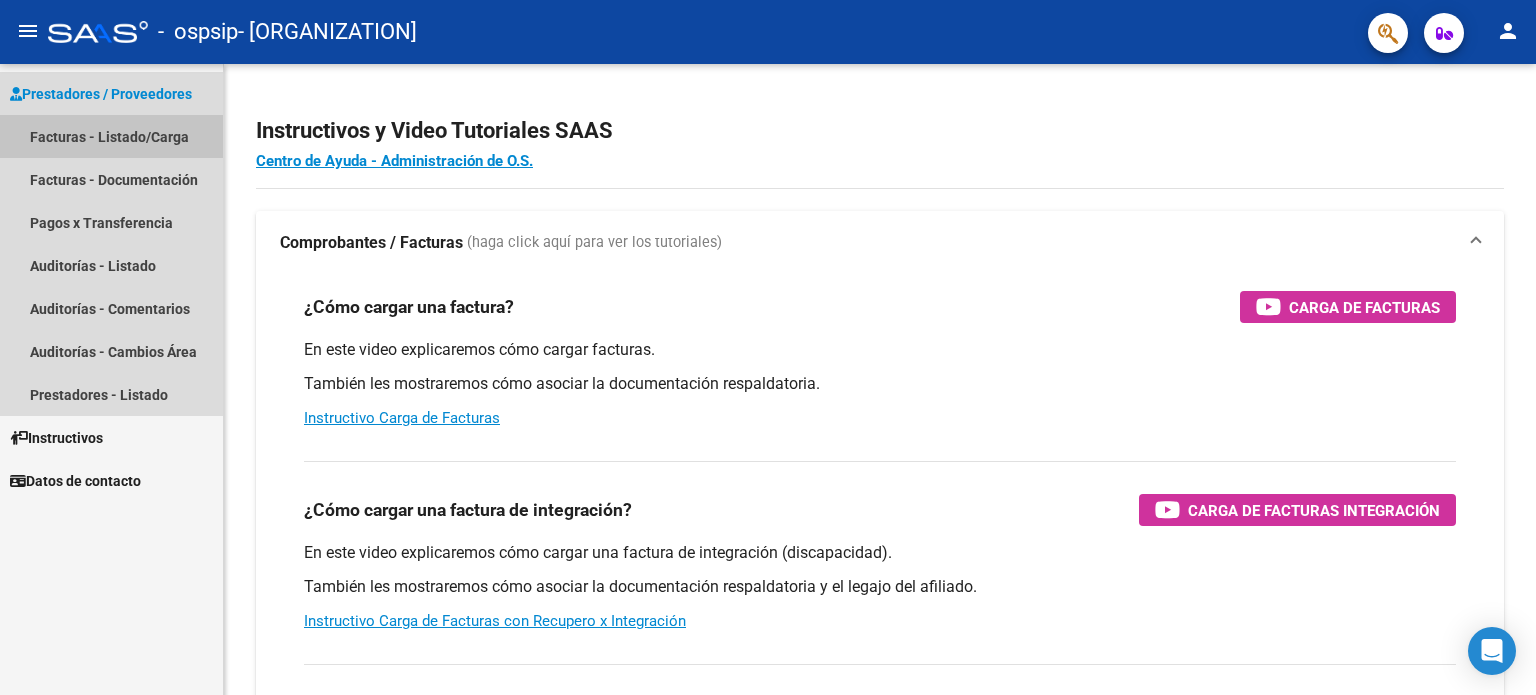click on "Facturas - Listado/Carga" at bounding box center (111, 136) 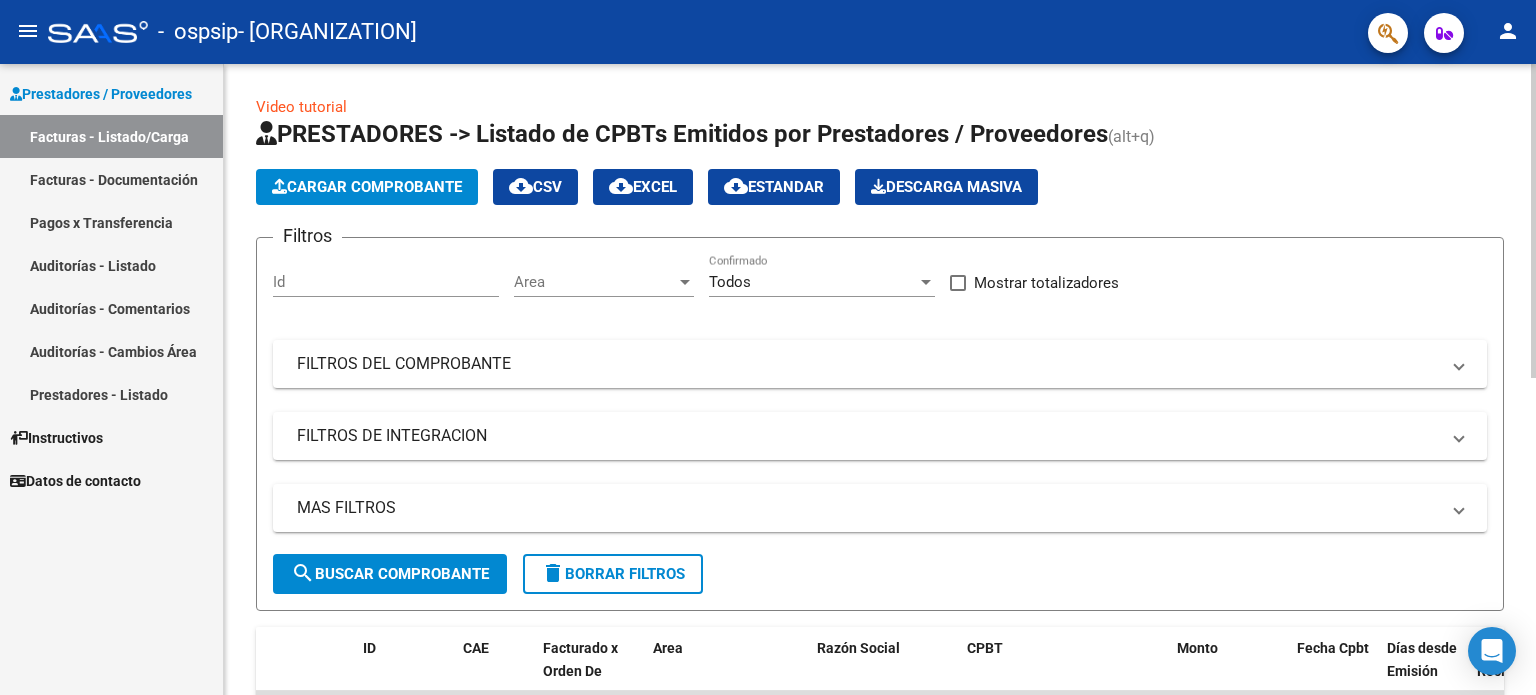 click on "Cargar Comprobante" 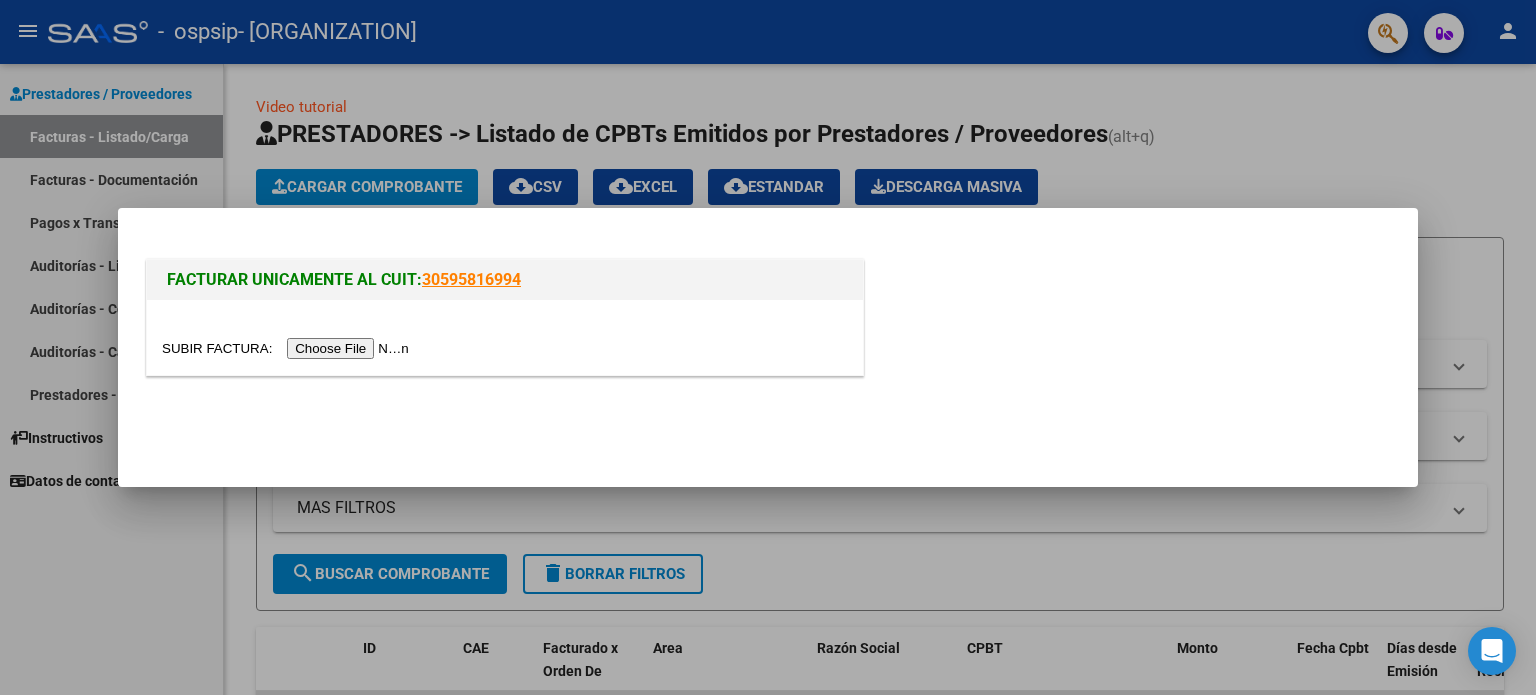 click at bounding box center (288, 348) 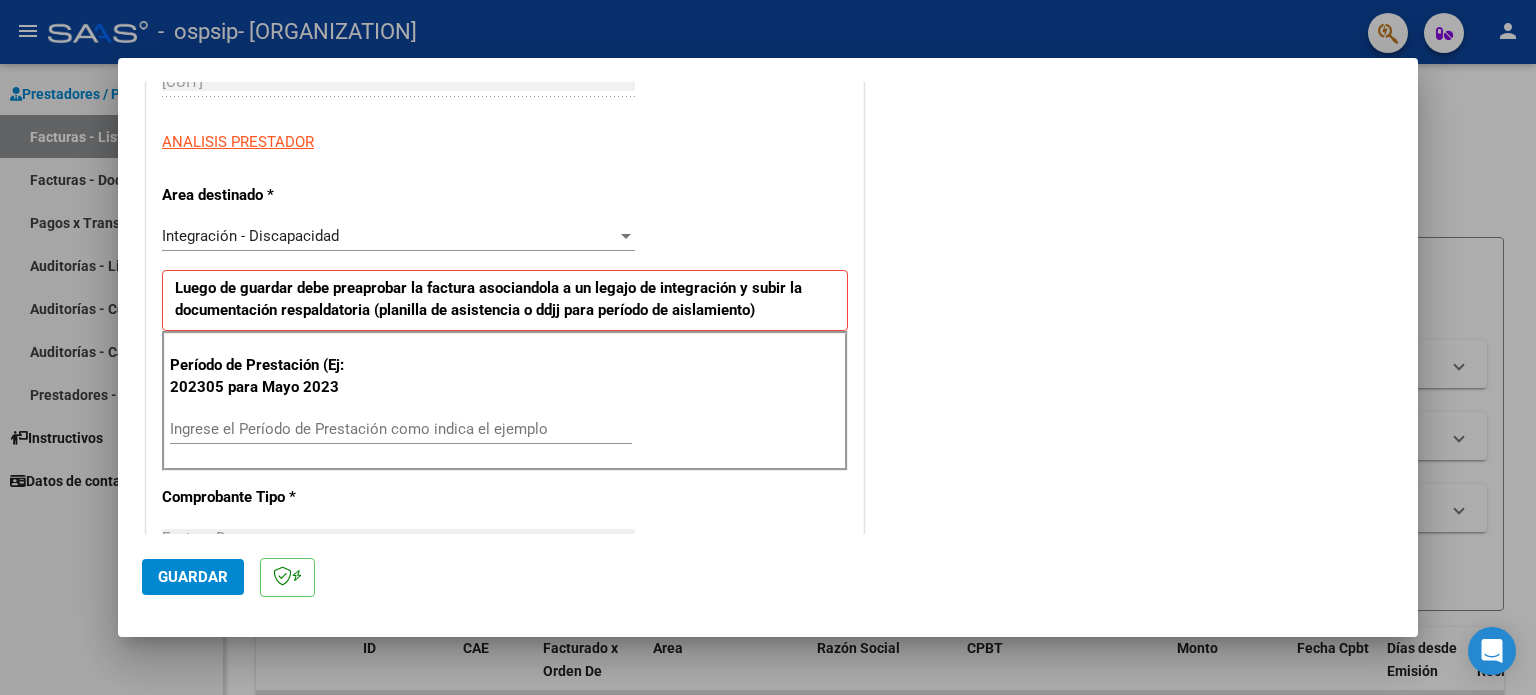 scroll, scrollTop: 400, scrollLeft: 0, axis: vertical 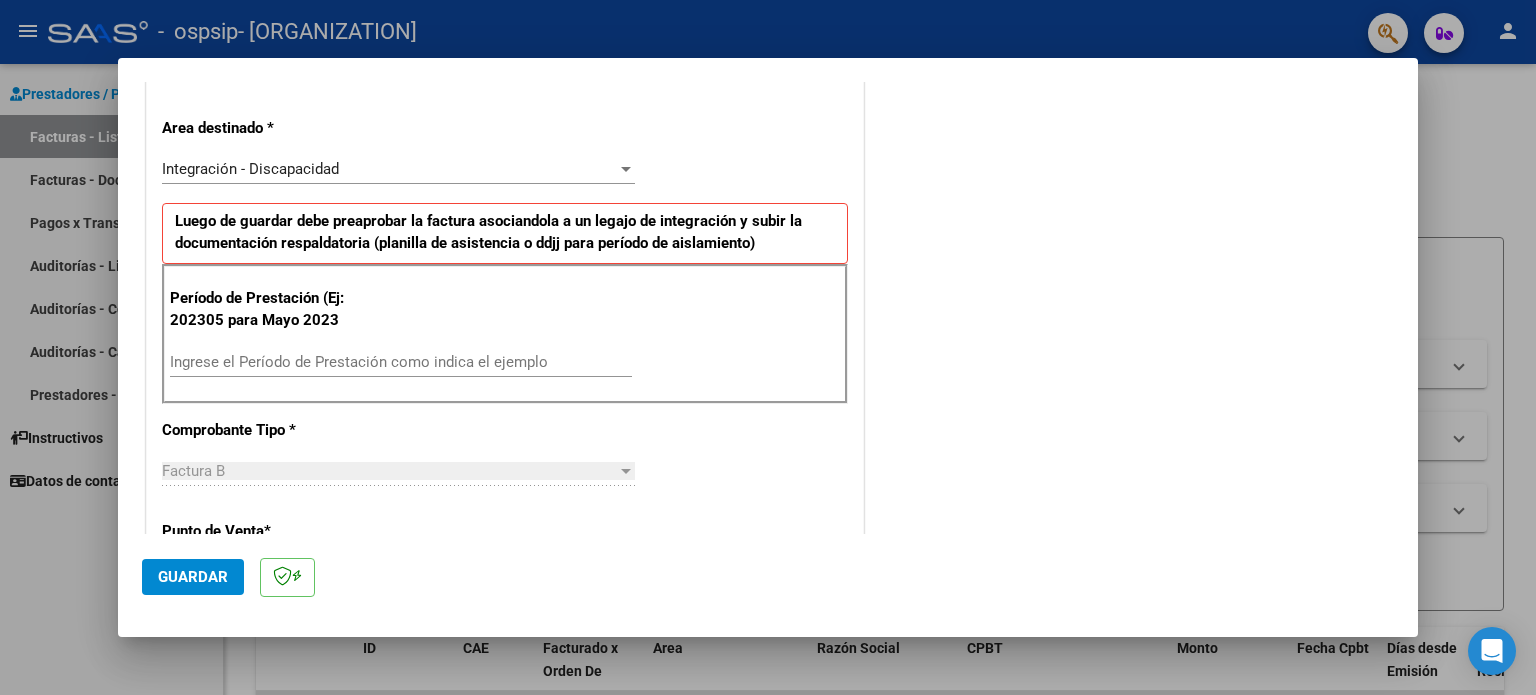 click on "Ingrese el Período de Prestación como indica el ejemplo" at bounding box center (401, 362) 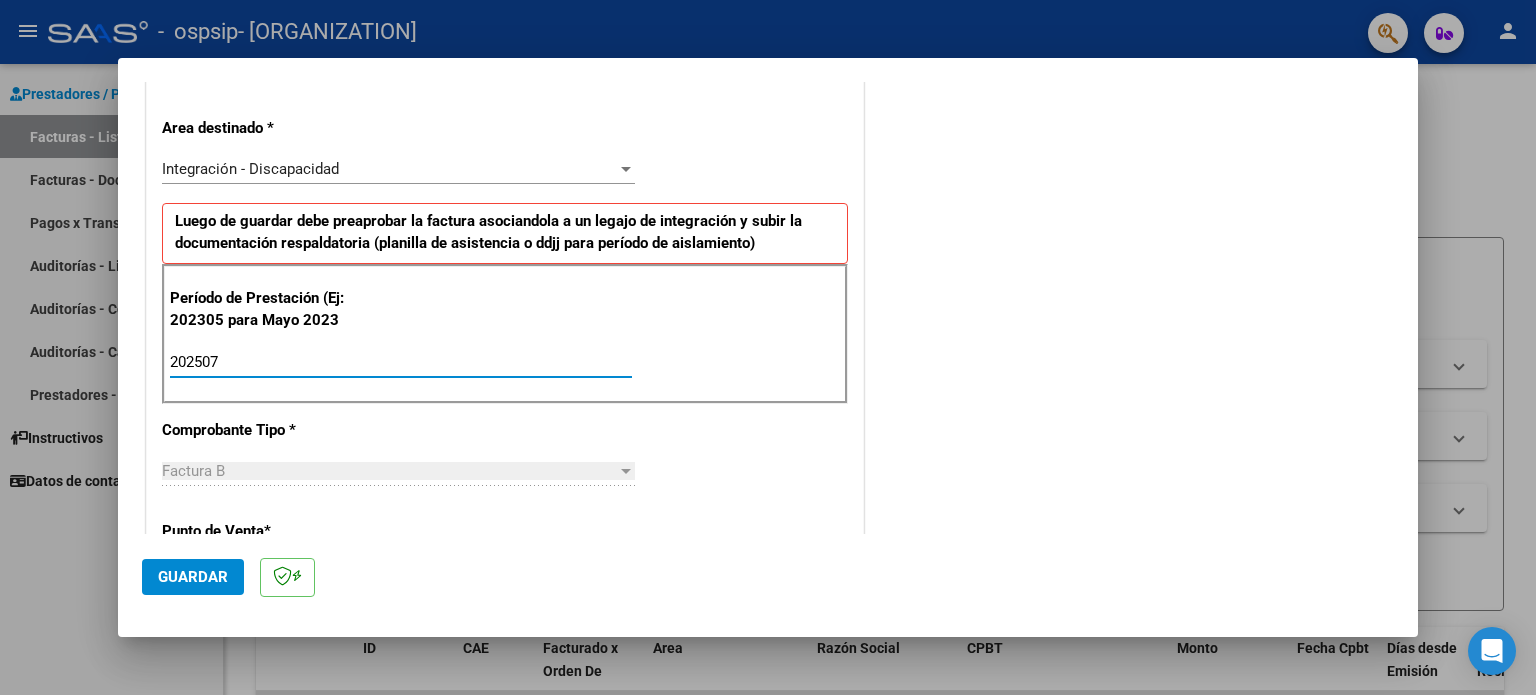 type on "202507" 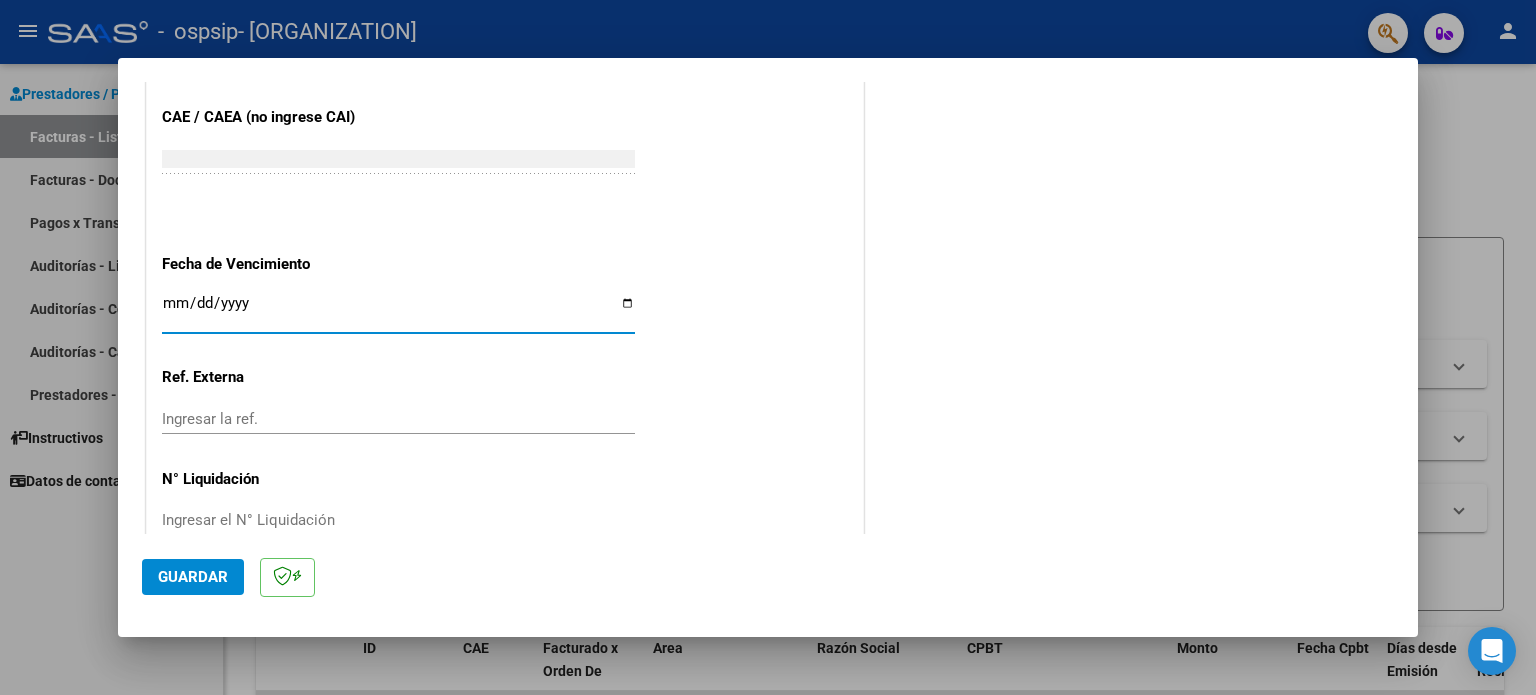 scroll, scrollTop: 1131, scrollLeft: 0, axis: vertical 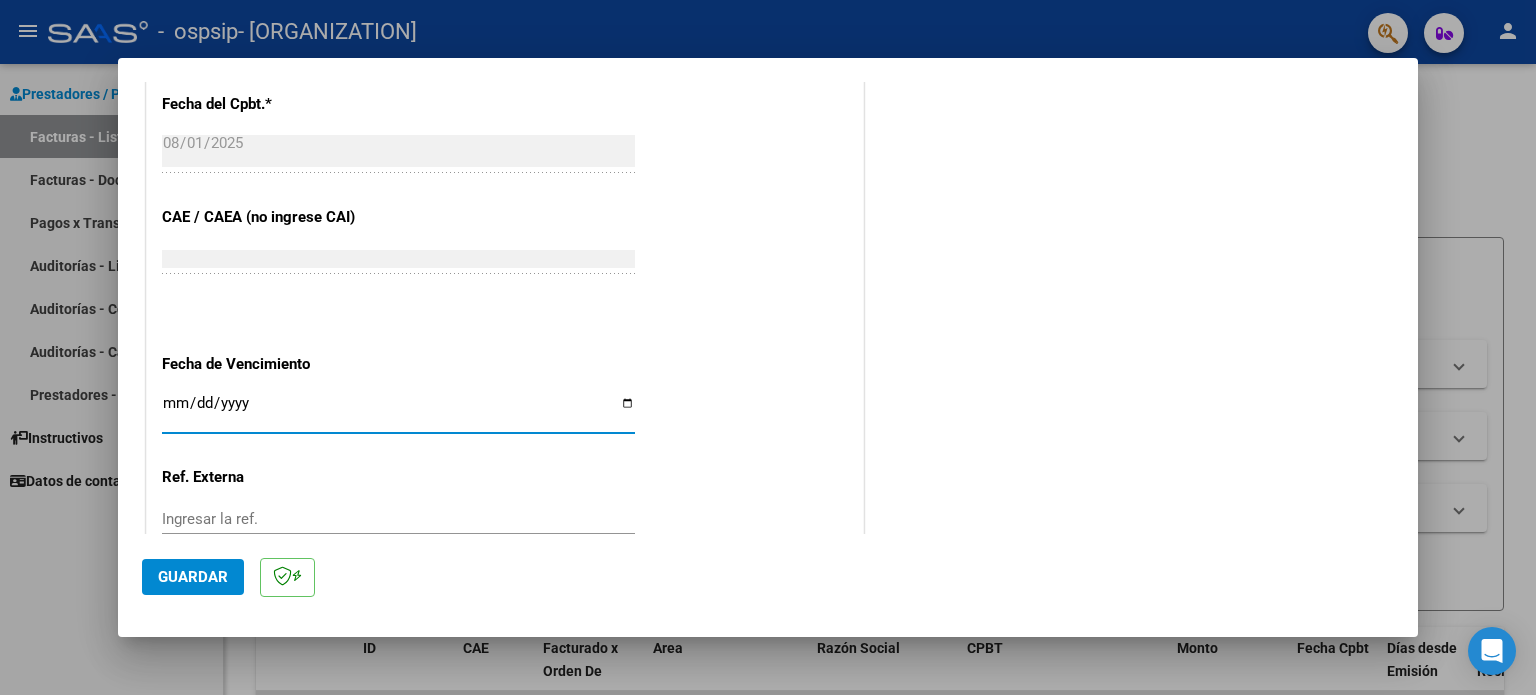 click on "Guardar" 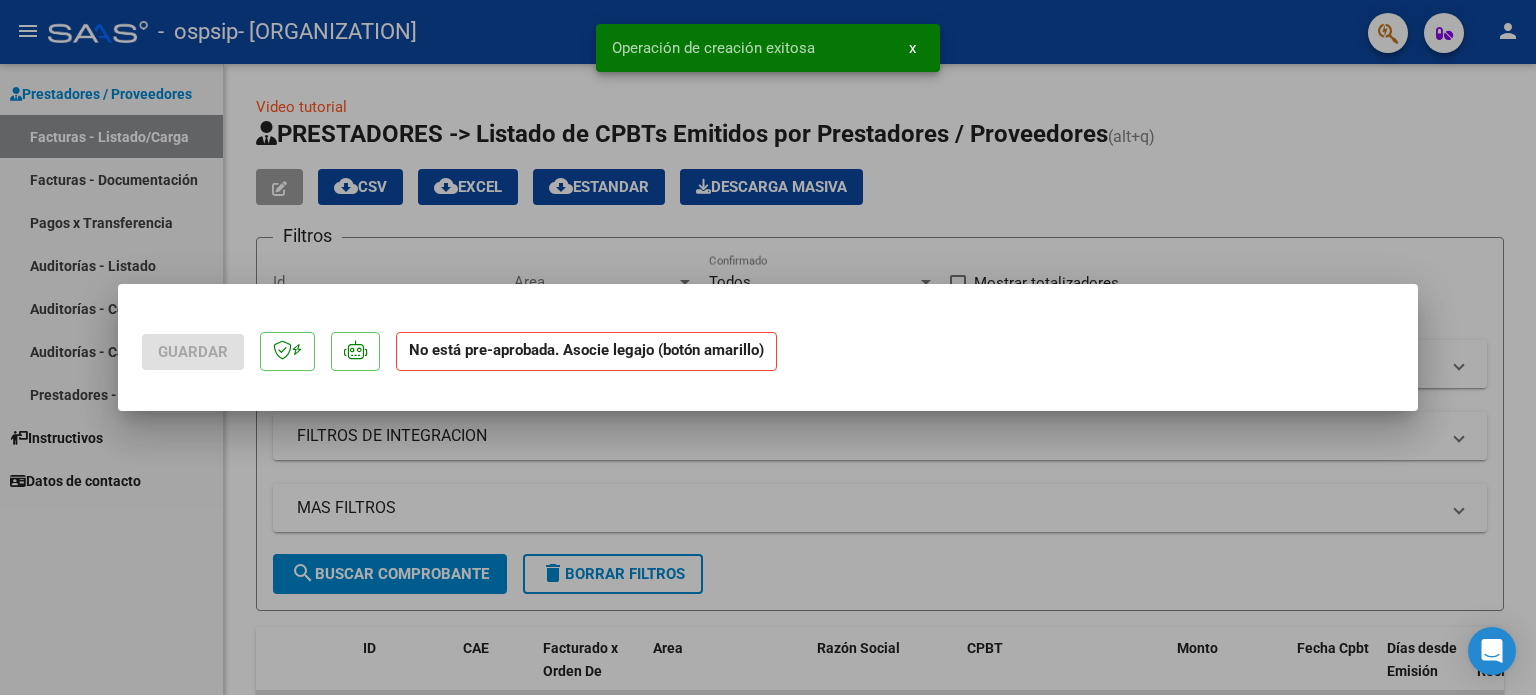 scroll, scrollTop: 0, scrollLeft: 0, axis: both 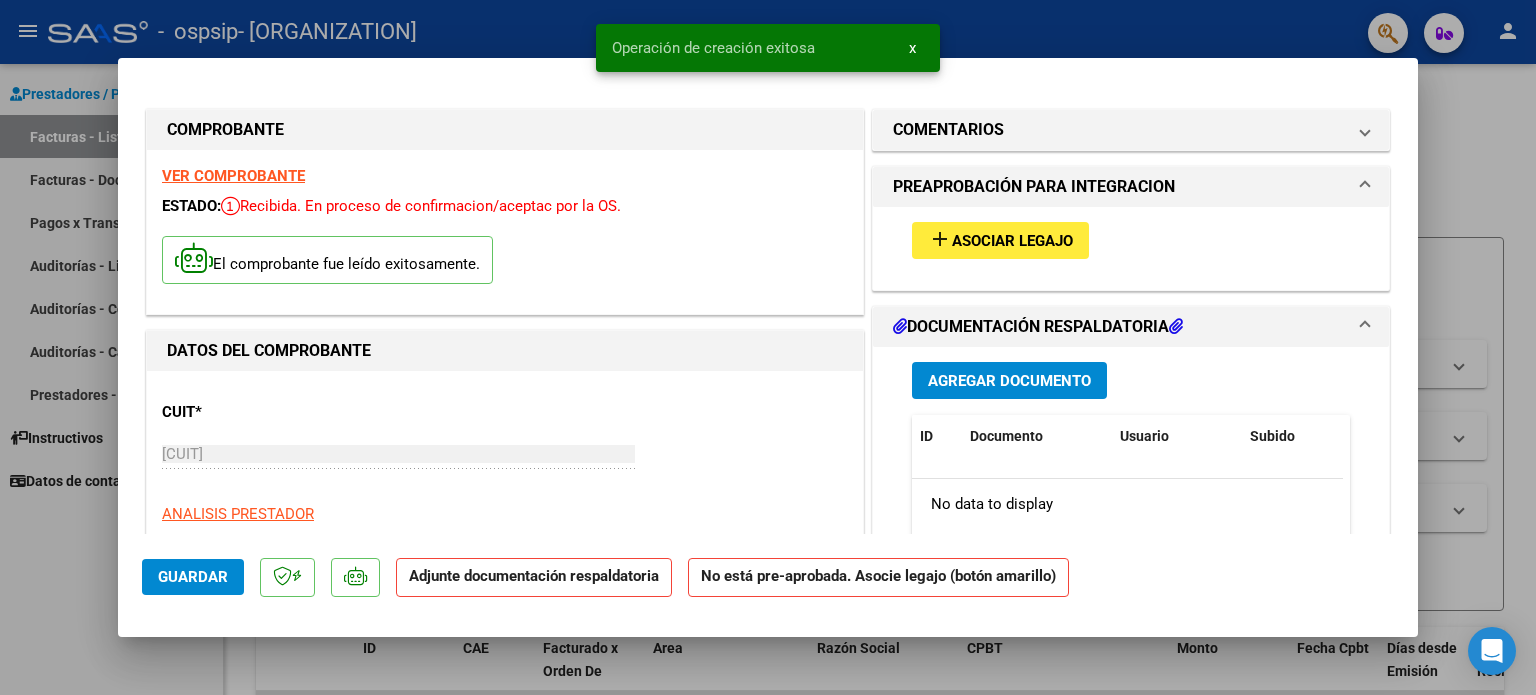 click on "Asociar Legajo" at bounding box center [1012, 241] 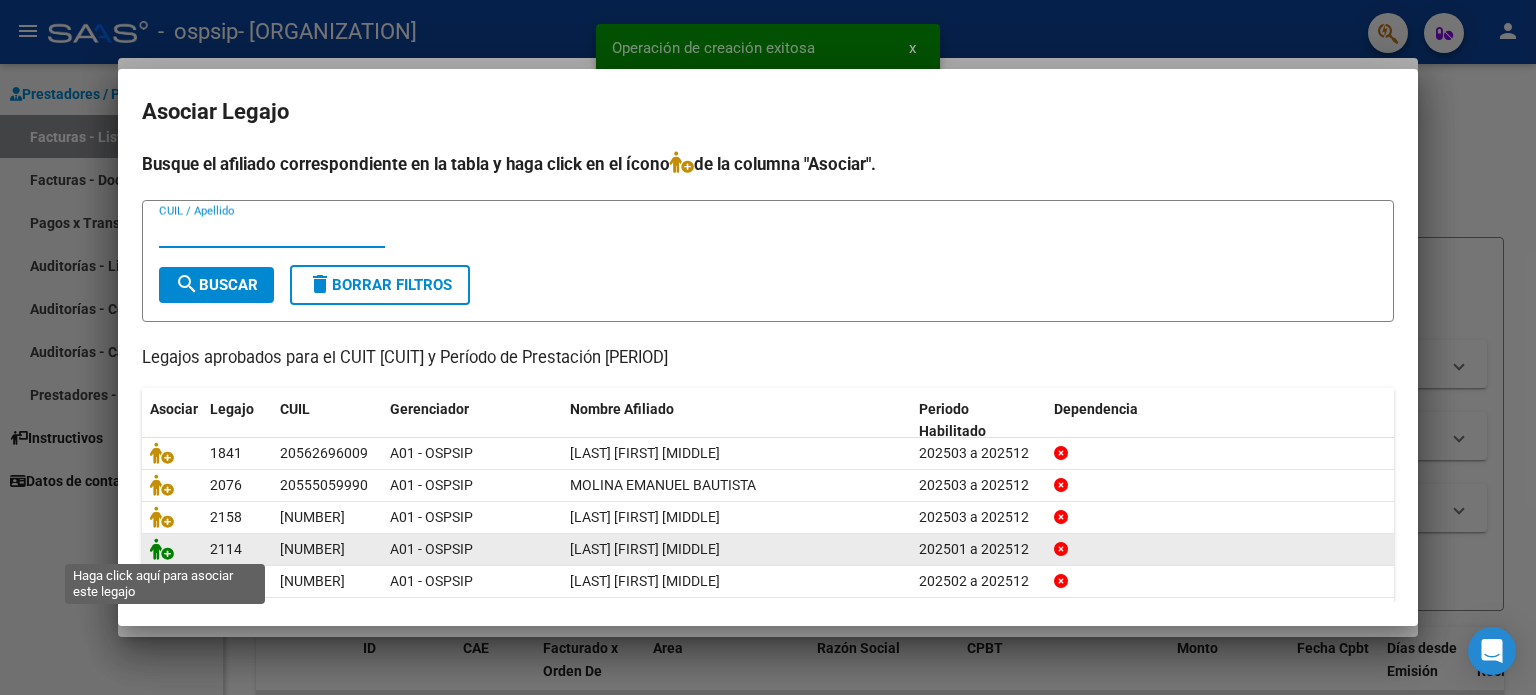 click 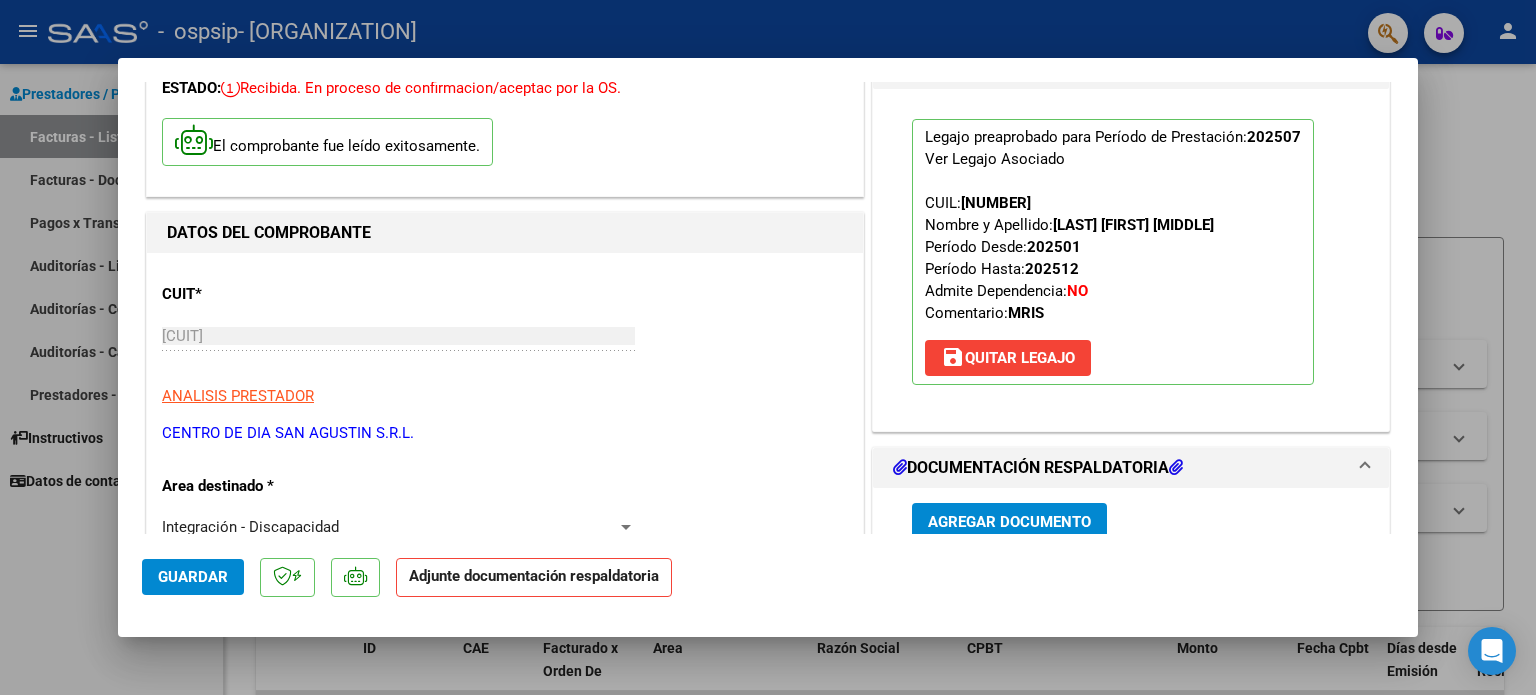 scroll, scrollTop: 200, scrollLeft: 0, axis: vertical 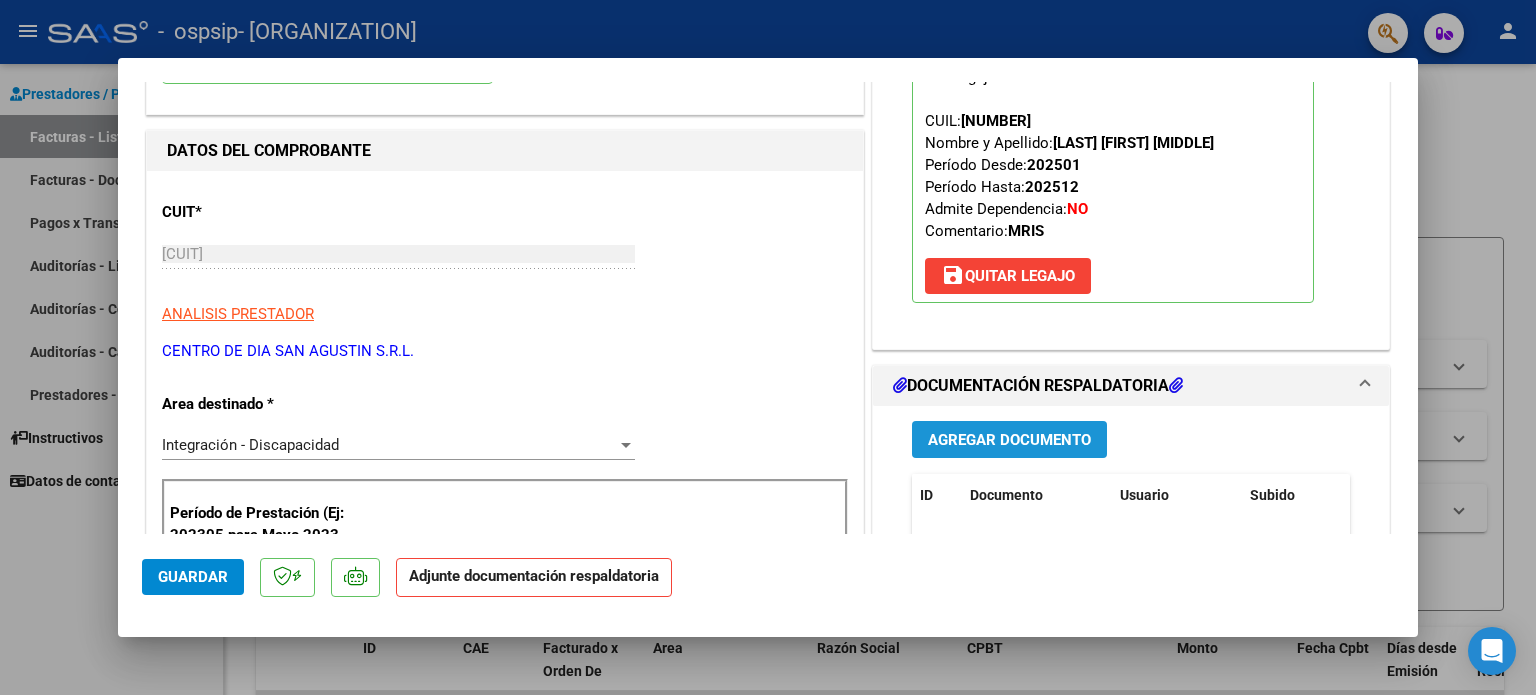 click on "Agregar Documento" at bounding box center [1009, 440] 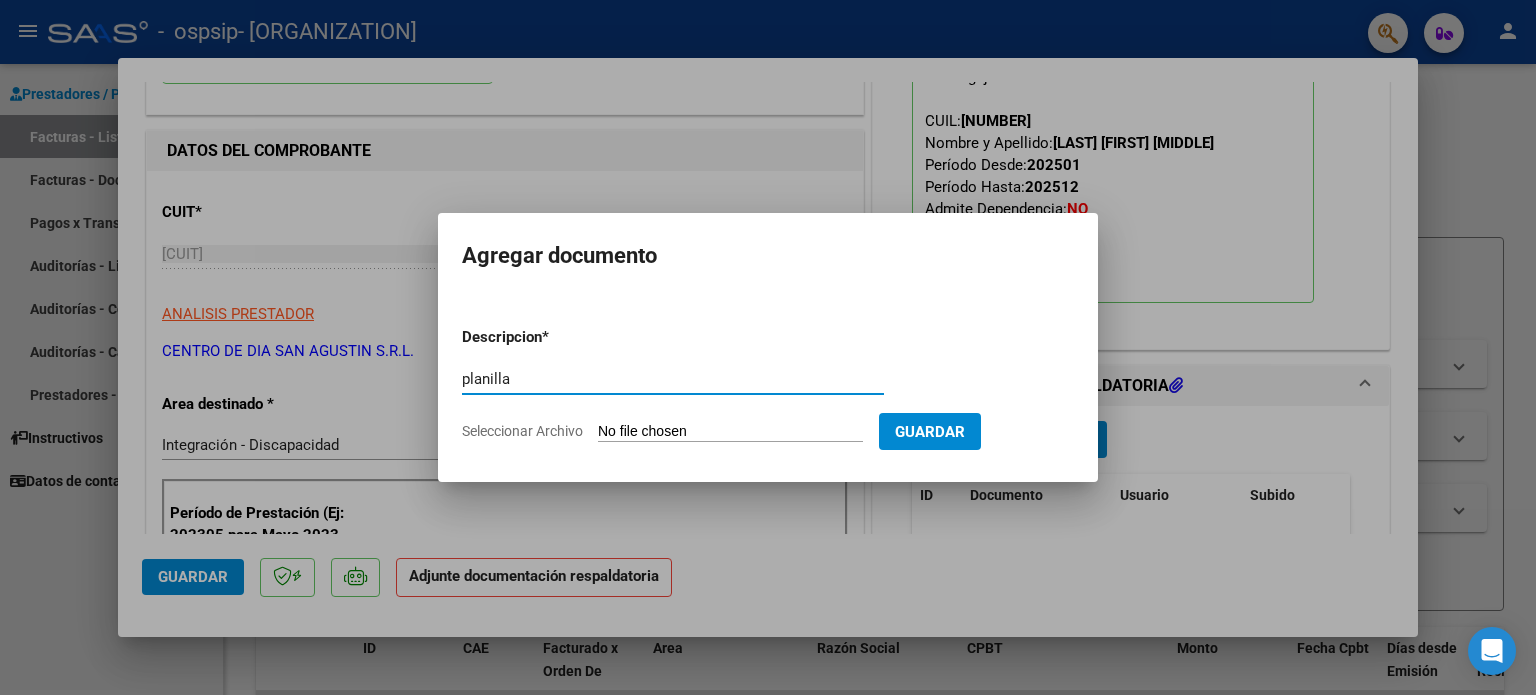 type on "planilla" 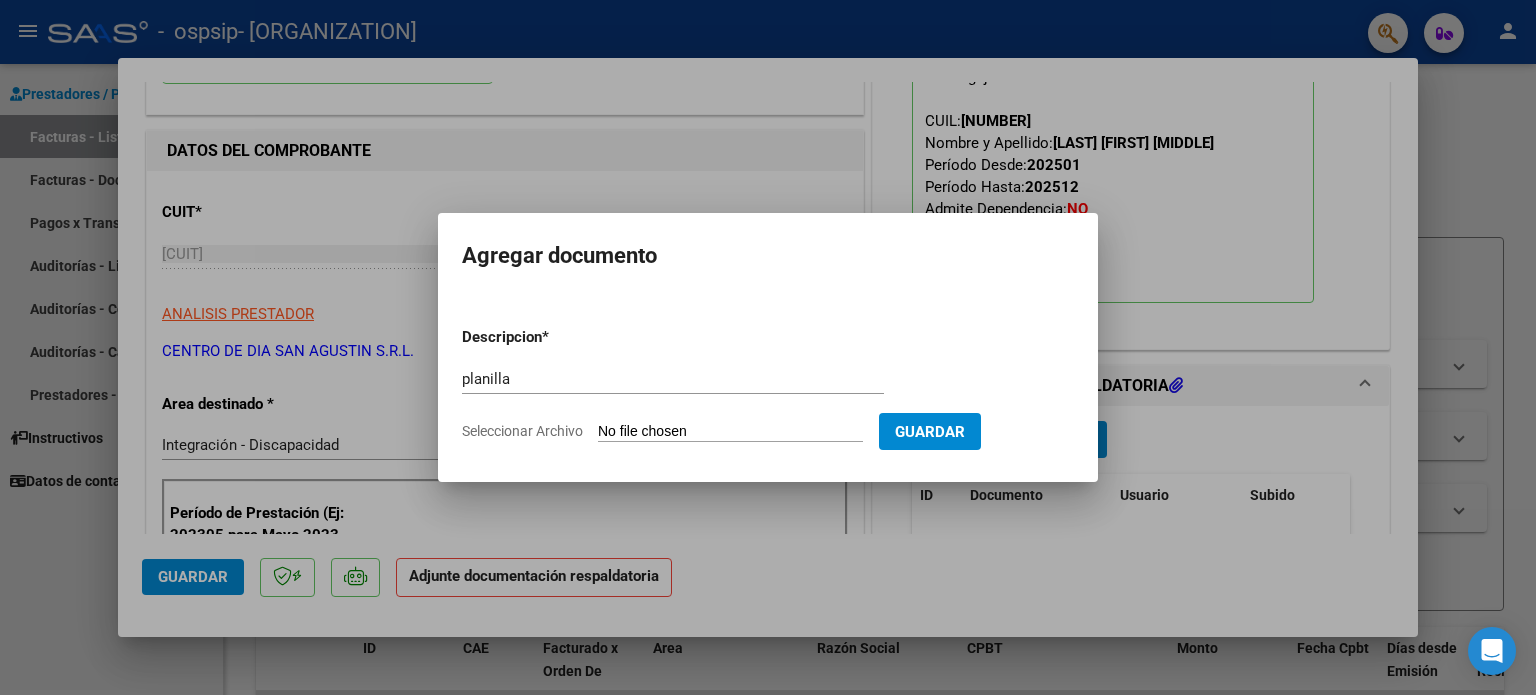 click on "Seleccionar Archivo" at bounding box center (730, 432) 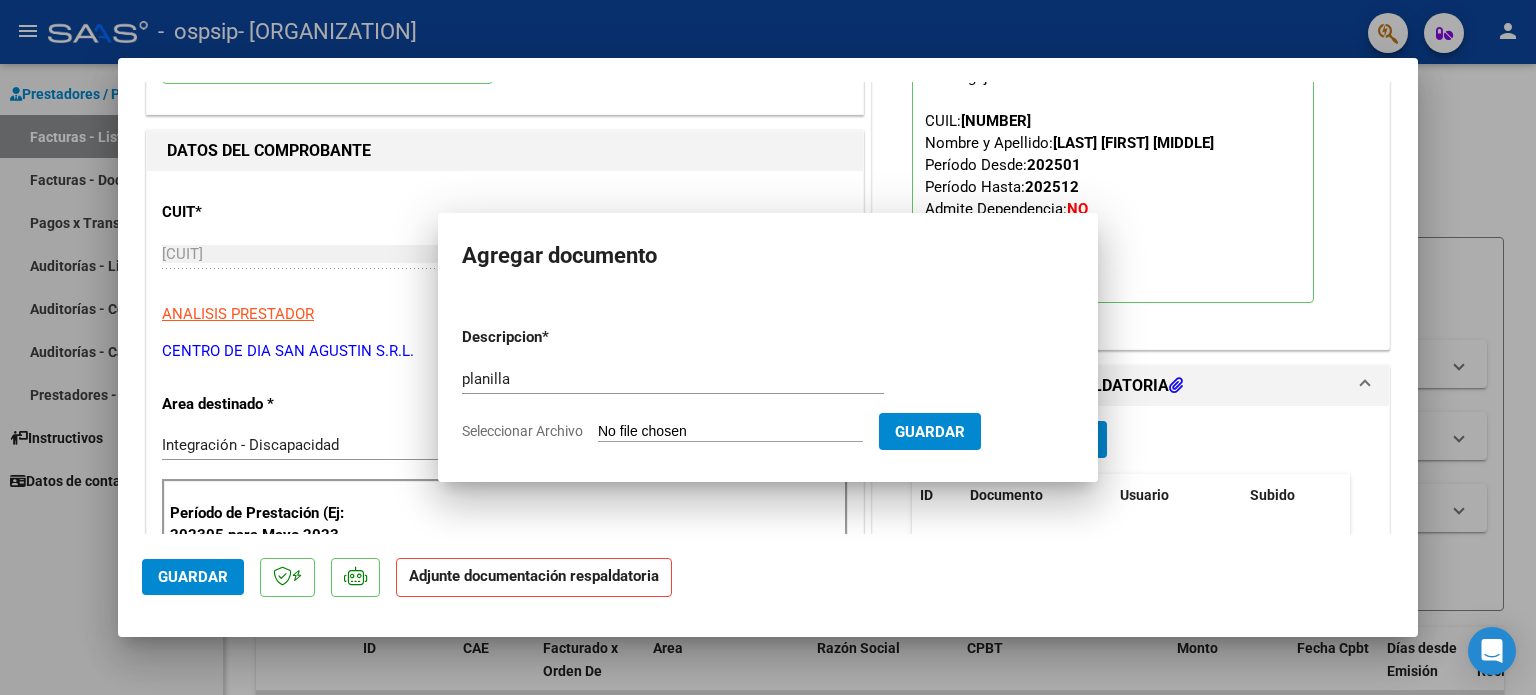 type 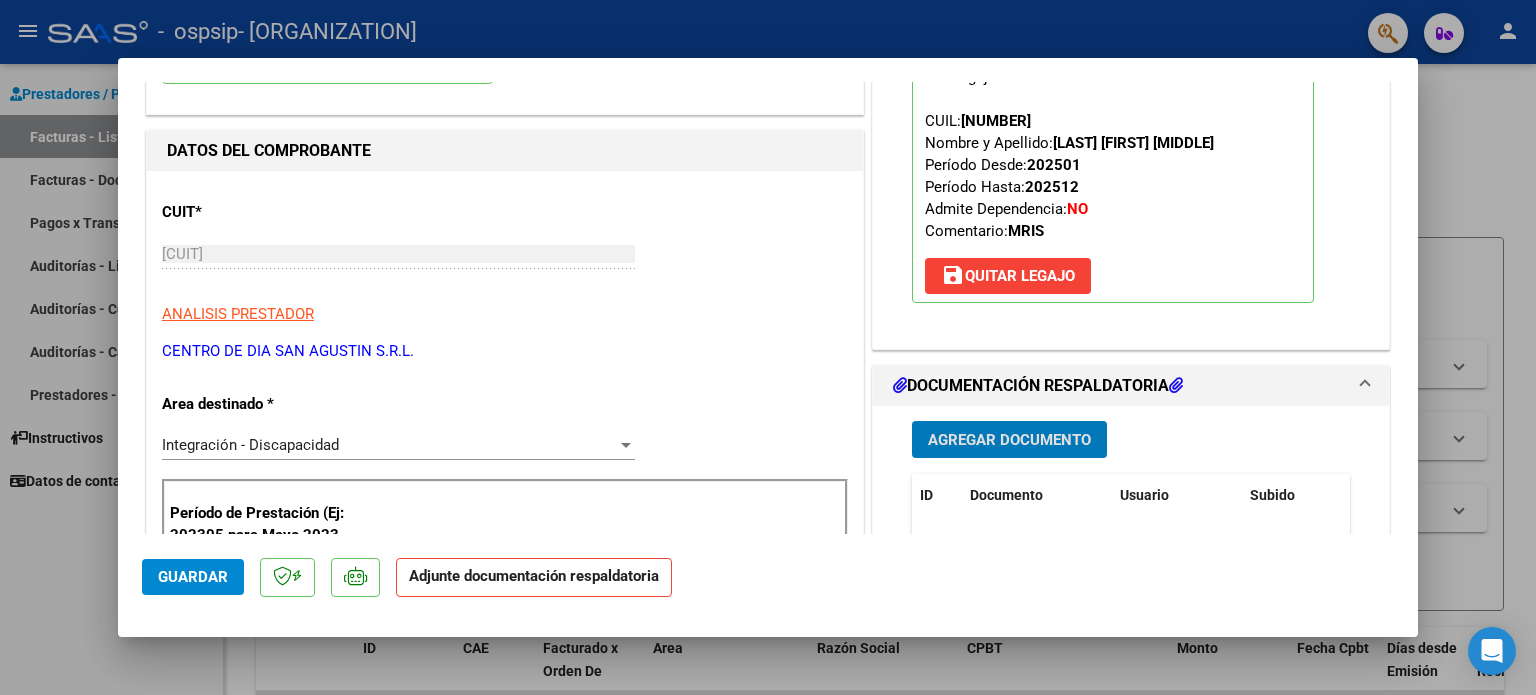 type 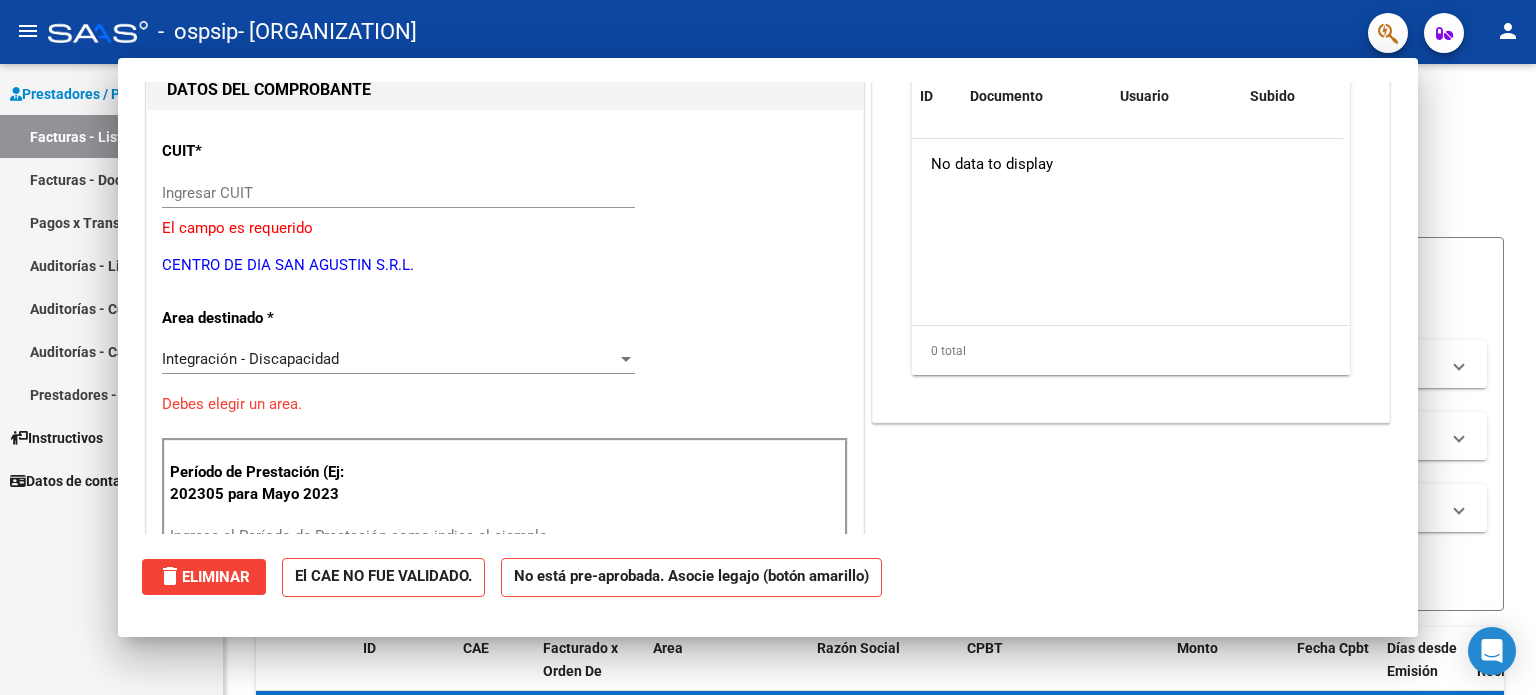 scroll, scrollTop: 212, scrollLeft: 0, axis: vertical 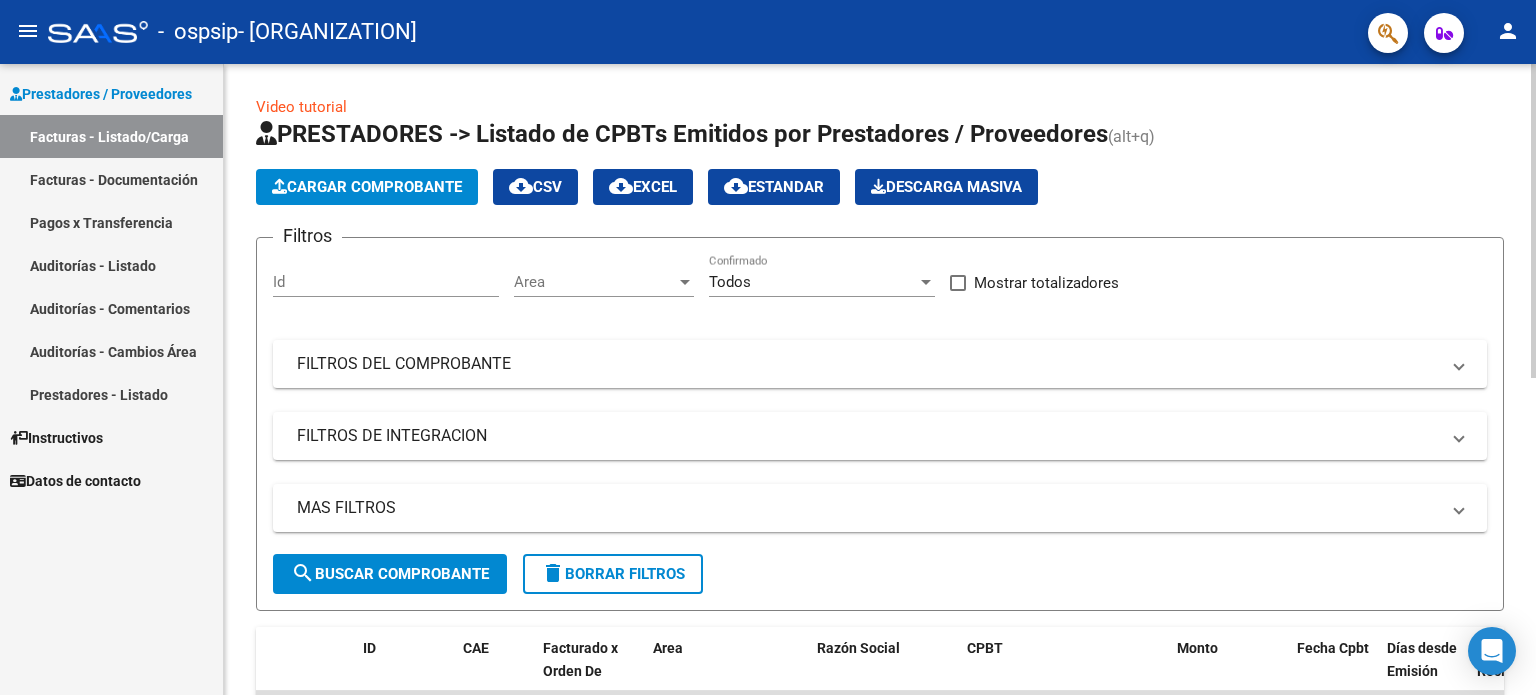 click on "Cargar Comprobante" 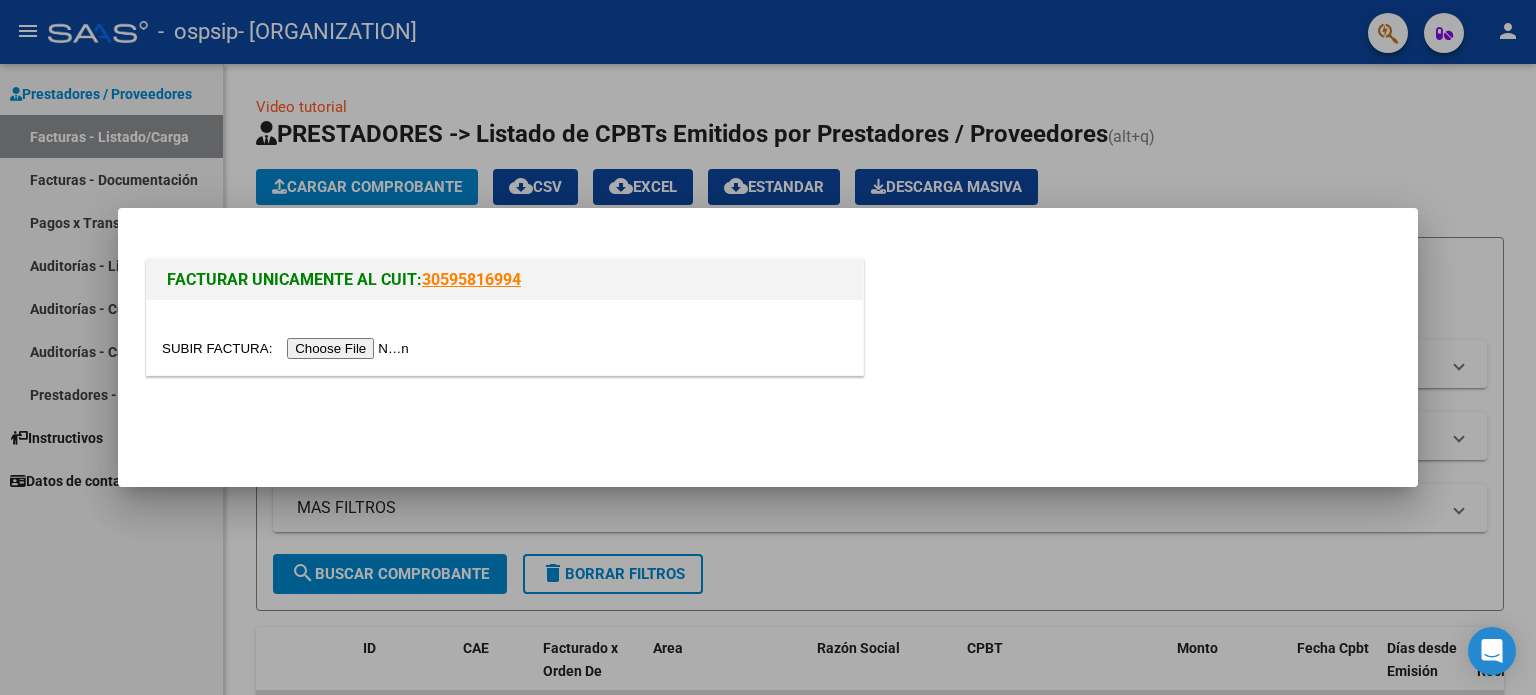 click at bounding box center (288, 348) 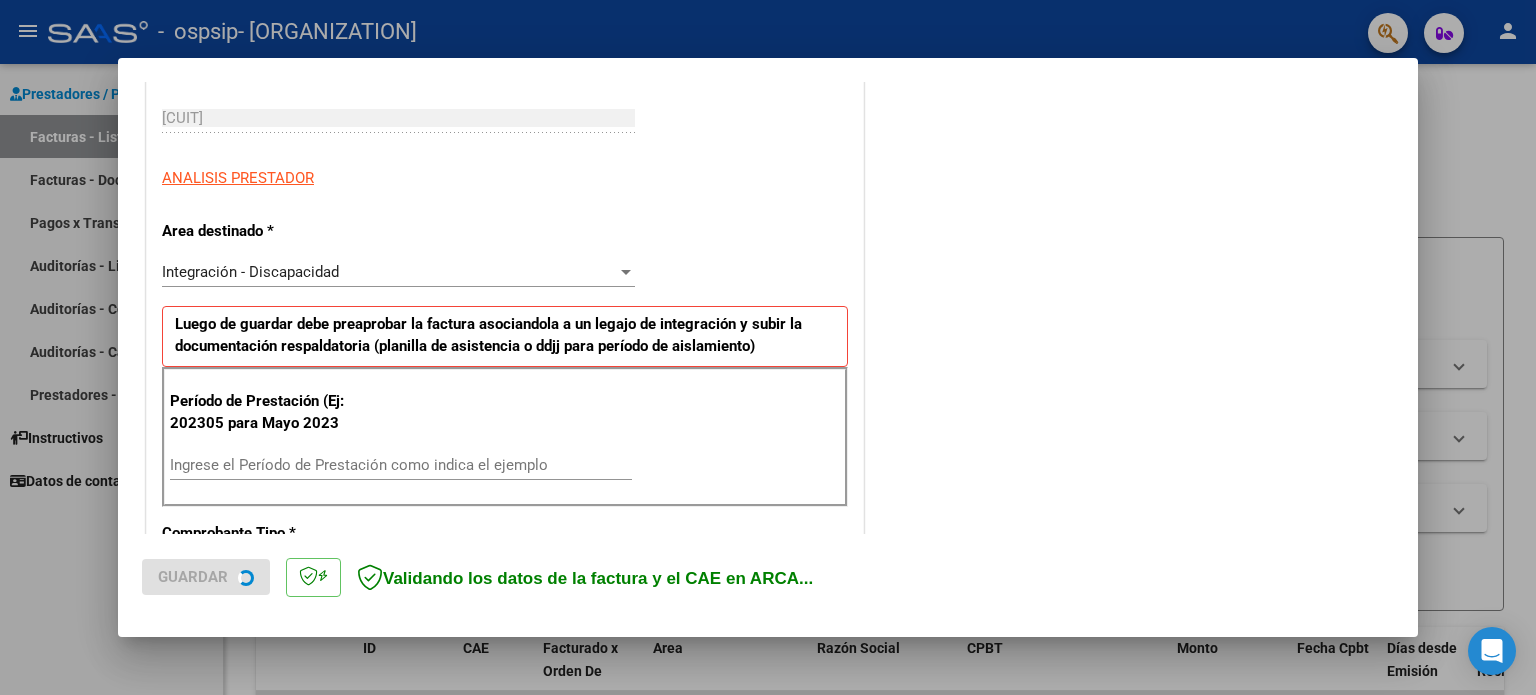scroll, scrollTop: 300, scrollLeft: 0, axis: vertical 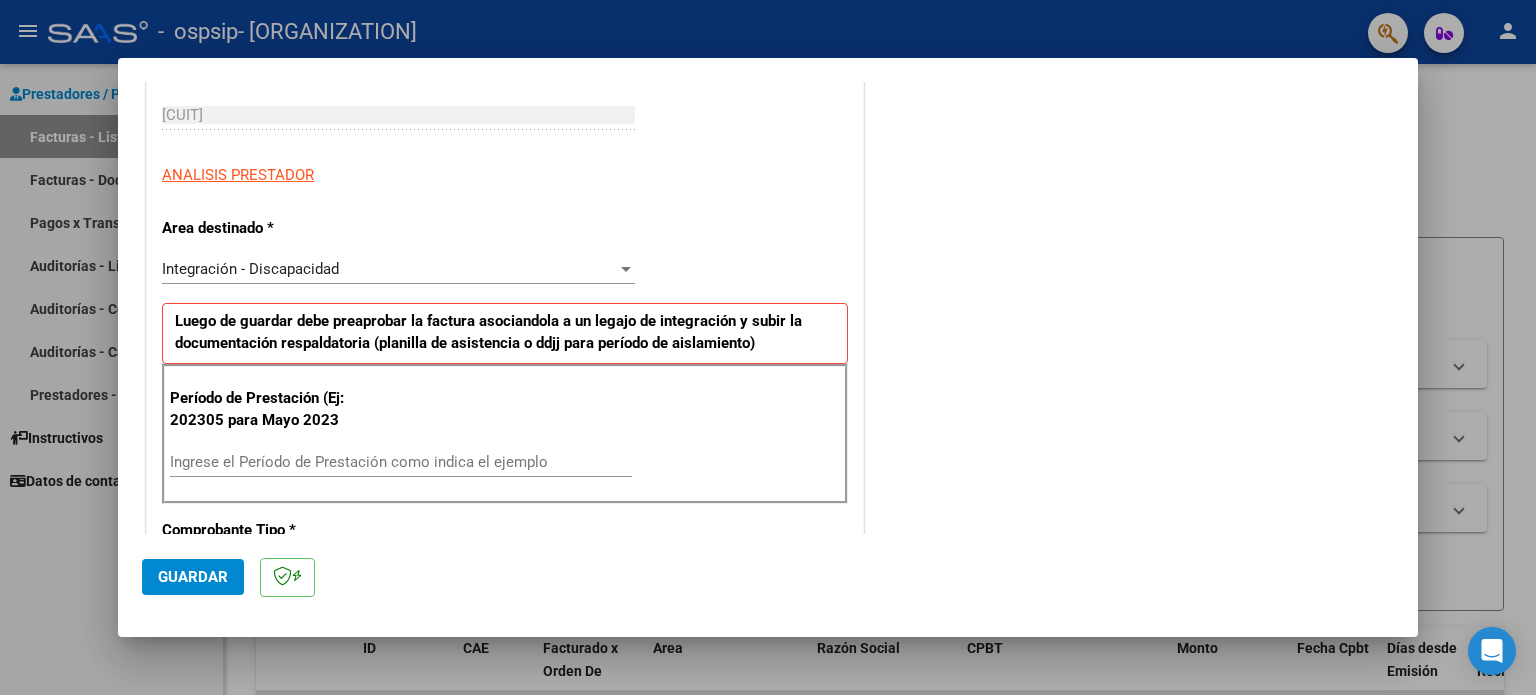 click on "Ingrese el Período de Prestación como indica el ejemplo" at bounding box center [401, 462] 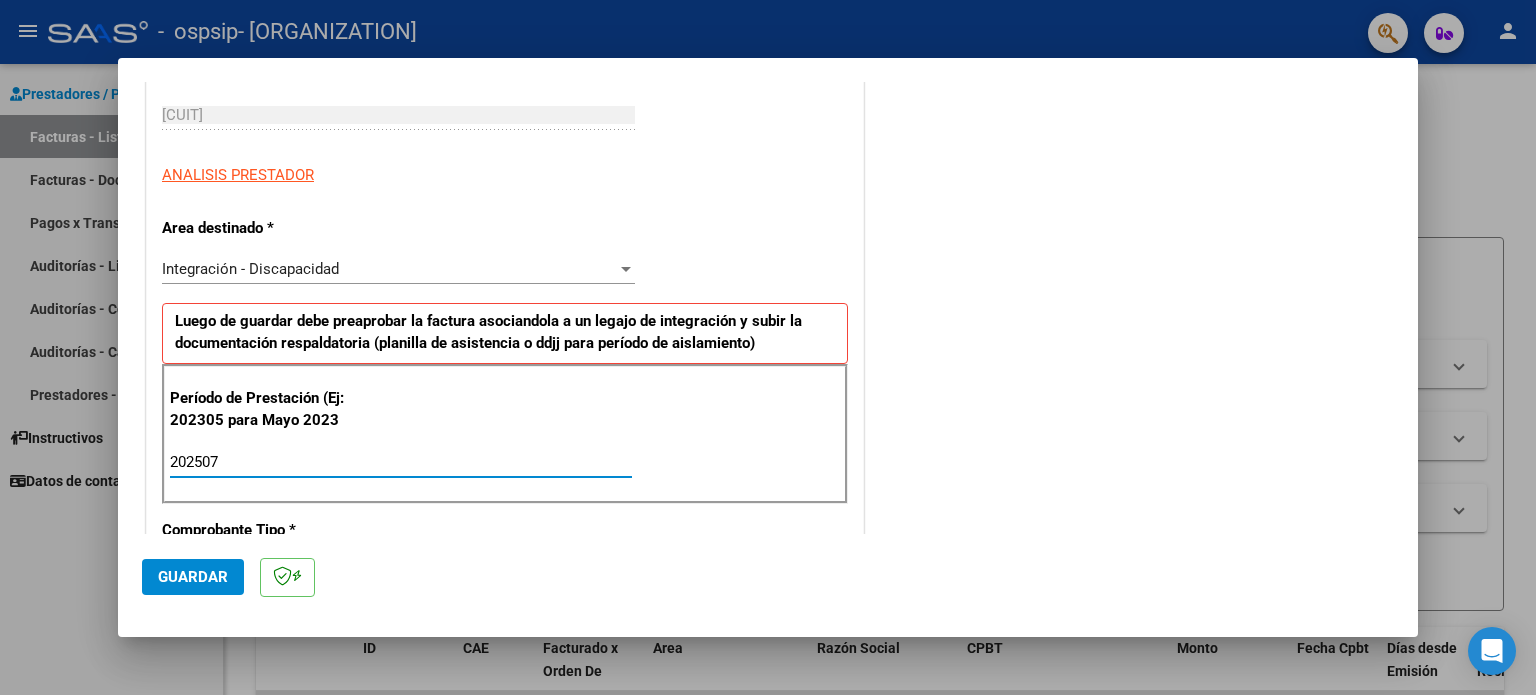 type on "202507" 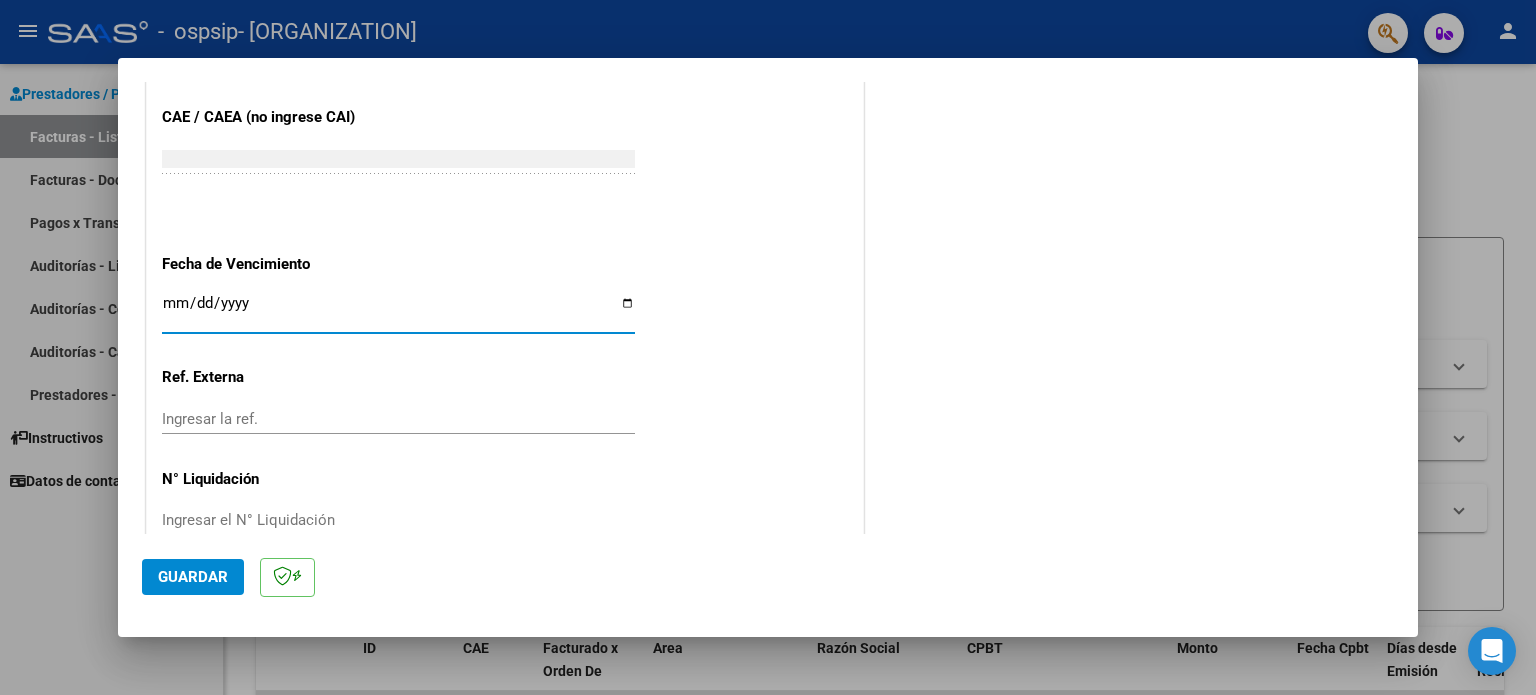 click on "Guardar" 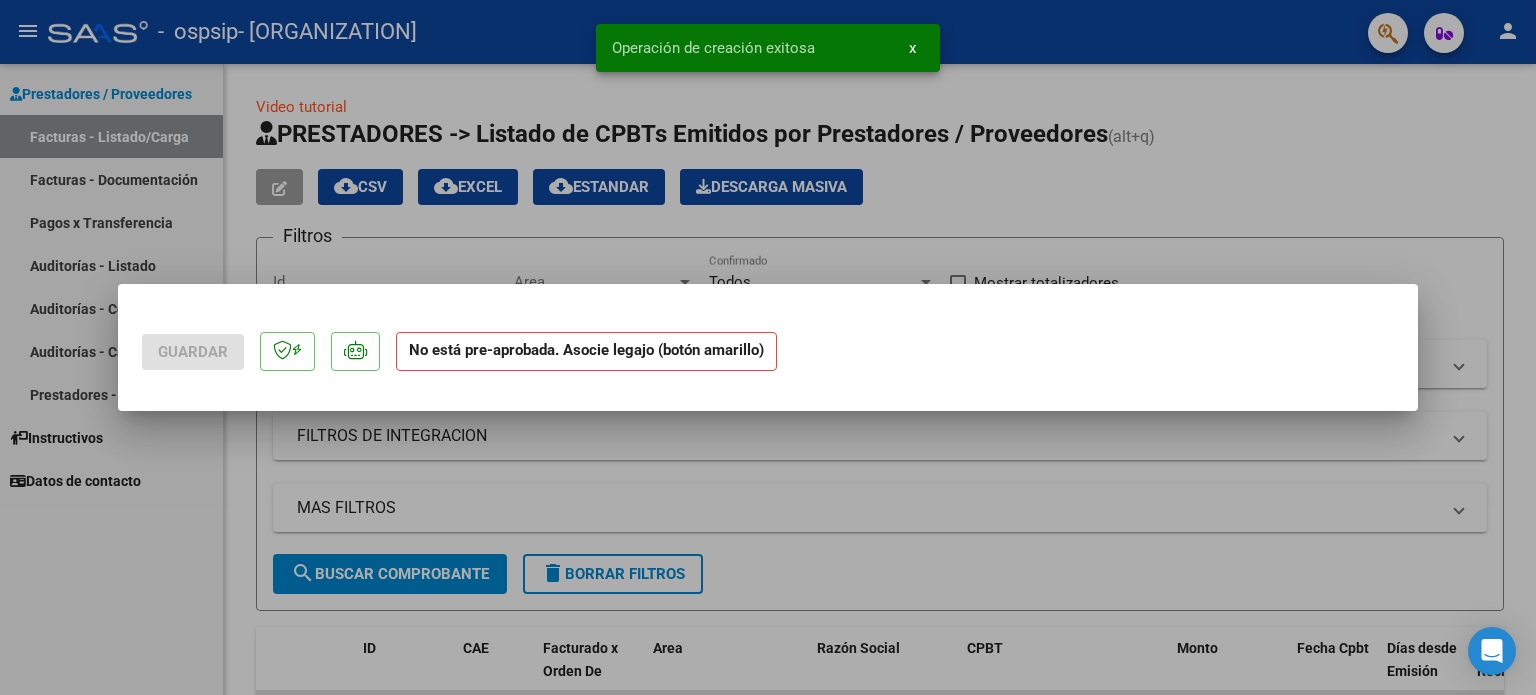 scroll, scrollTop: 0, scrollLeft: 0, axis: both 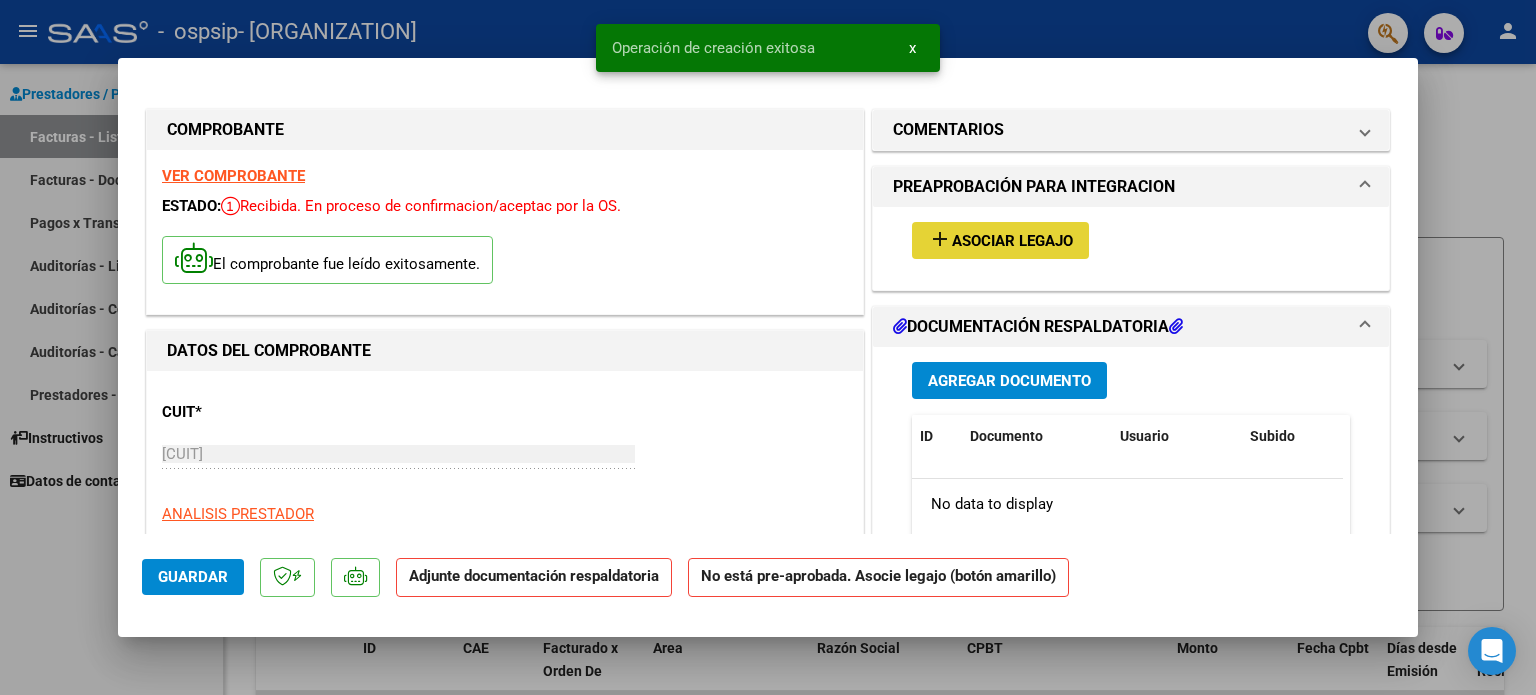 click on "Asociar Legajo" at bounding box center [1012, 241] 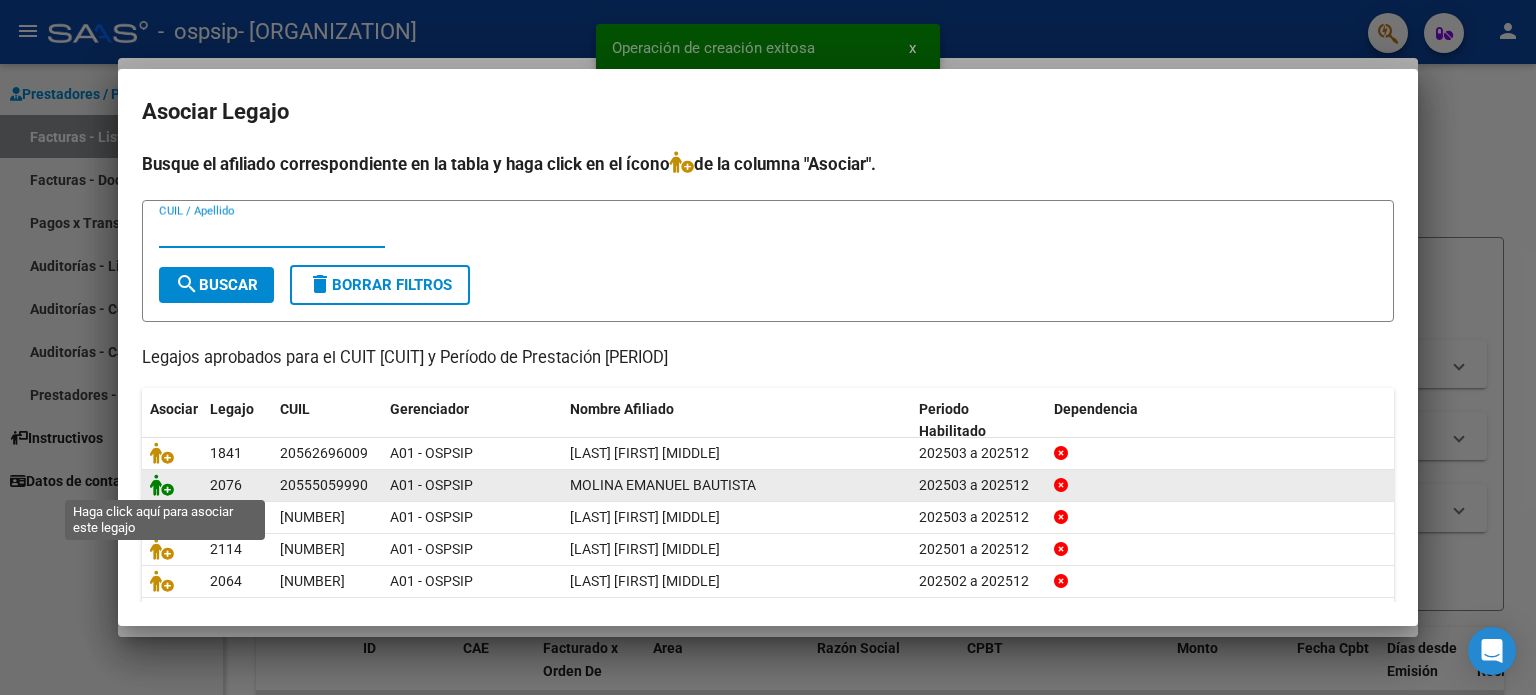 click 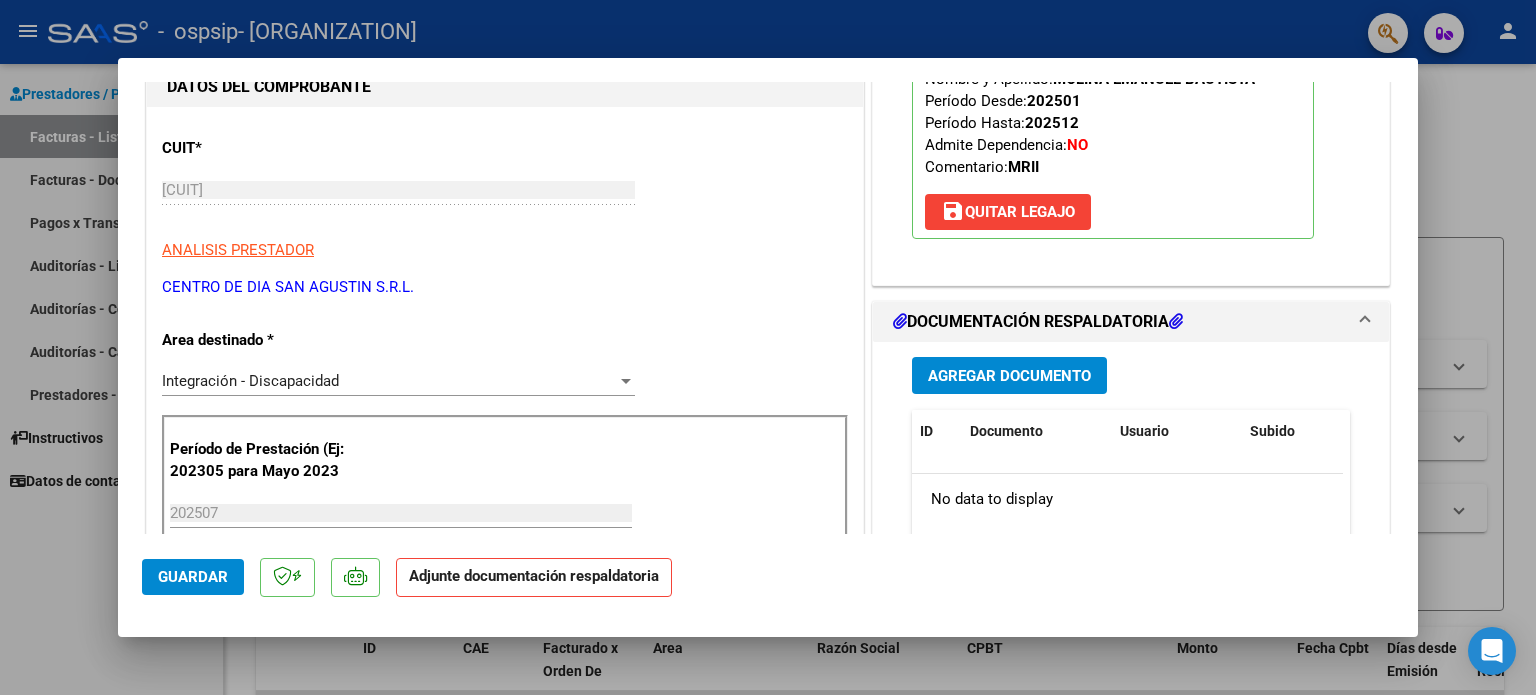 scroll, scrollTop: 300, scrollLeft: 0, axis: vertical 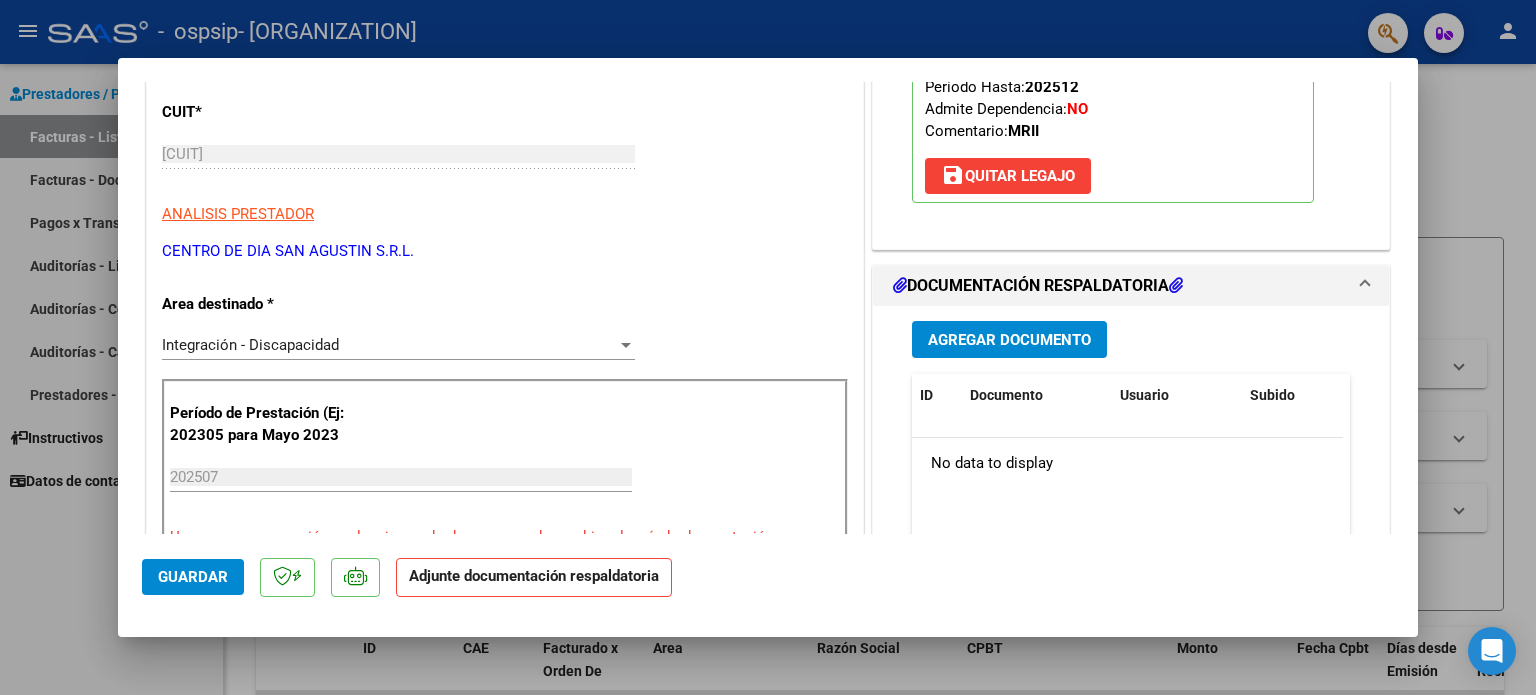 click on "Agregar Documento" at bounding box center (1009, 339) 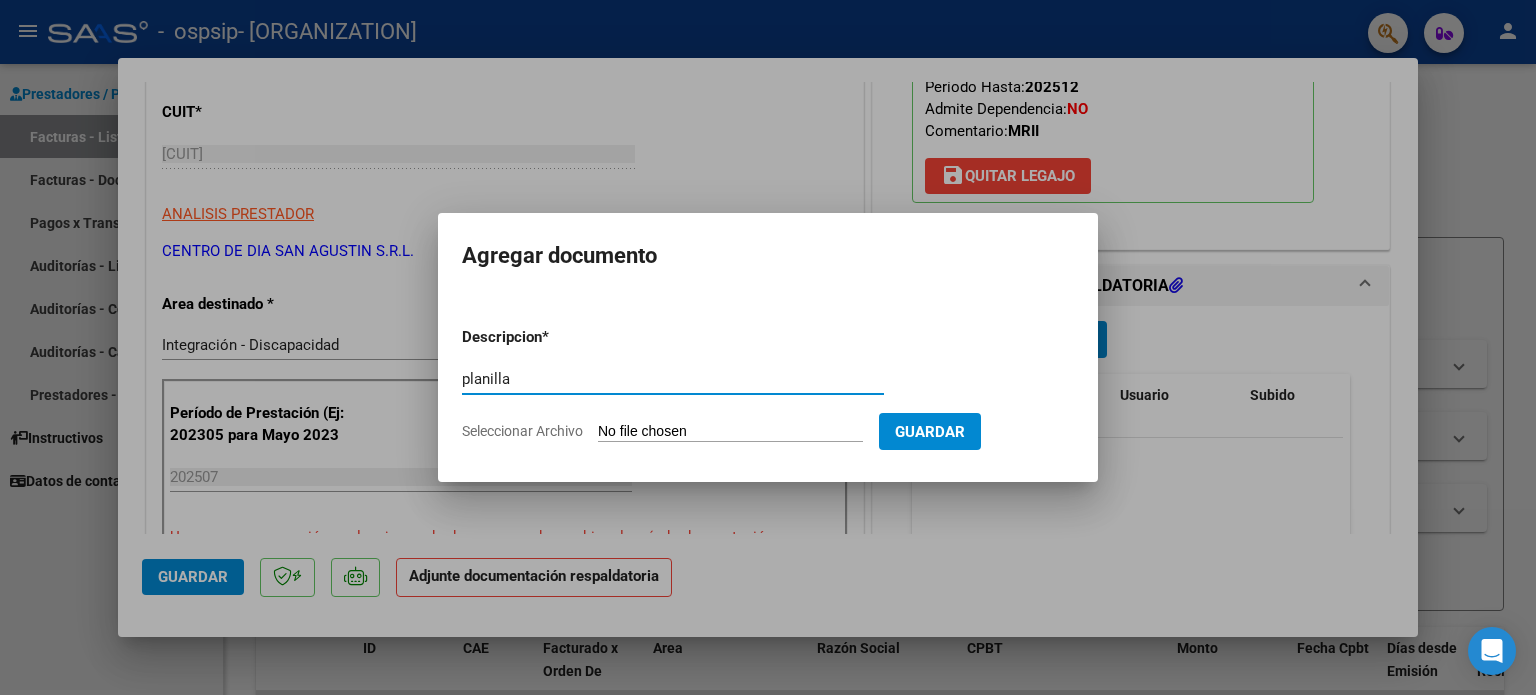 type on "planilla" 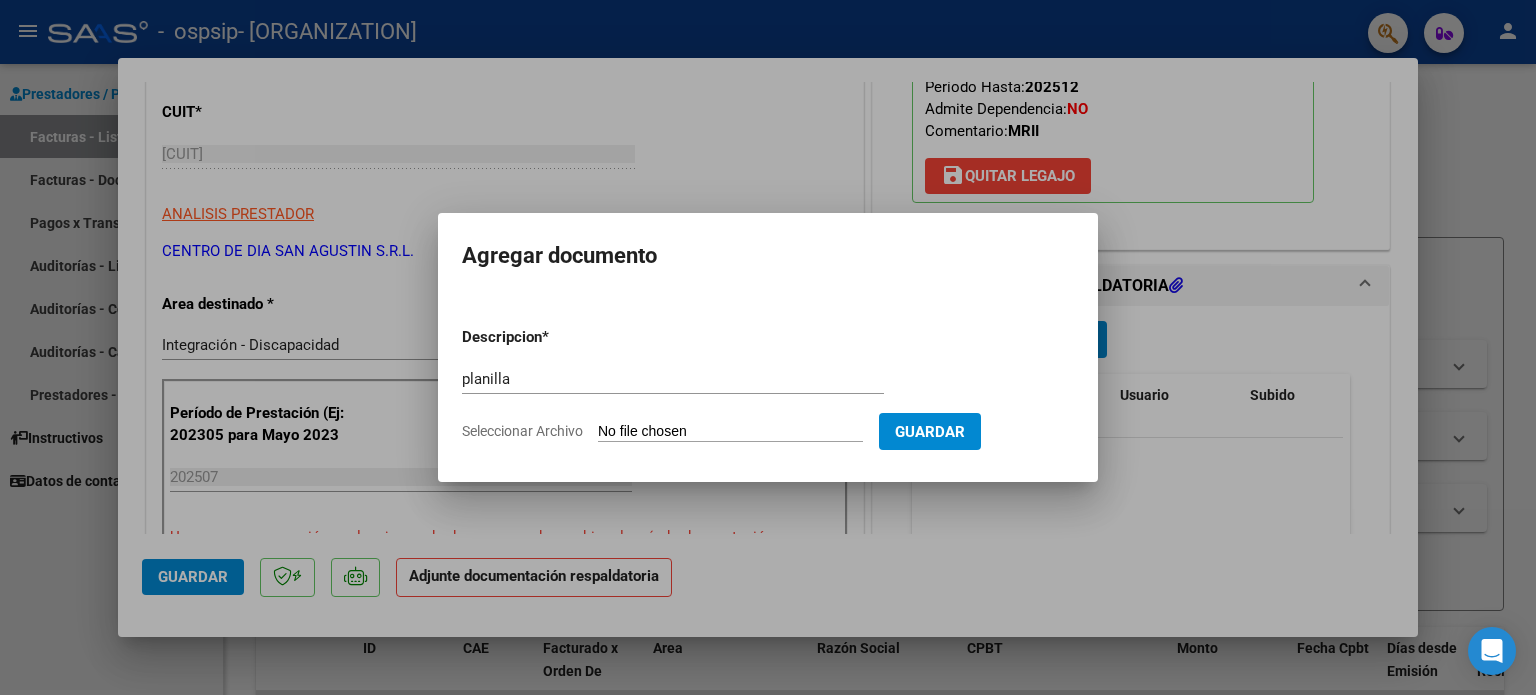 click on "Seleccionar Archivo" at bounding box center (730, 432) 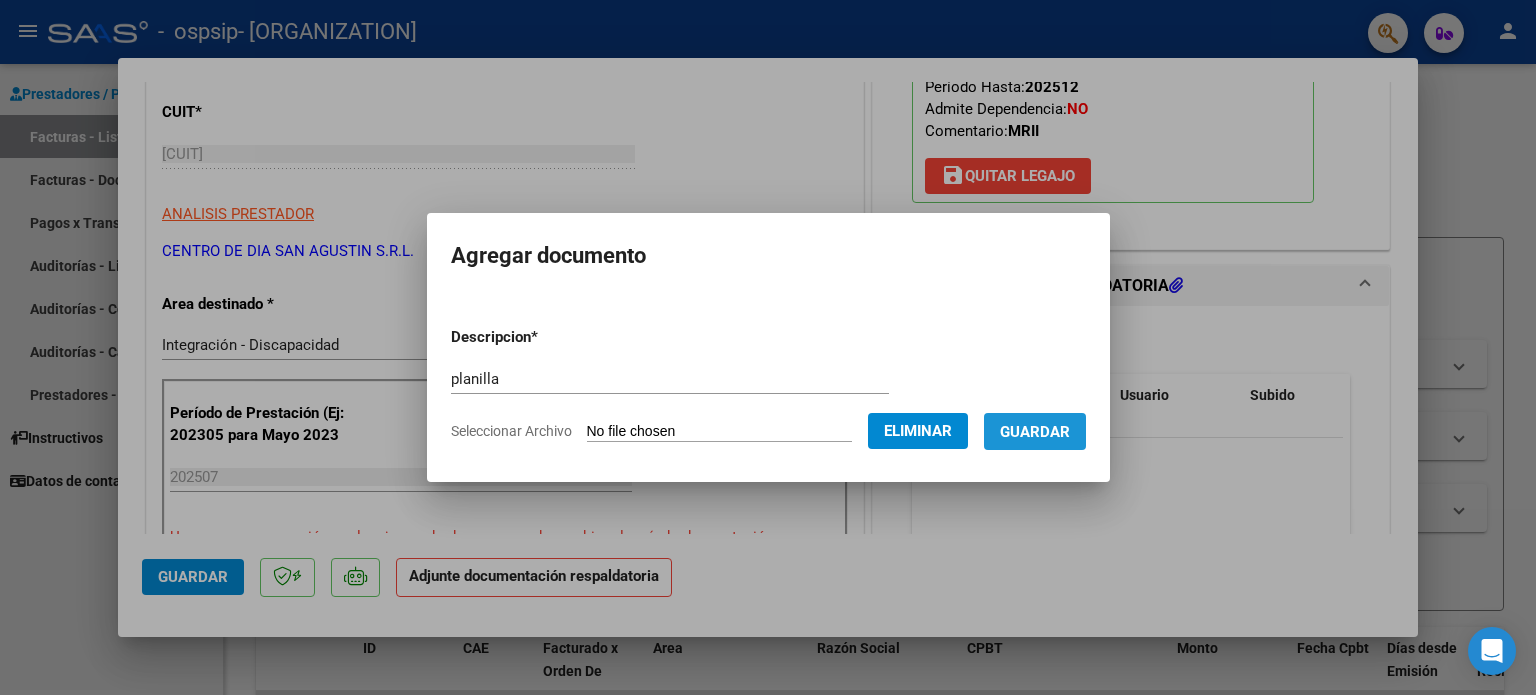 click on "Guardar" at bounding box center (1035, 432) 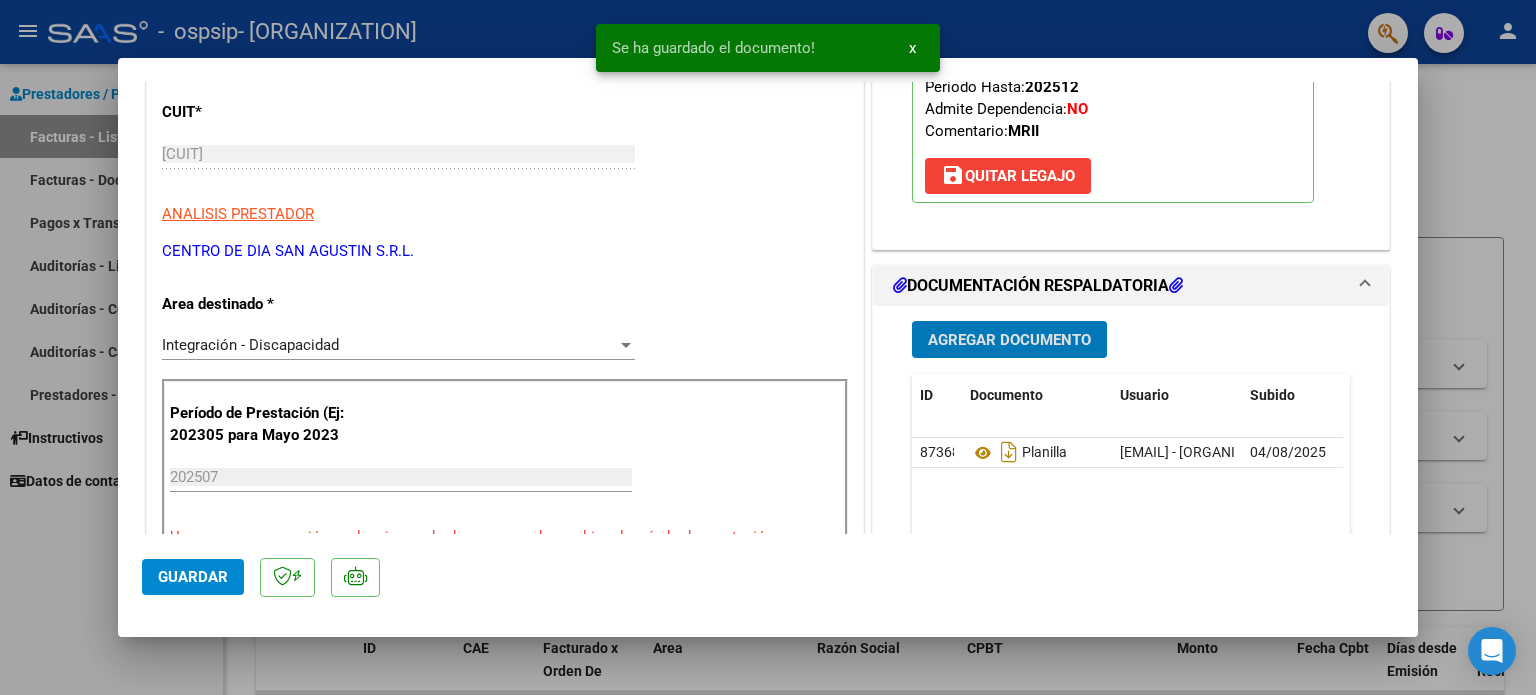 click on "Agregar Documento" at bounding box center (1009, 340) 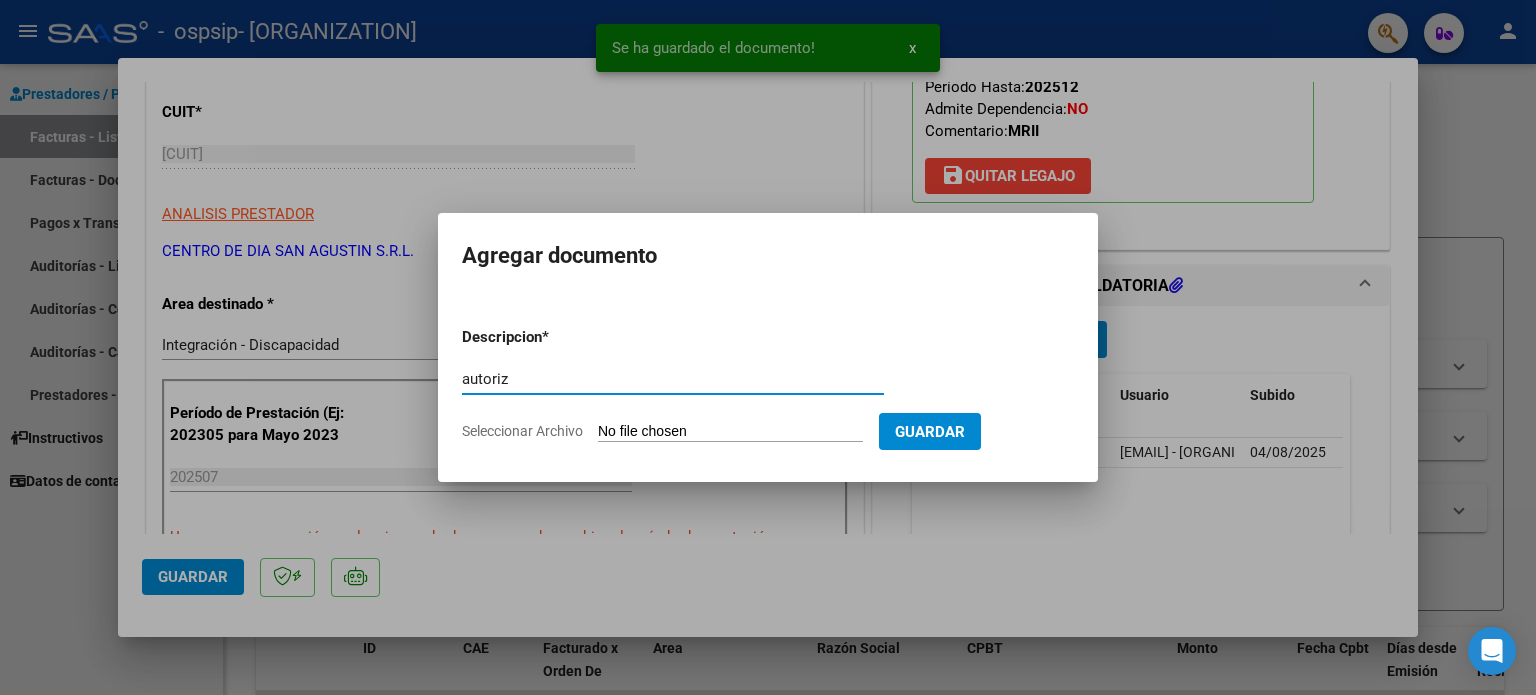 type on "autoriz" 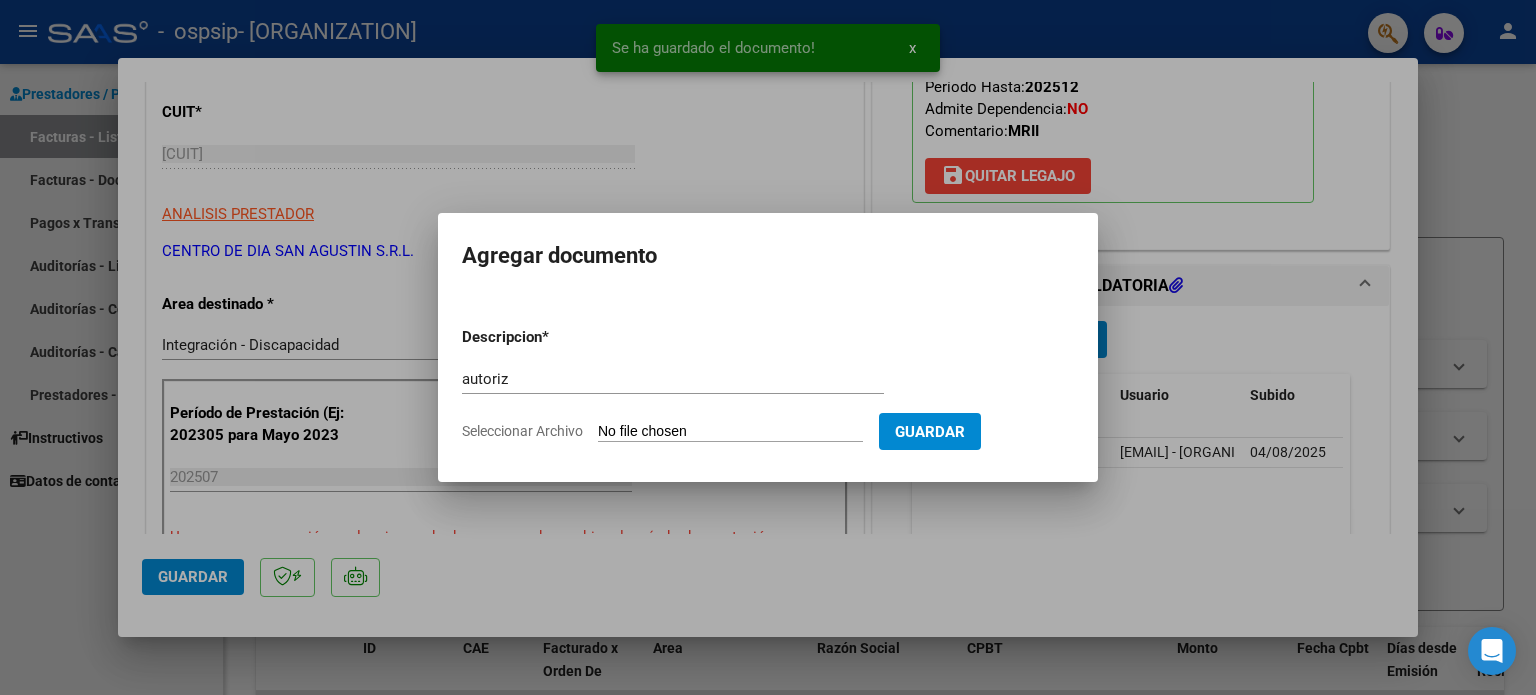 click on "Seleccionar Archivo" at bounding box center (730, 432) 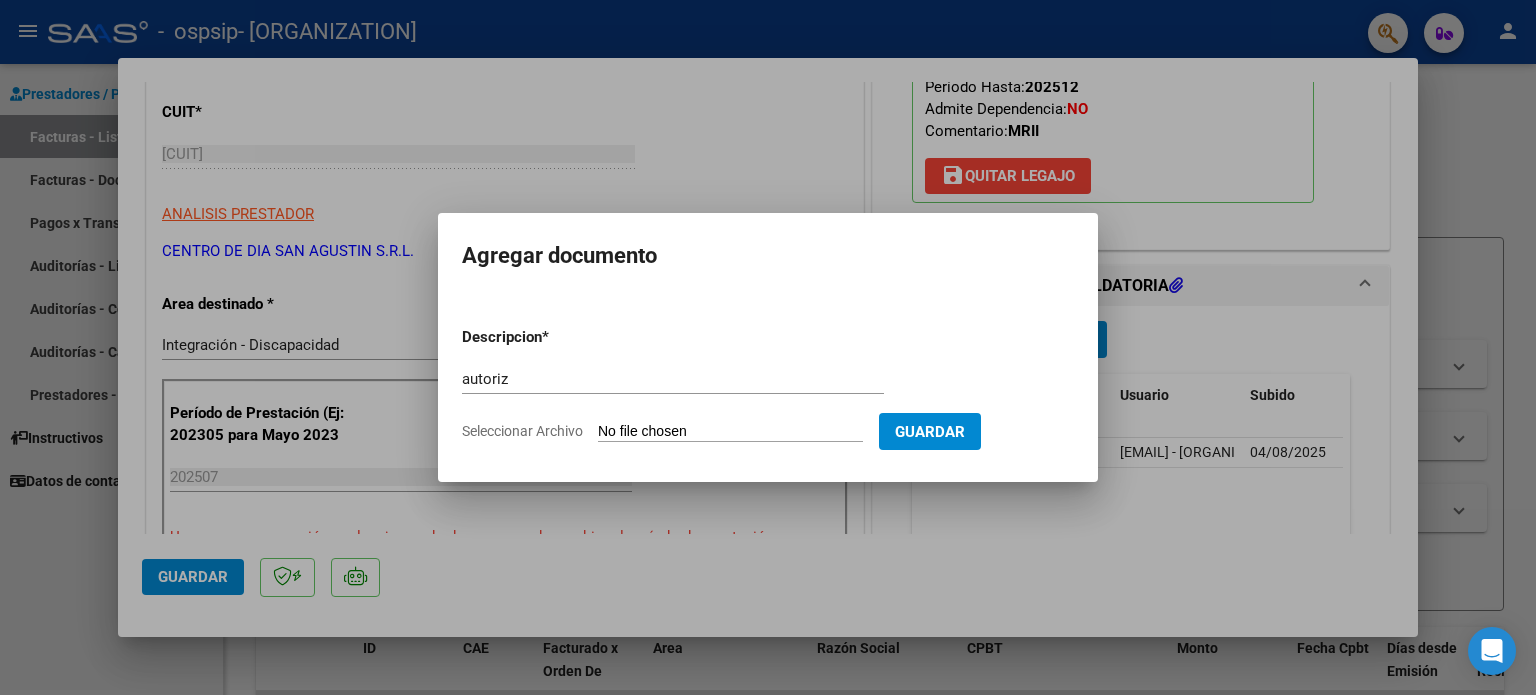 type on "C:\fakepath\aut - [LAST] [FIRST] Autorización.pdf" 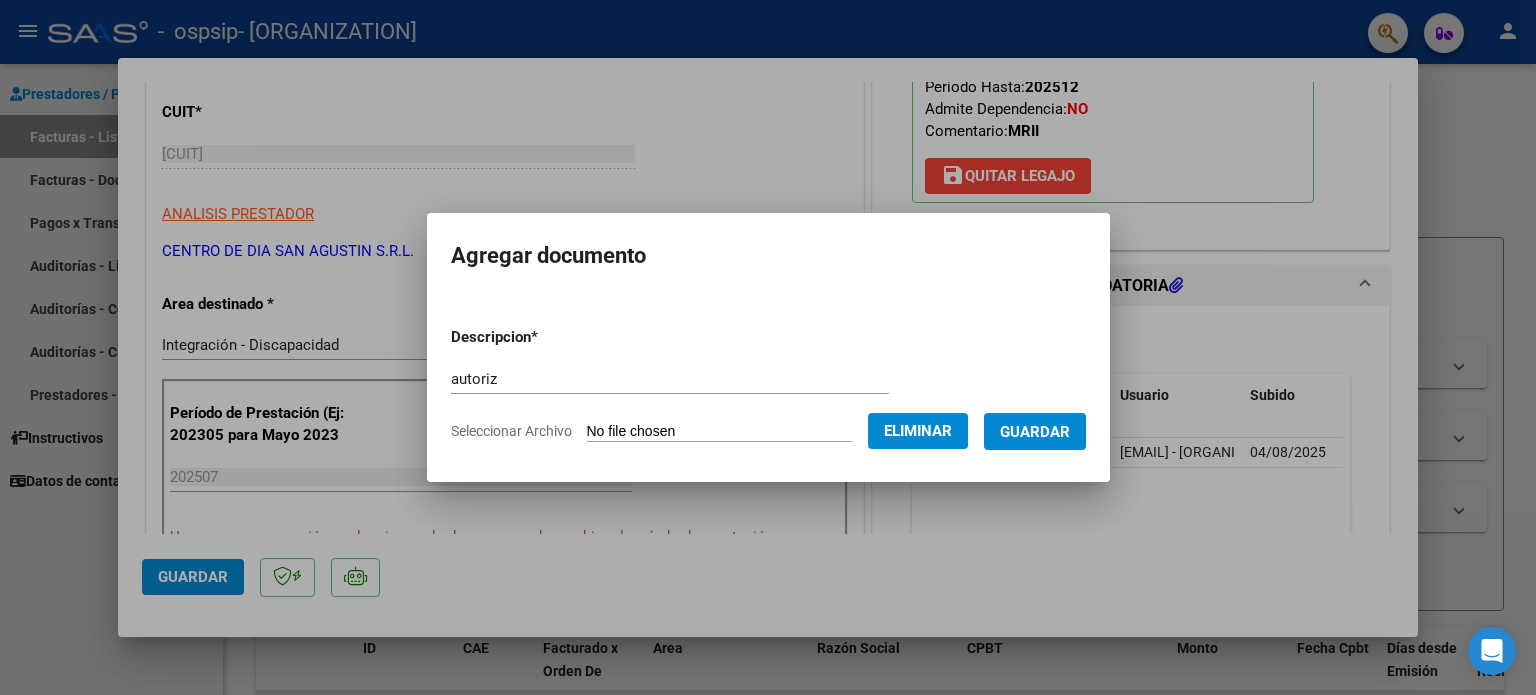 click on "Guardar" at bounding box center (1035, 432) 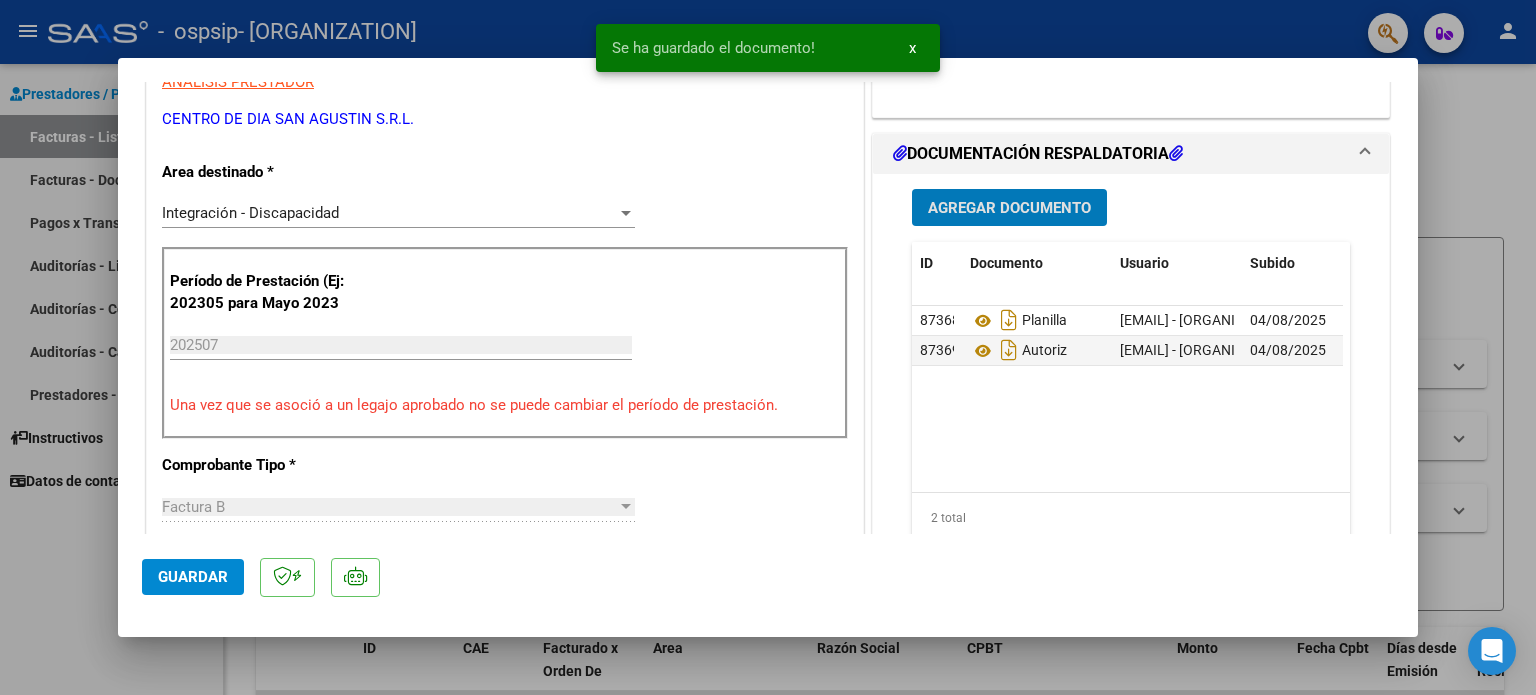 scroll, scrollTop: 600, scrollLeft: 0, axis: vertical 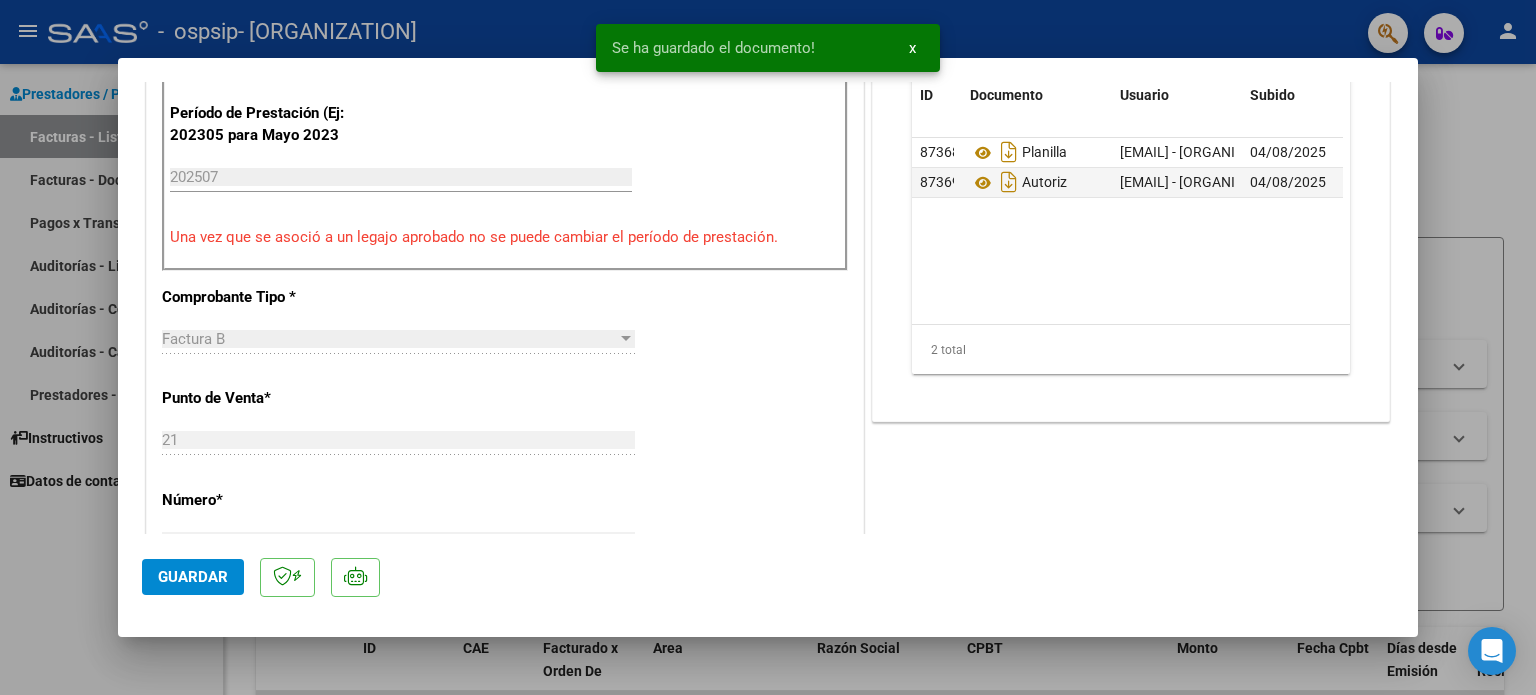 click on "Guardar" 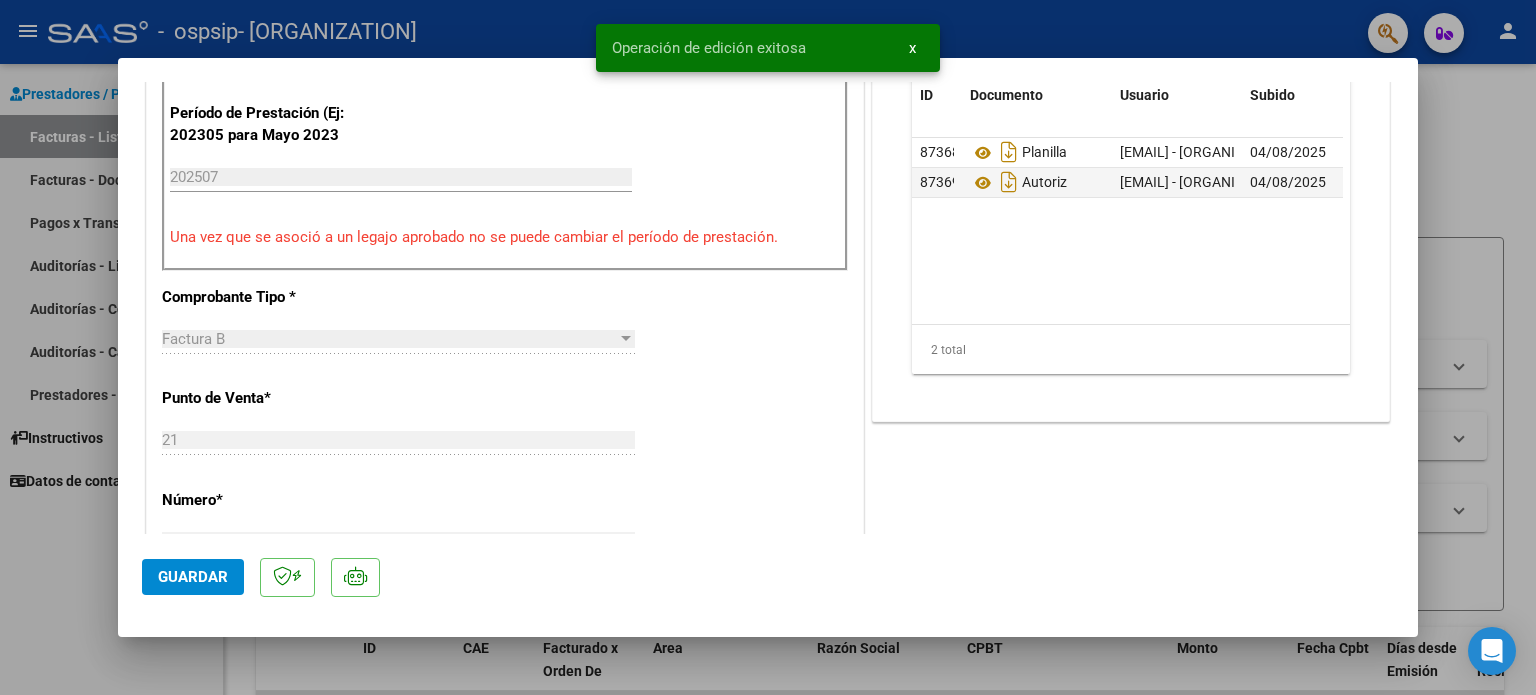 click at bounding box center (768, 347) 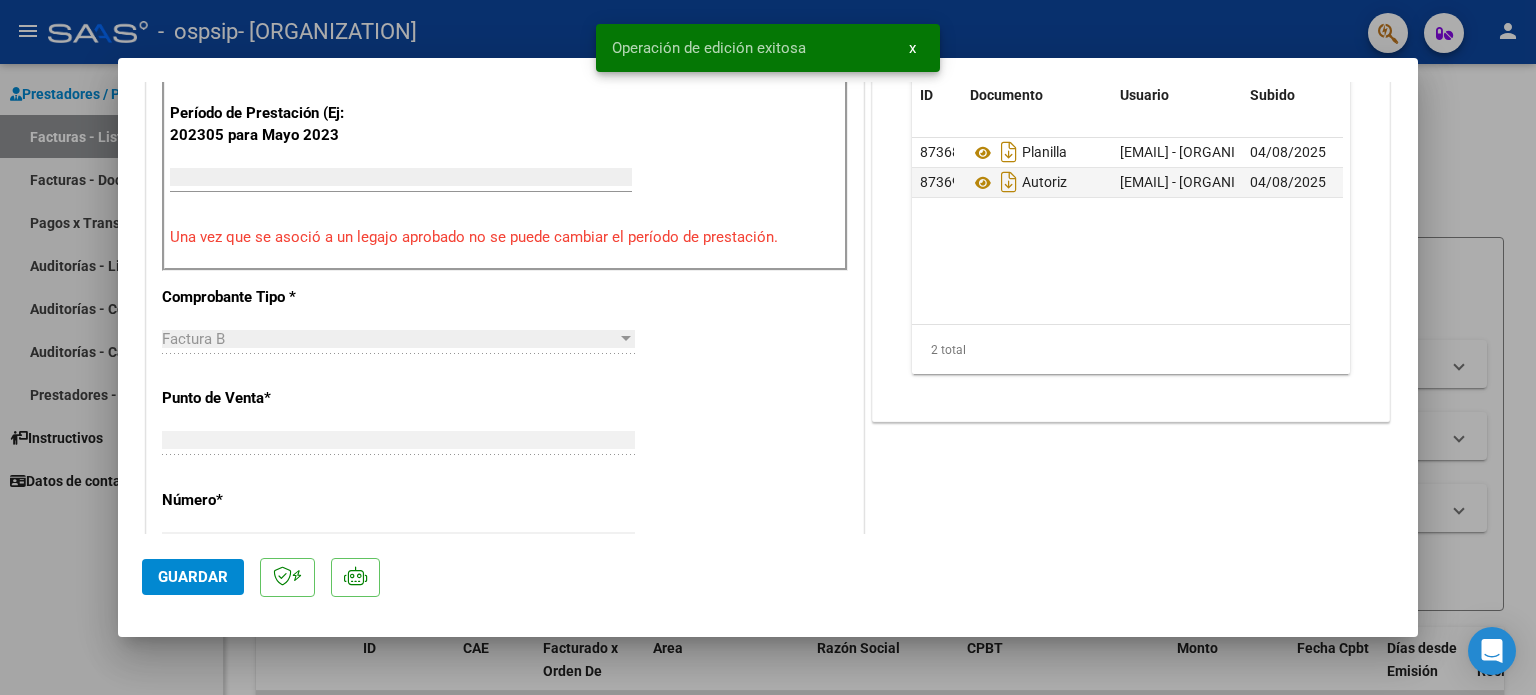 scroll, scrollTop: 0, scrollLeft: 0, axis: both 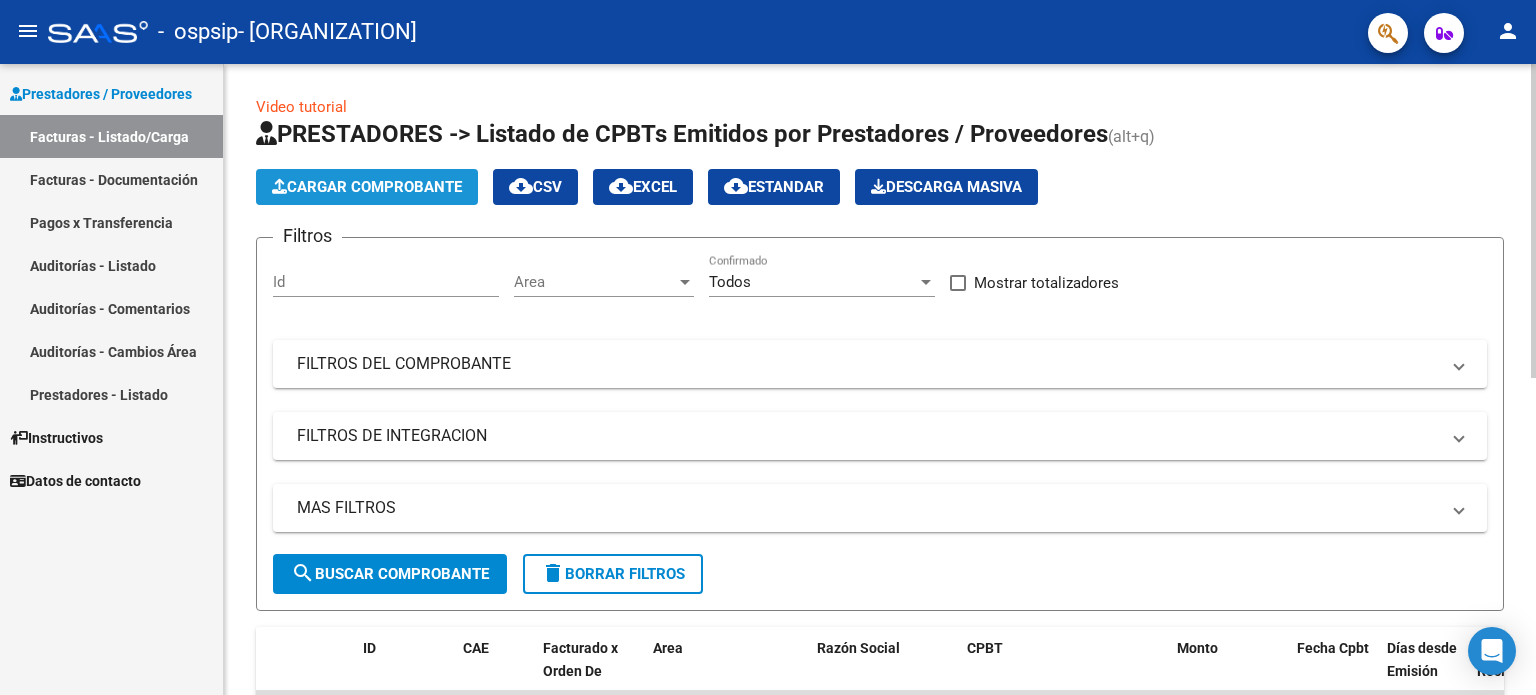 click on "Cargar Comprobante" 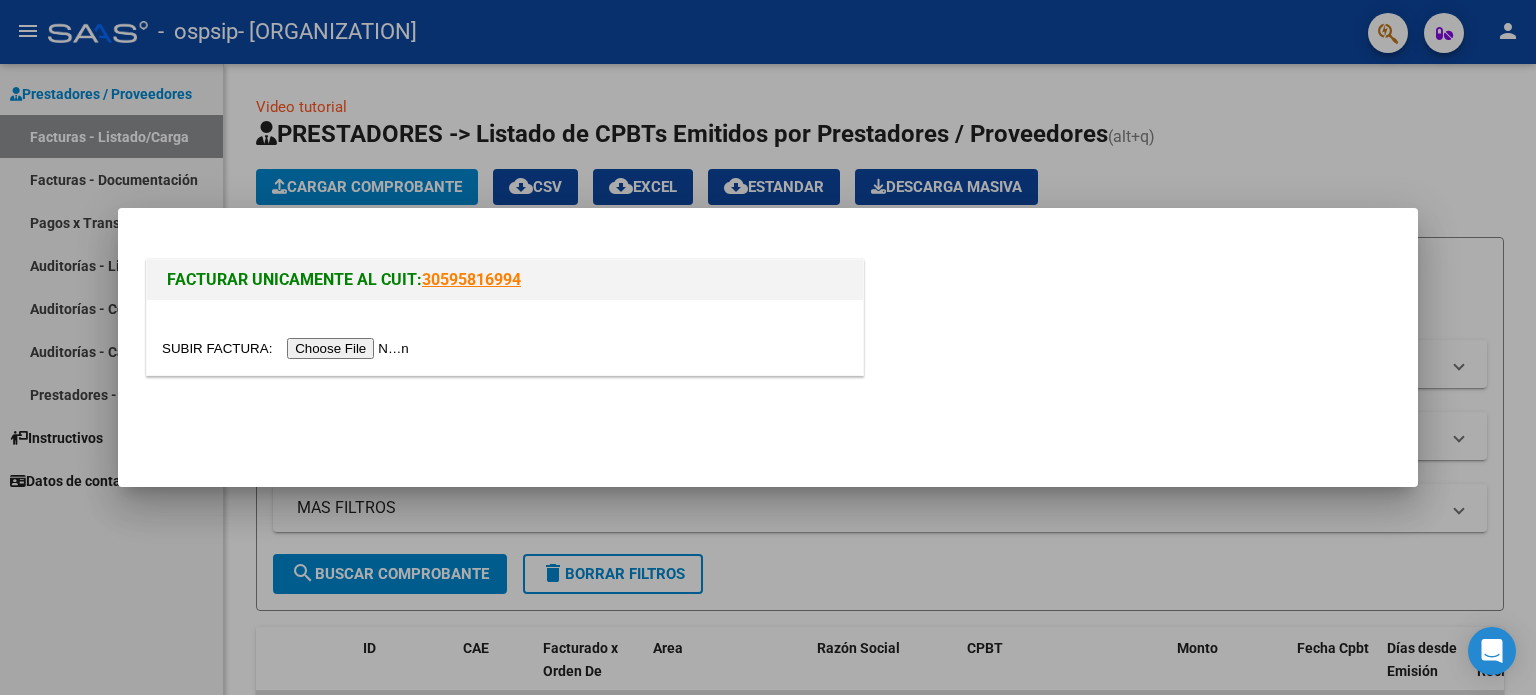 click at bounding box center (288, 348) 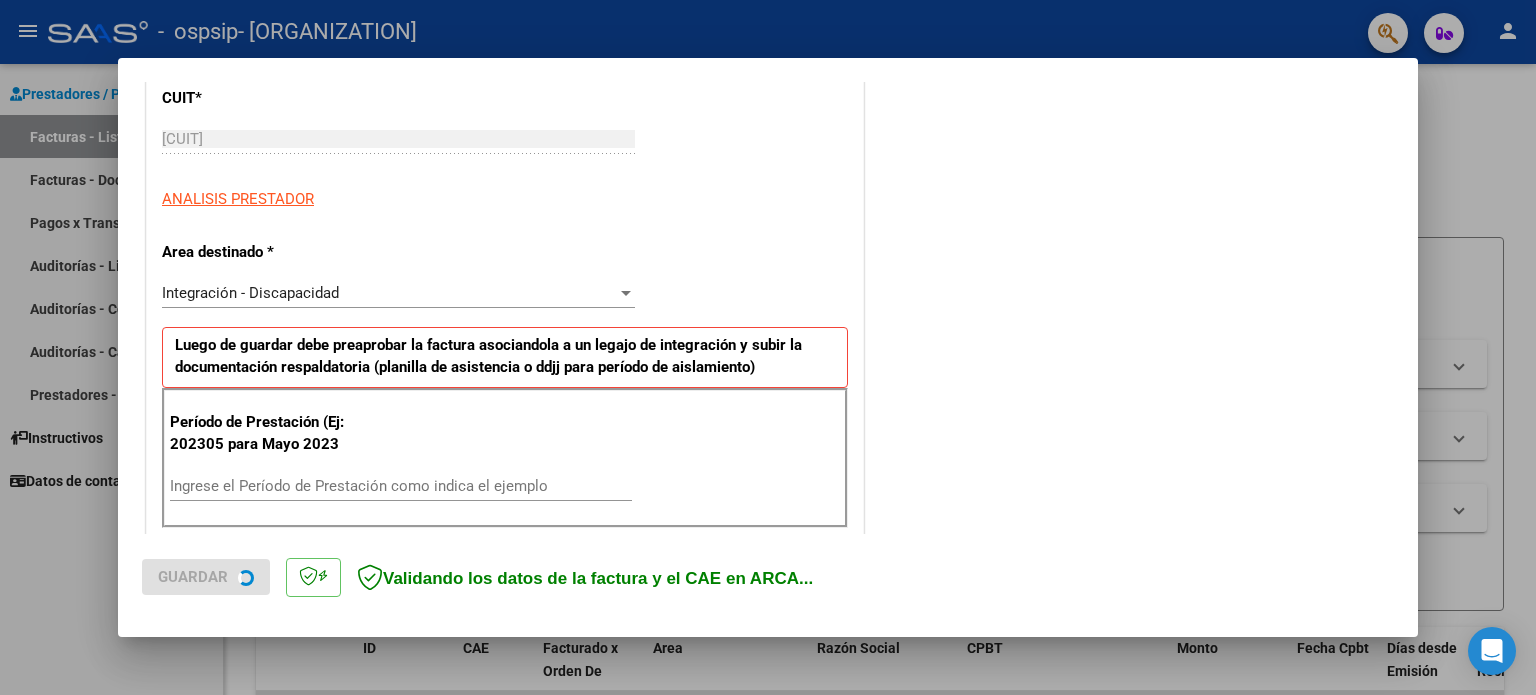 scroll, scrollTop: 300, scrollLeft: 0, axis: vertical 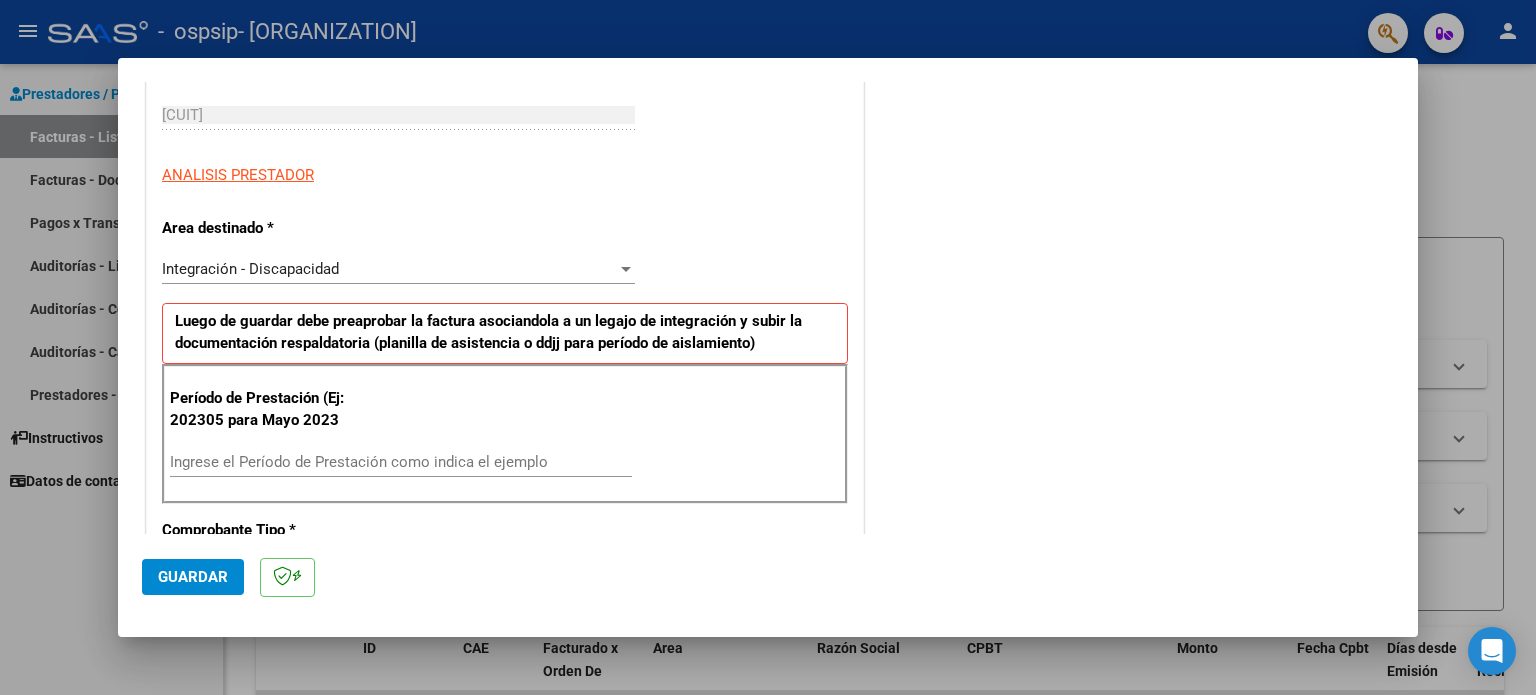 click on "Ingrese el Período de Prestación como indica el ejemplo" at bounding box center [401, 462] 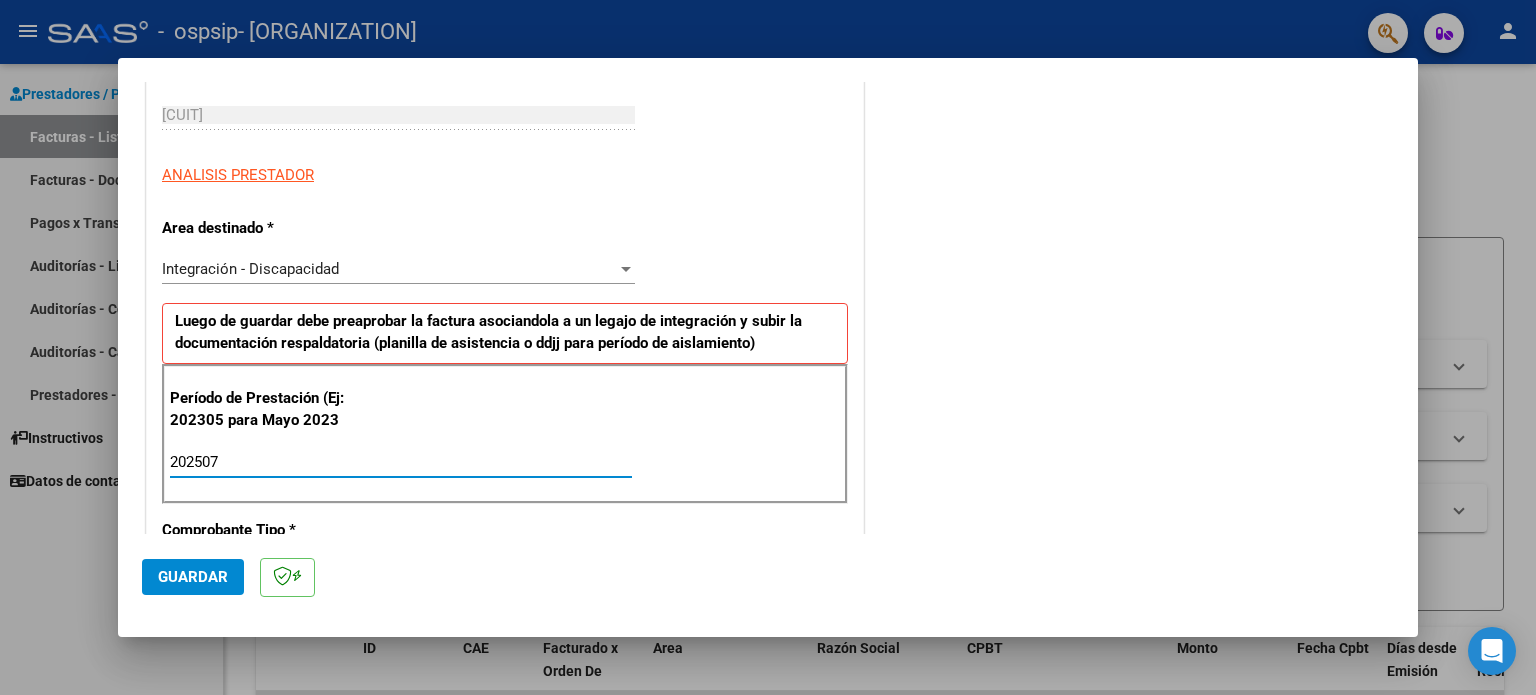 type on "202507" 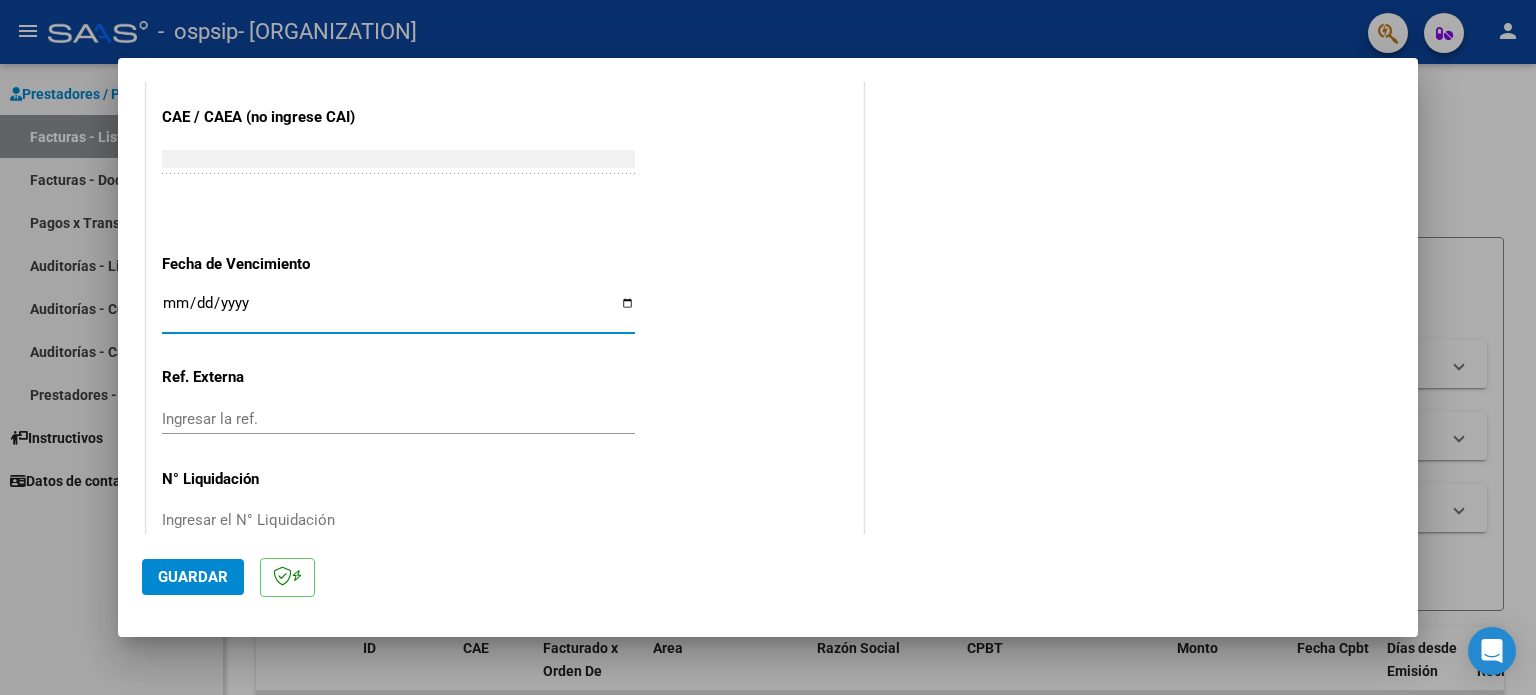 click on "Guardar" 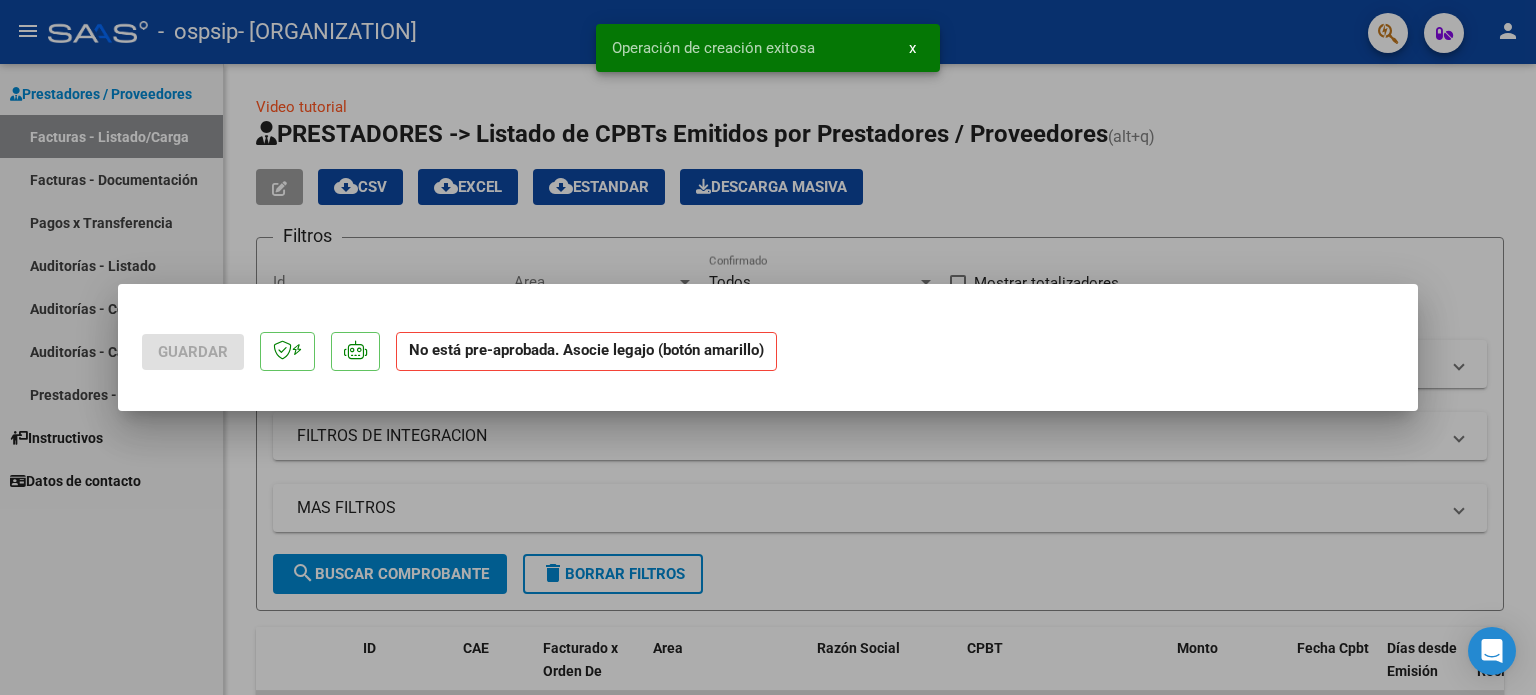 scroll, scrollTop: 0, scrollLeft: 0, axis: both 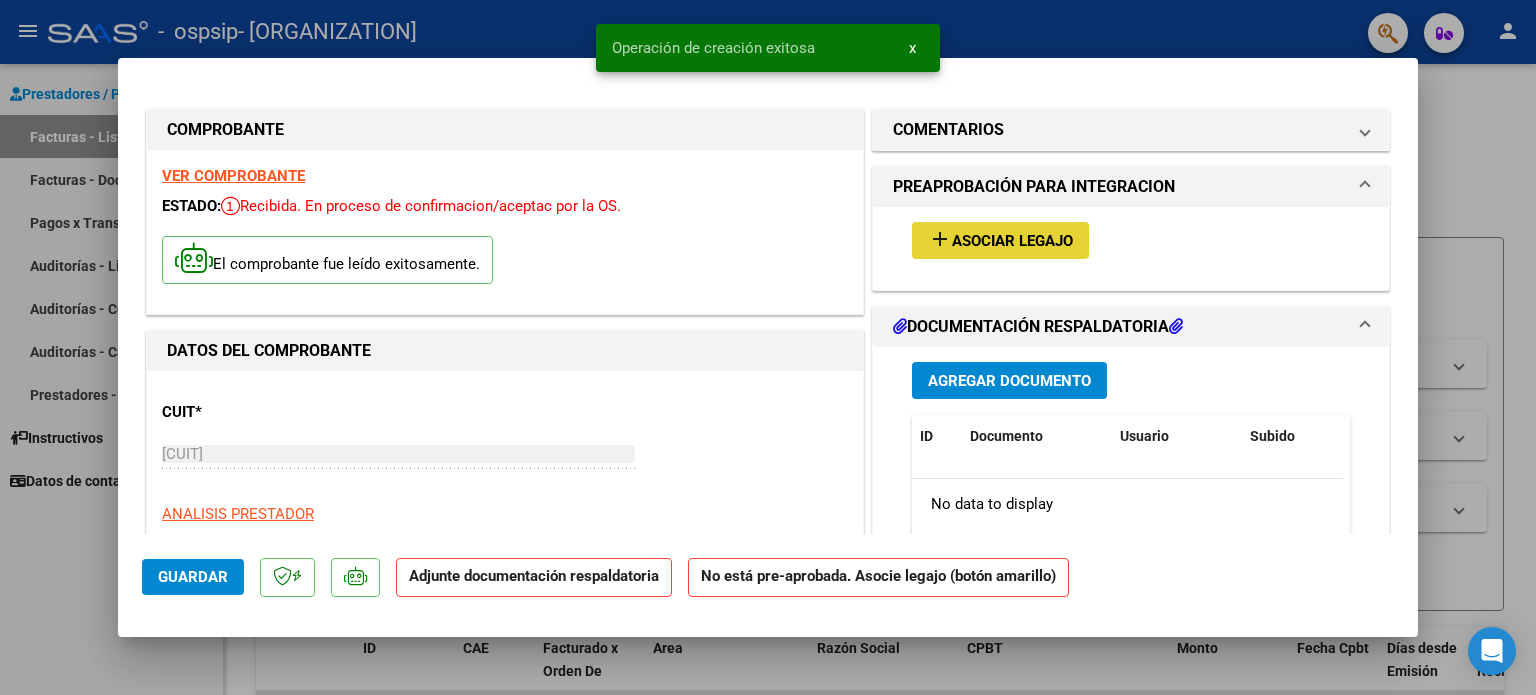 click on "add Asociar Legajo" at bounding box center (1000, 240) 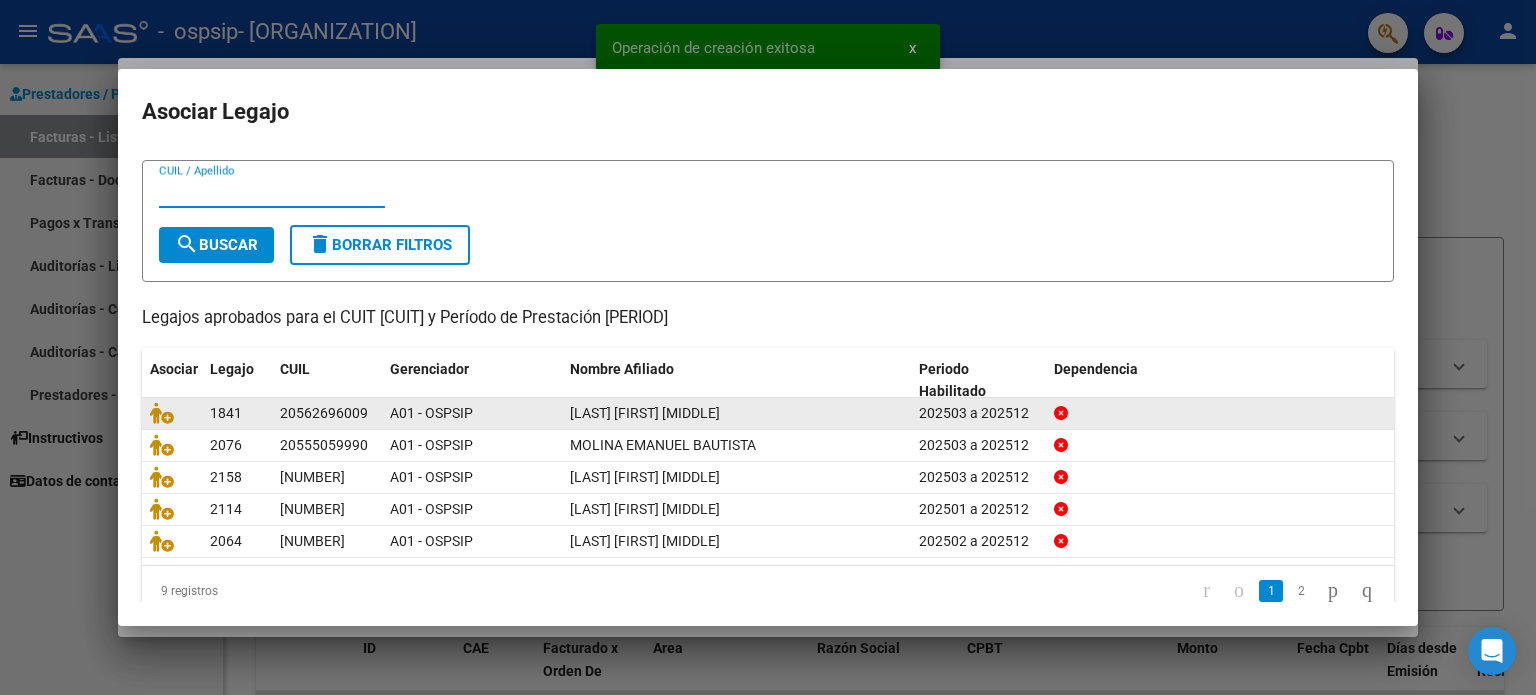 scroll, scrollTop: 67, scrollLeft: 0, axis: vertical 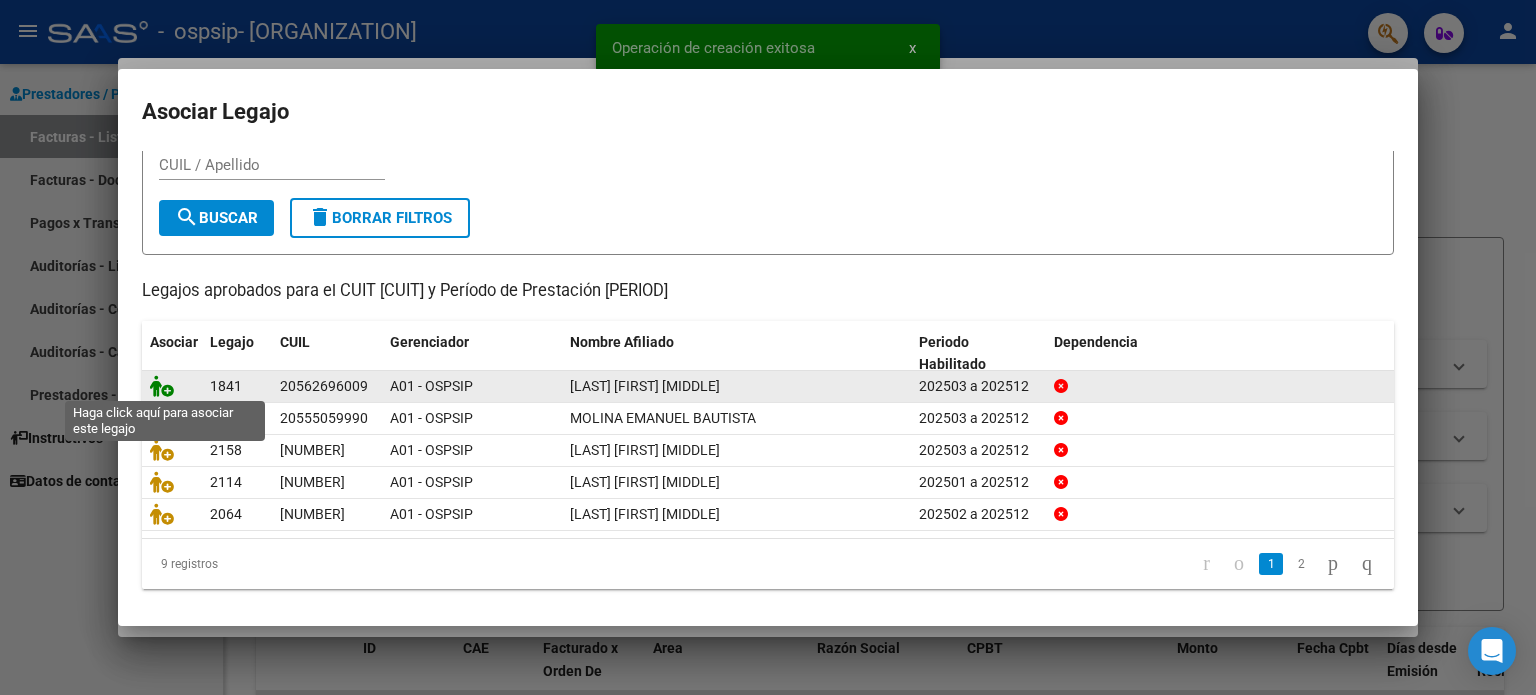 click 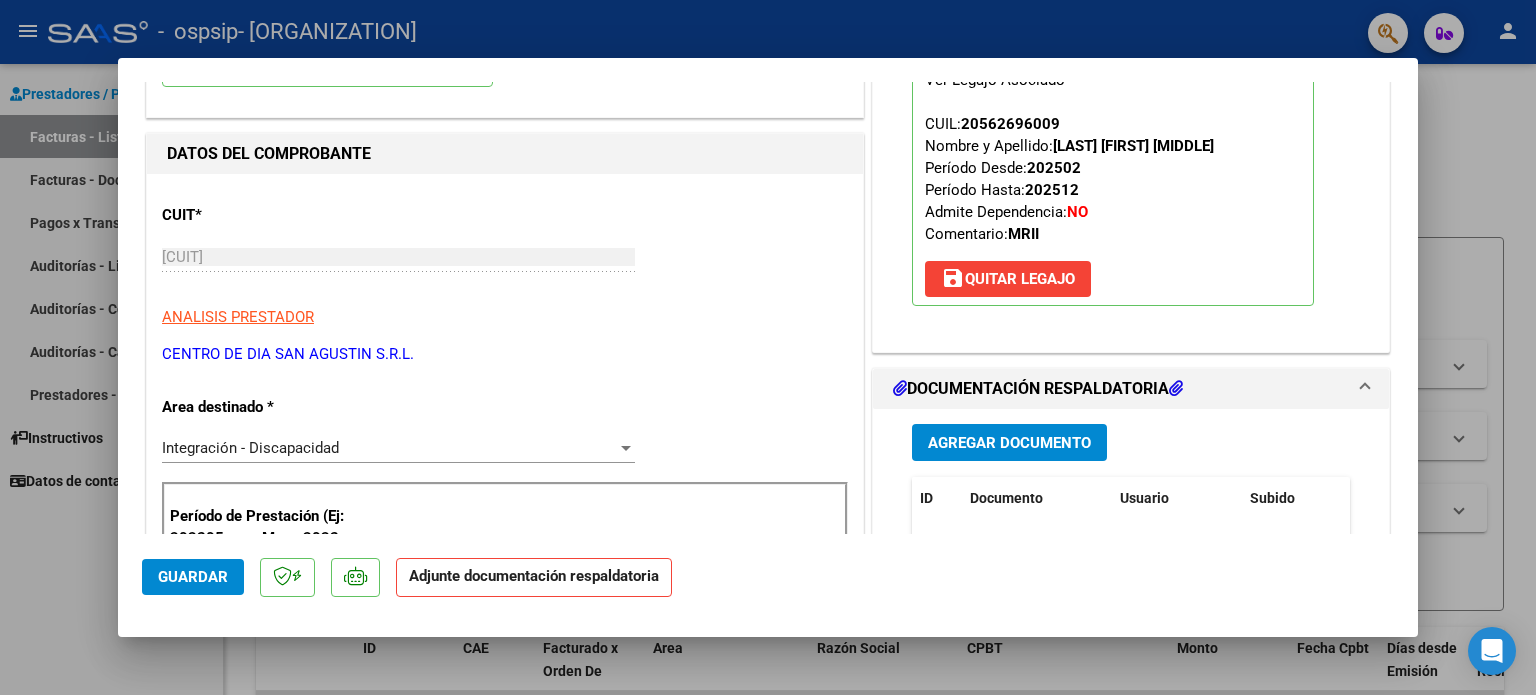 scroll, scrollTop: 200, scrollLeft: 0, axis: vertical 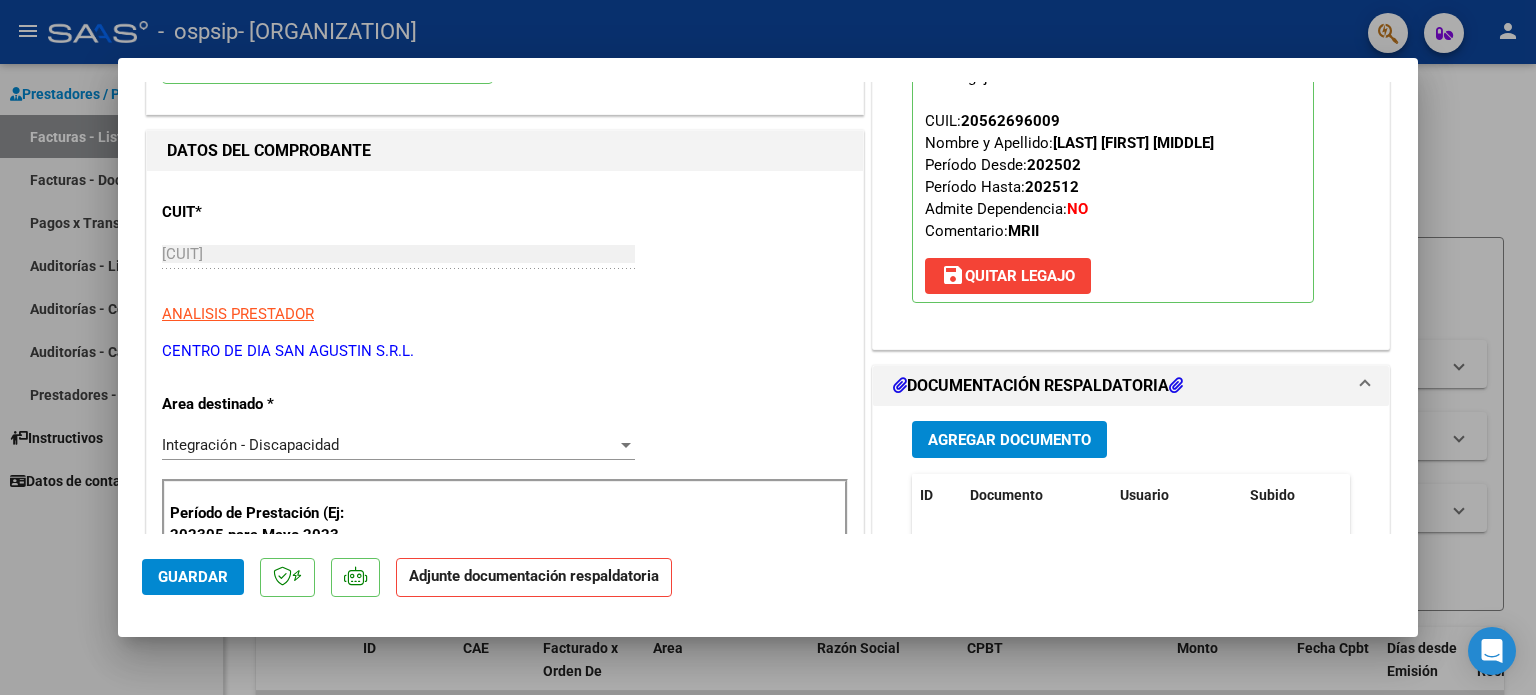 click on "Agregar Documento" at bounding box center [1009, 440] 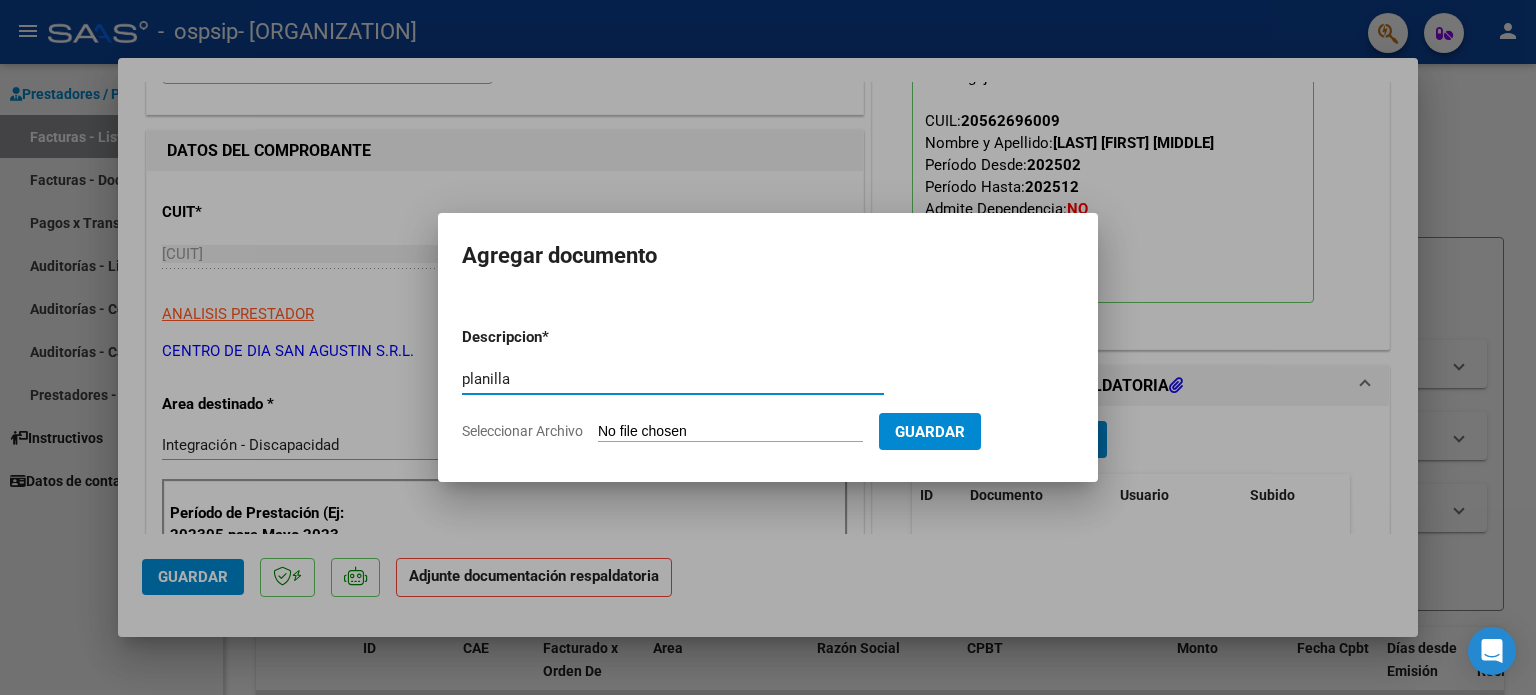 type on "planilla" 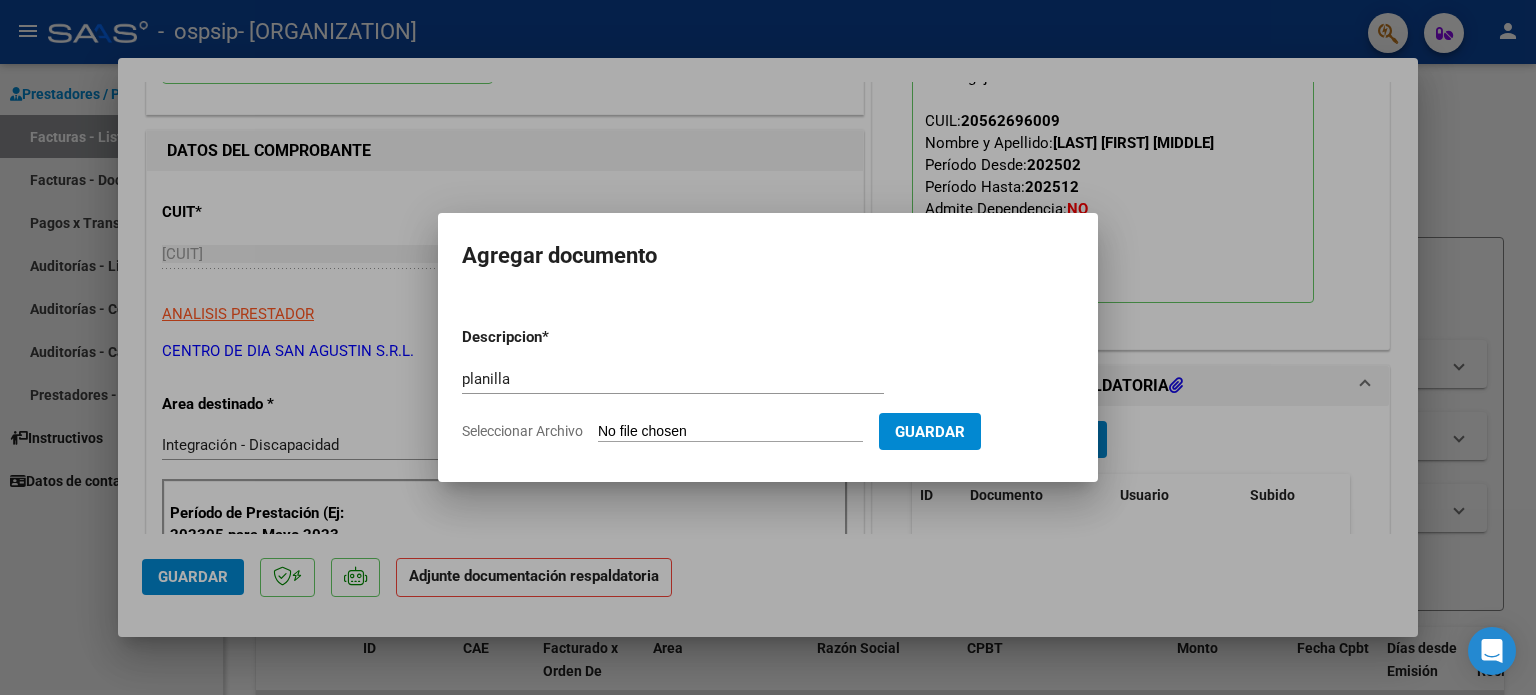click on "Seleccionar Archivo" at bounding box center [730, 432] 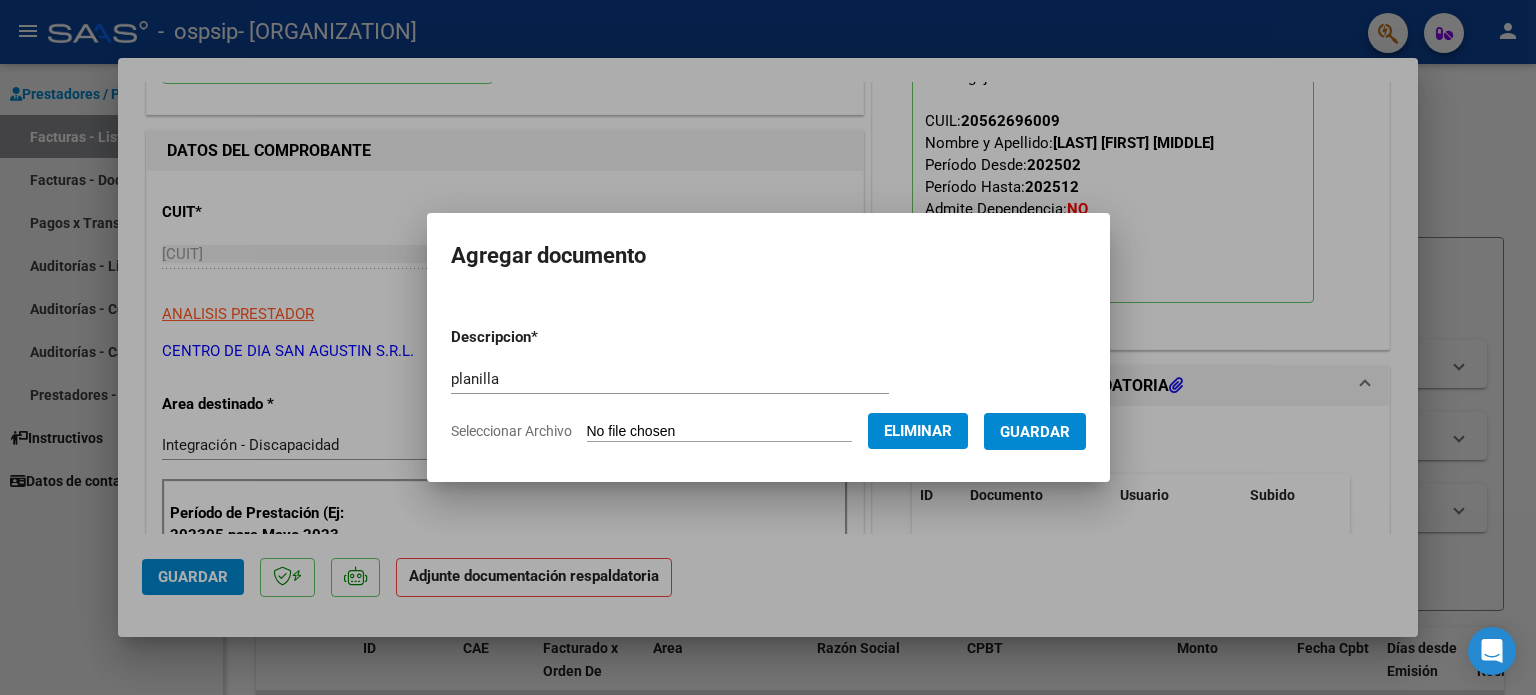 click on "Guardar" at bounding box center [1035, 432] 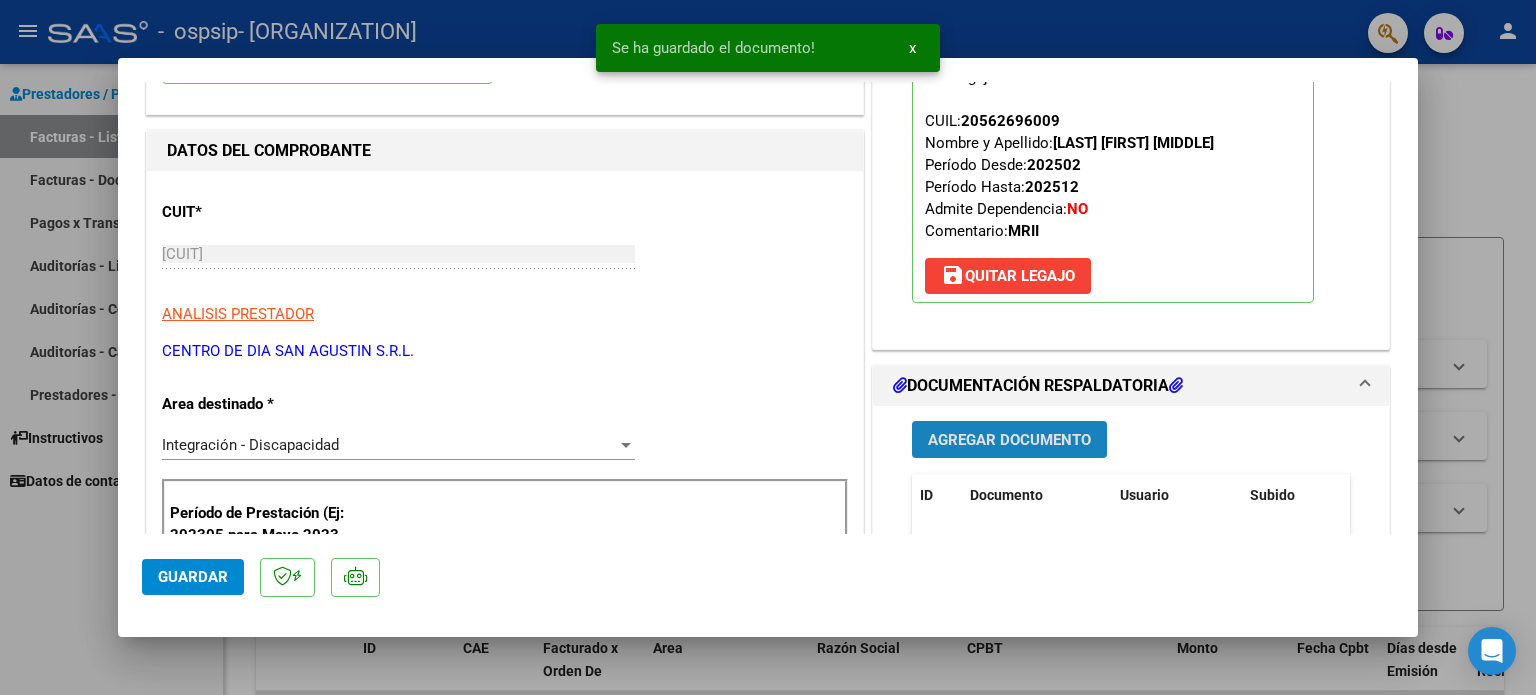 click on "Agregar Documento" at bounding box center [1009, 440] 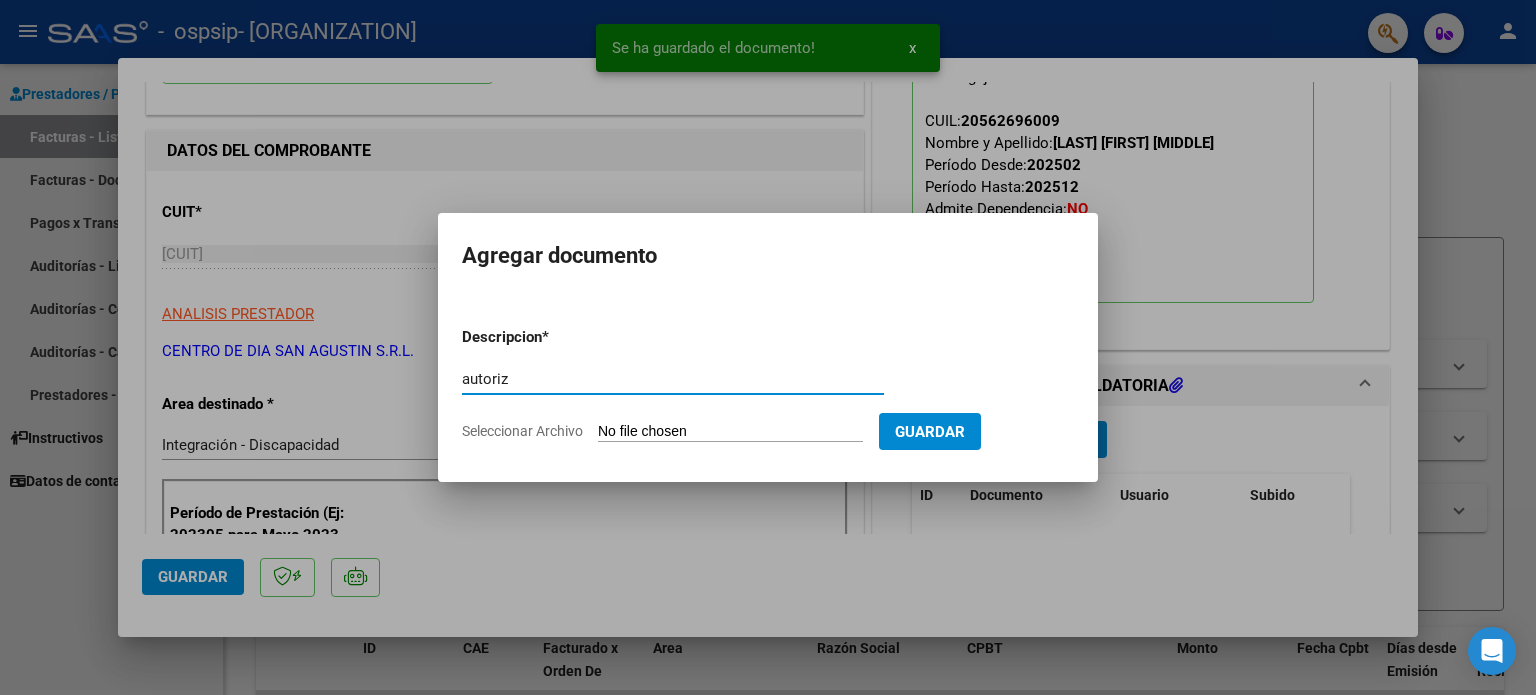 type on "autoriz" 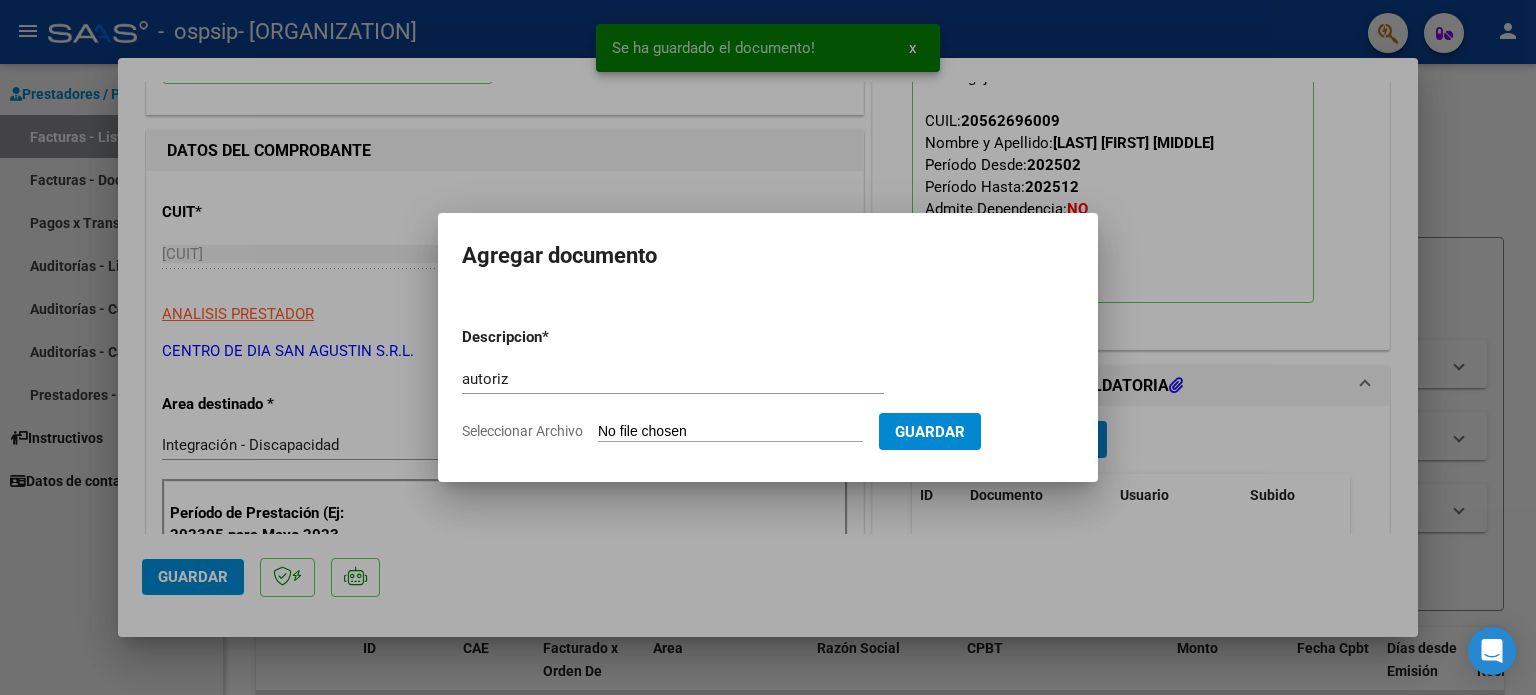 click on "Seleccionar Archivo" at bounding box center (730, 432) 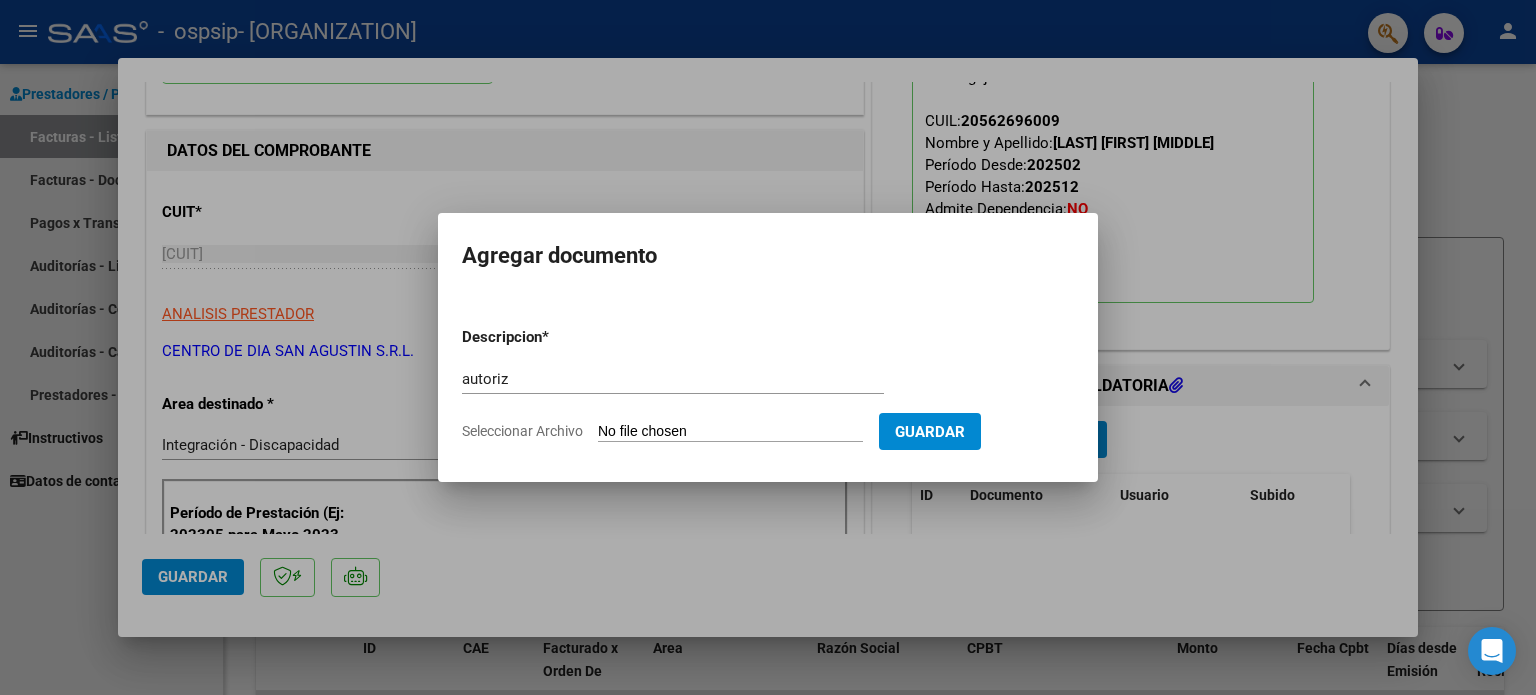 type on "C:\fakepath\aut - [LAST] [FIRST].pdf" 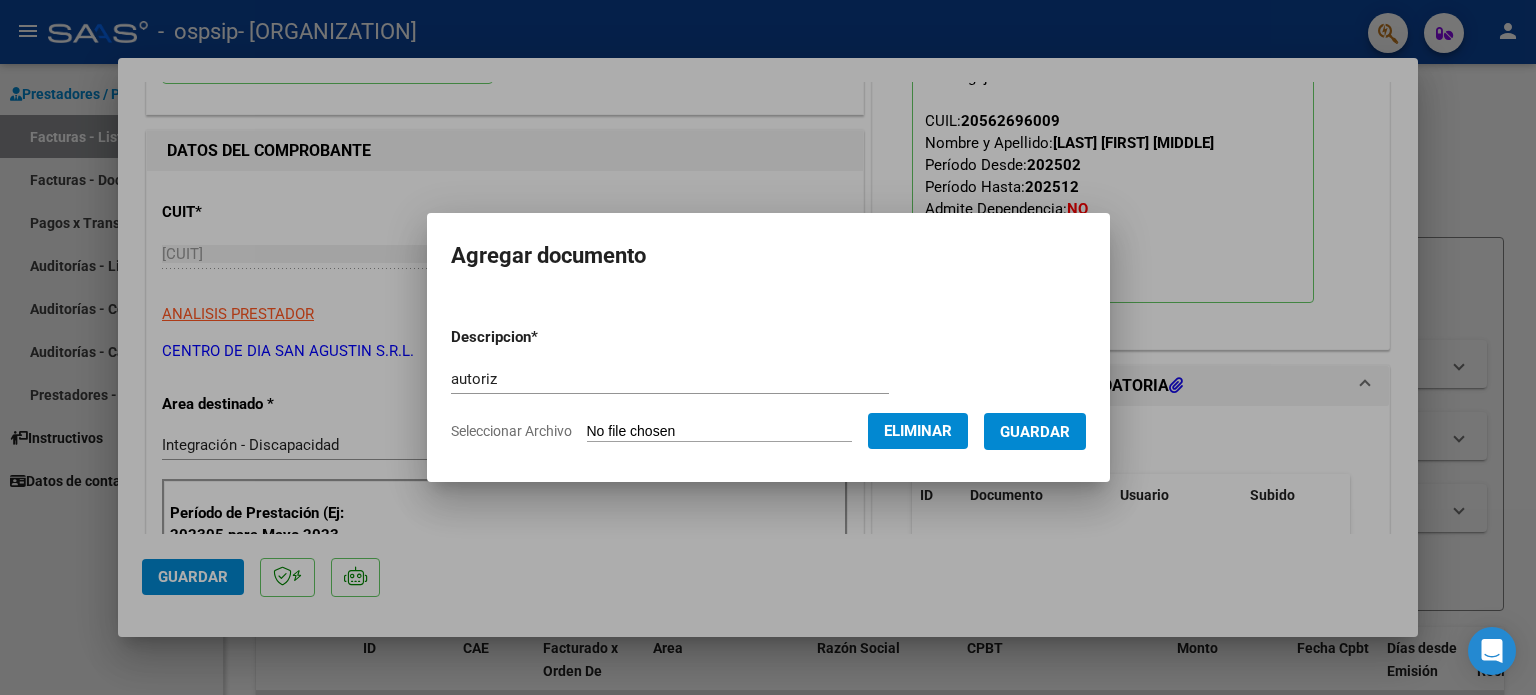 click on "Guardar" at bounding box center (1035, 432) 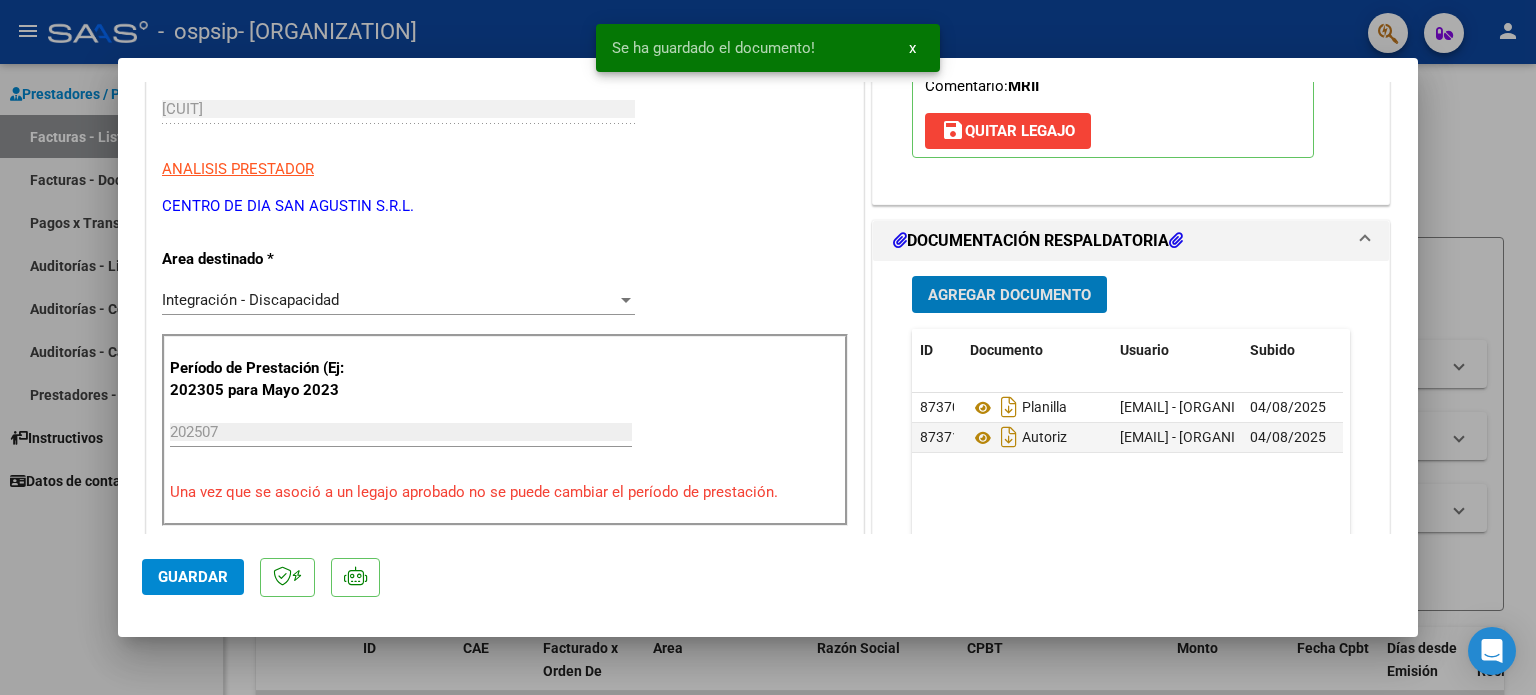 scroll, scrollTop: 500, scrollLeft: 0, axis: vertical 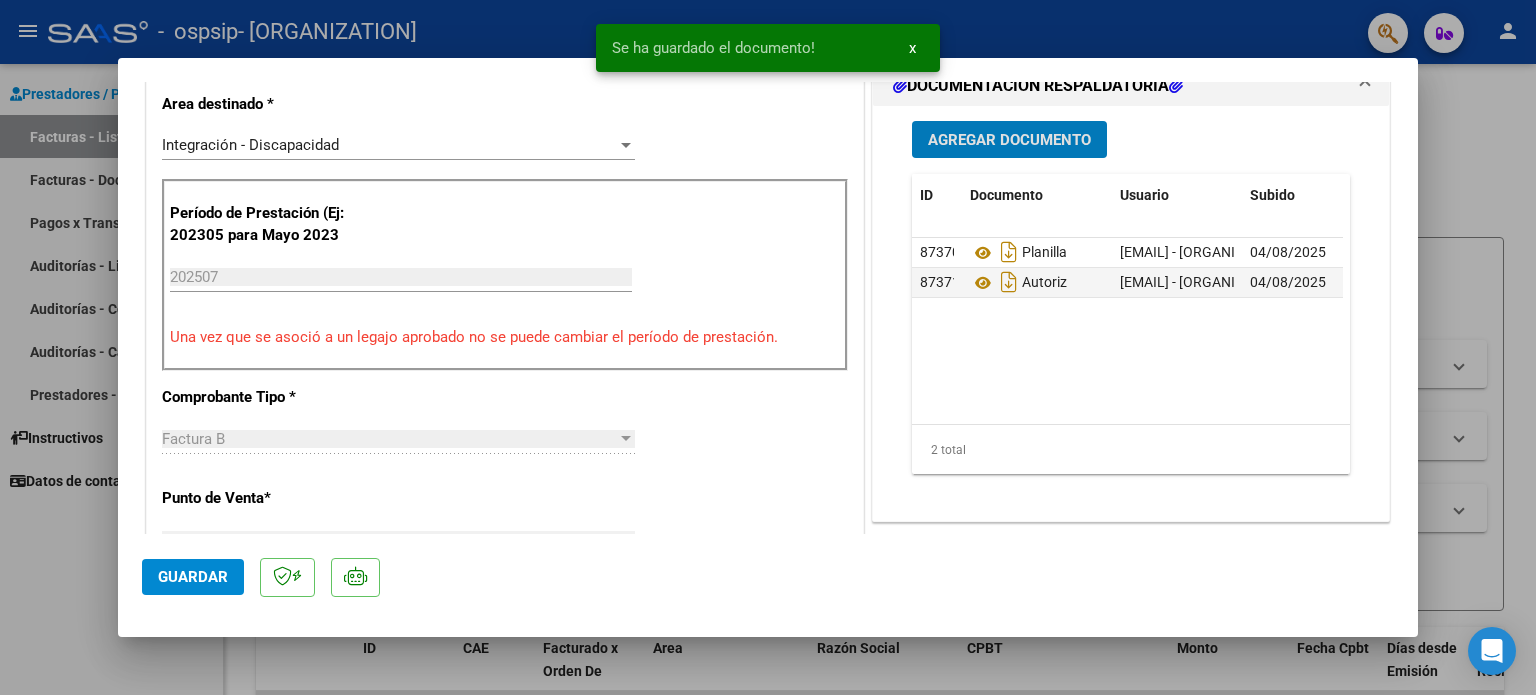 click on "Guardar" 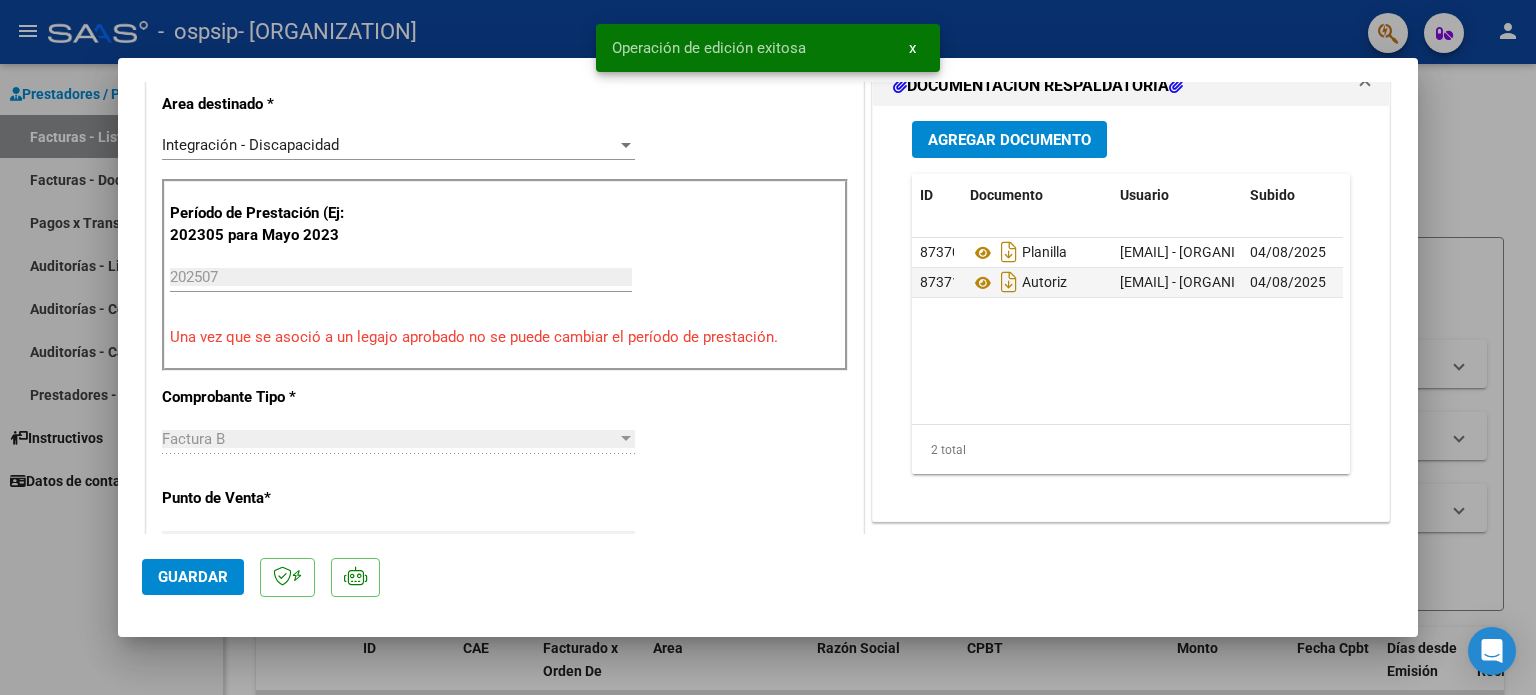click at bounding box center (768, 347) 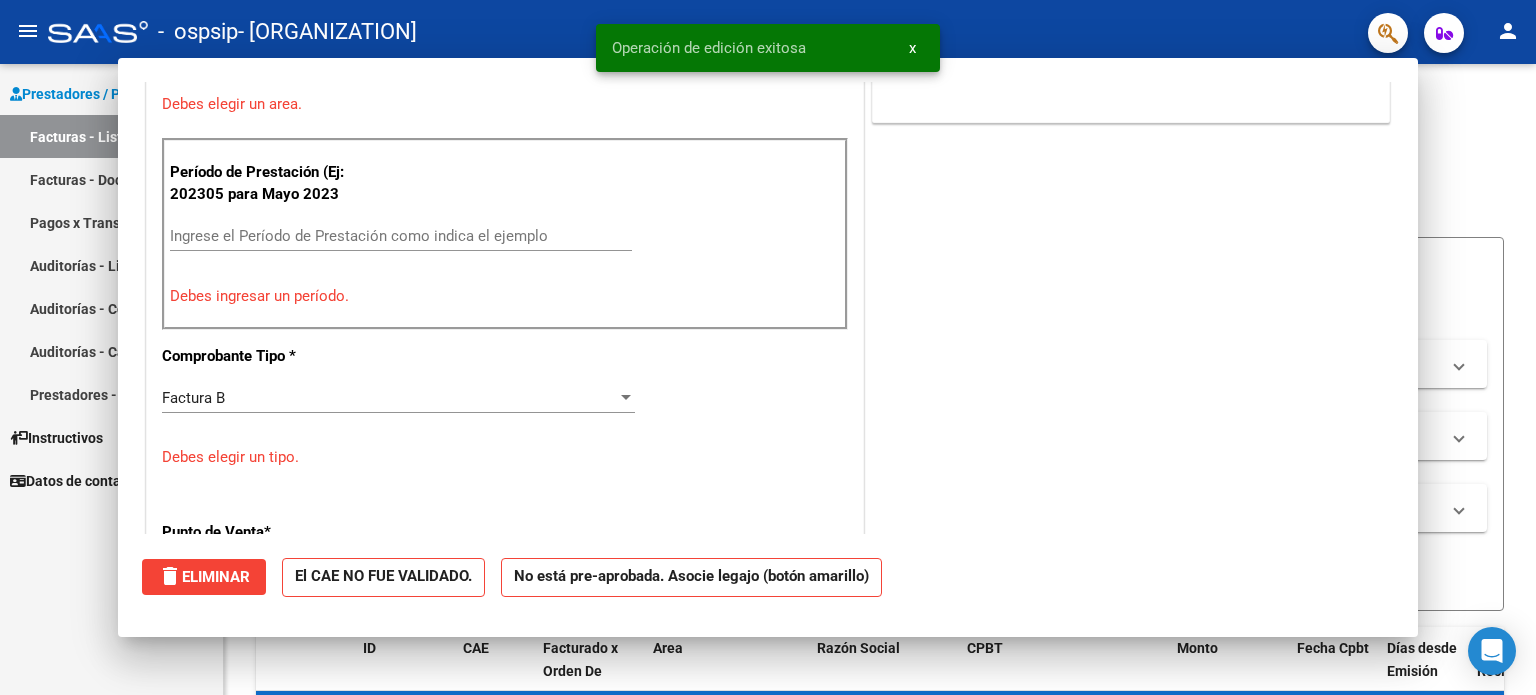 scroll, scrollTop: 414, scrollLeft: 0, axis: vertical 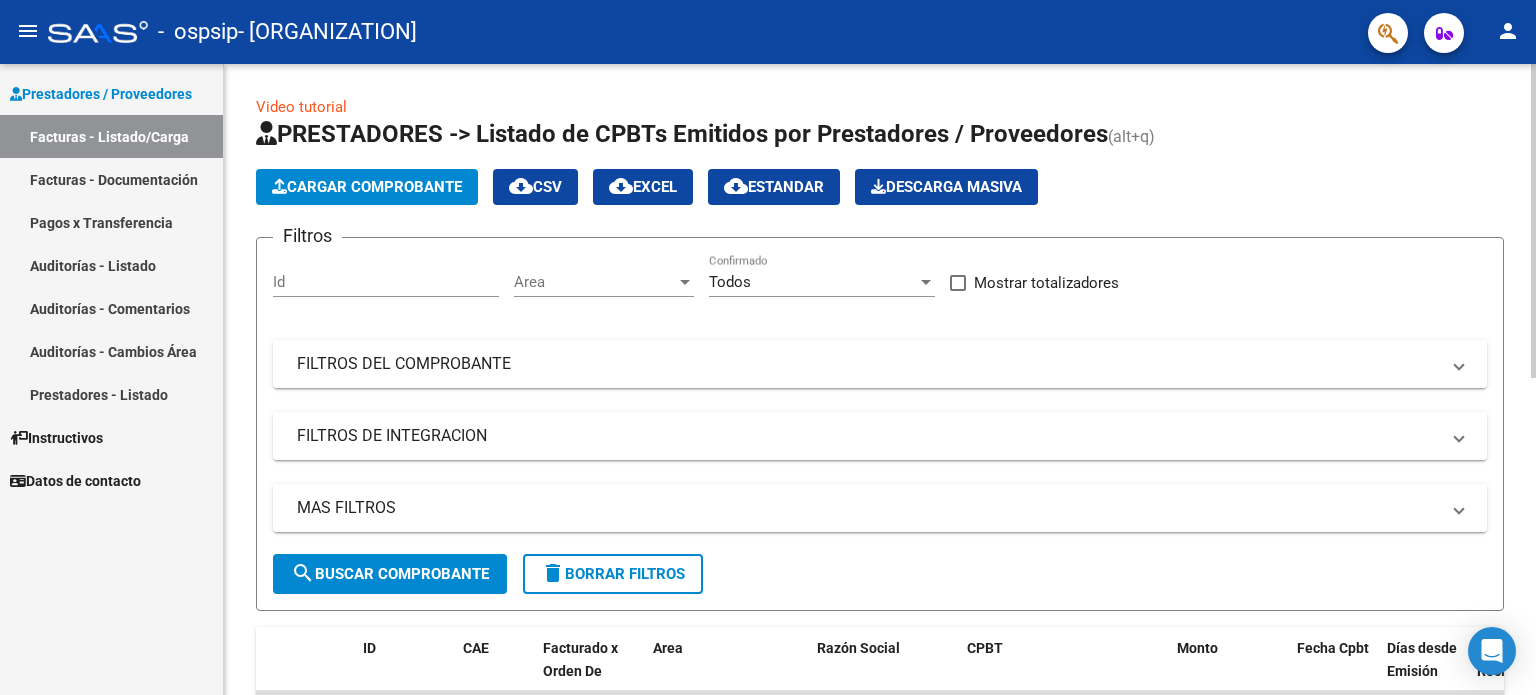 click on "Cargar Comprobante" 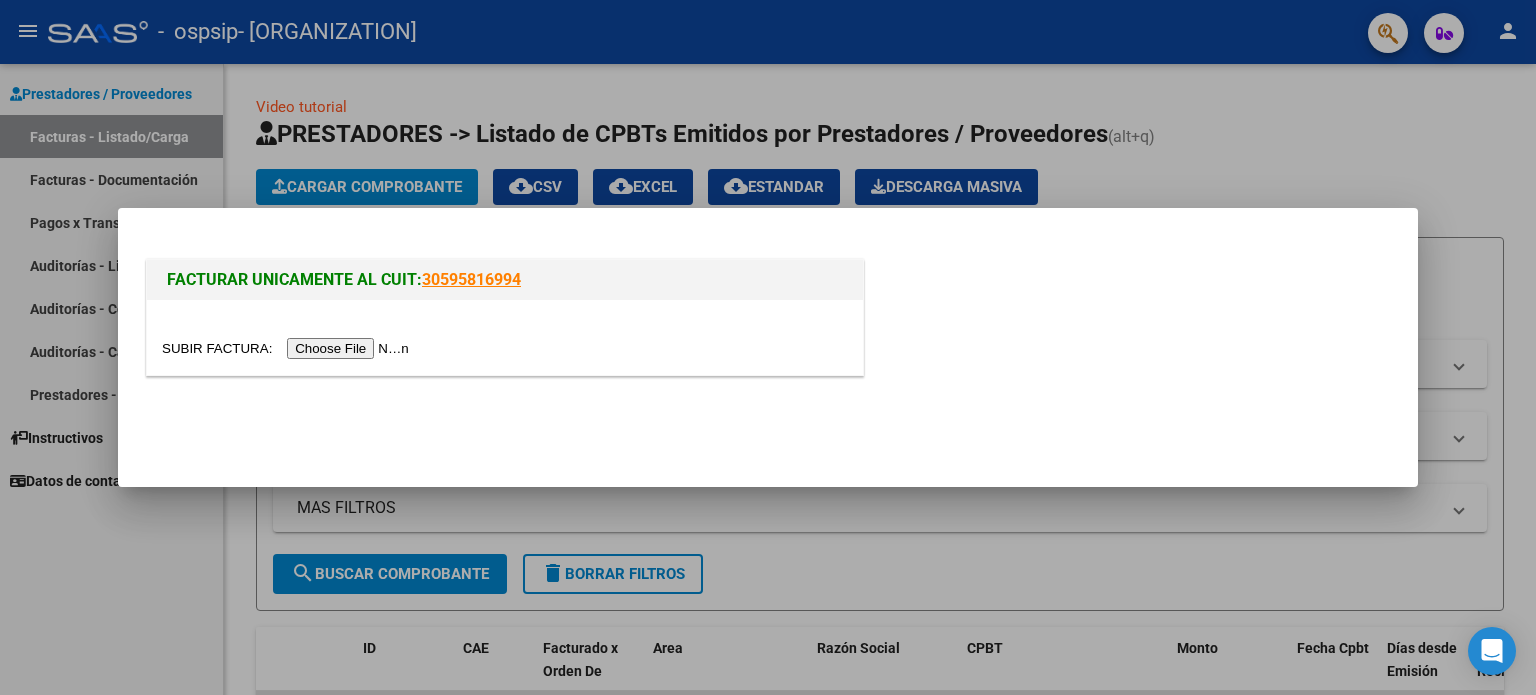 click at bounding box center (288, 348) 